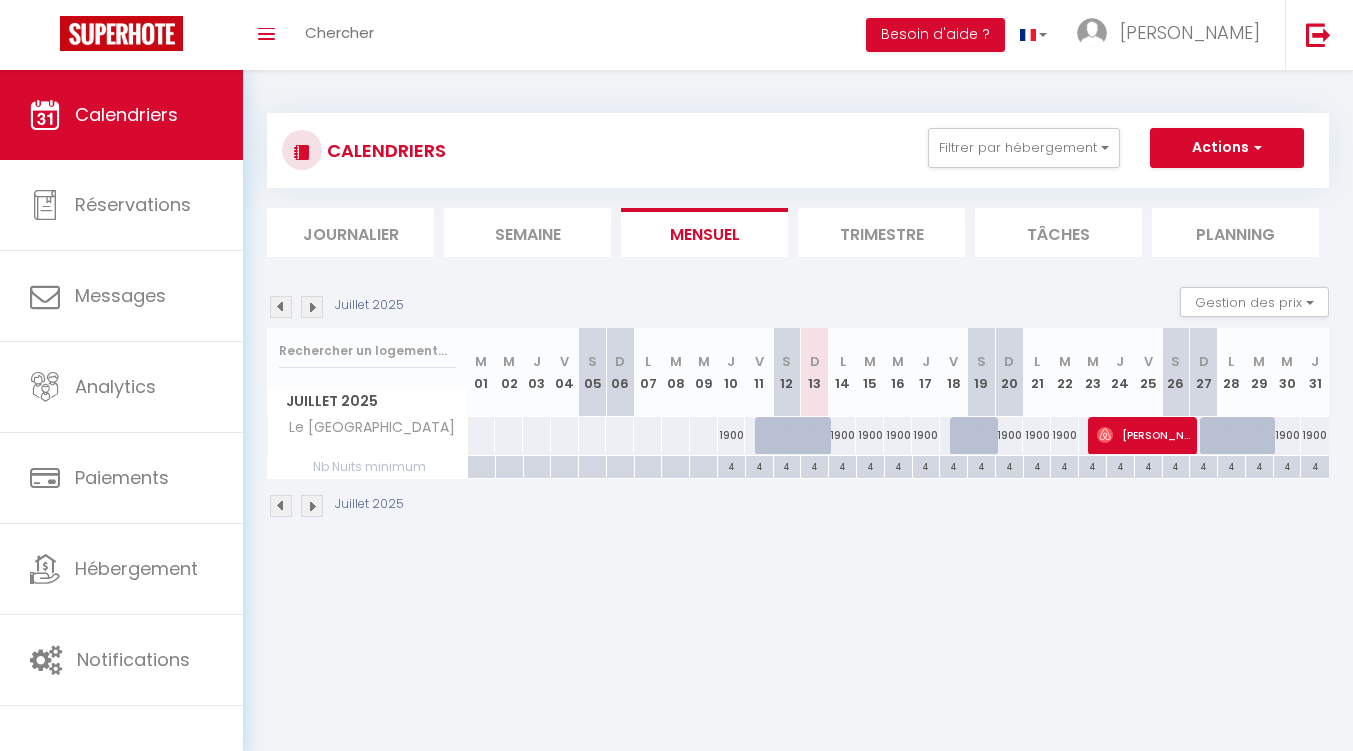 scroll, scrollTop: 0, scrollLeft: 0, axis: both 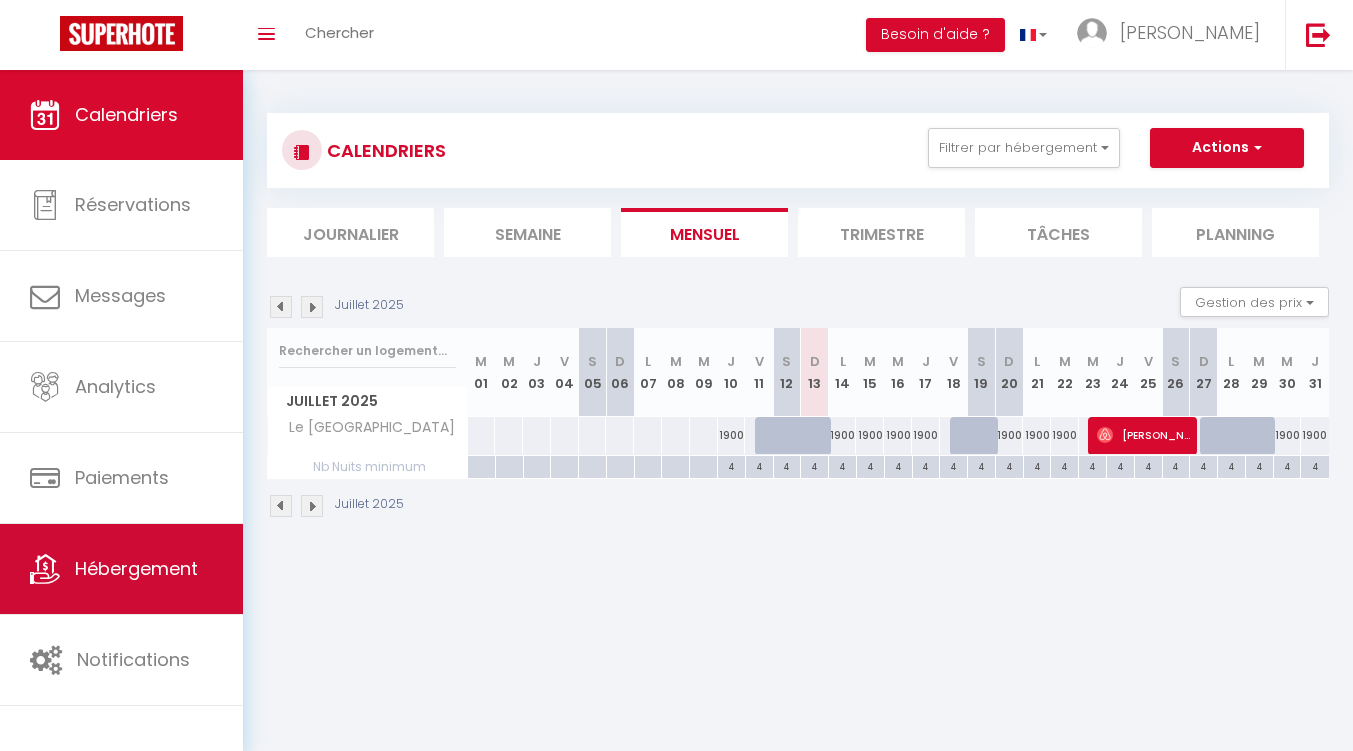 click on "Hébergement" at bounding box center [136, 568] 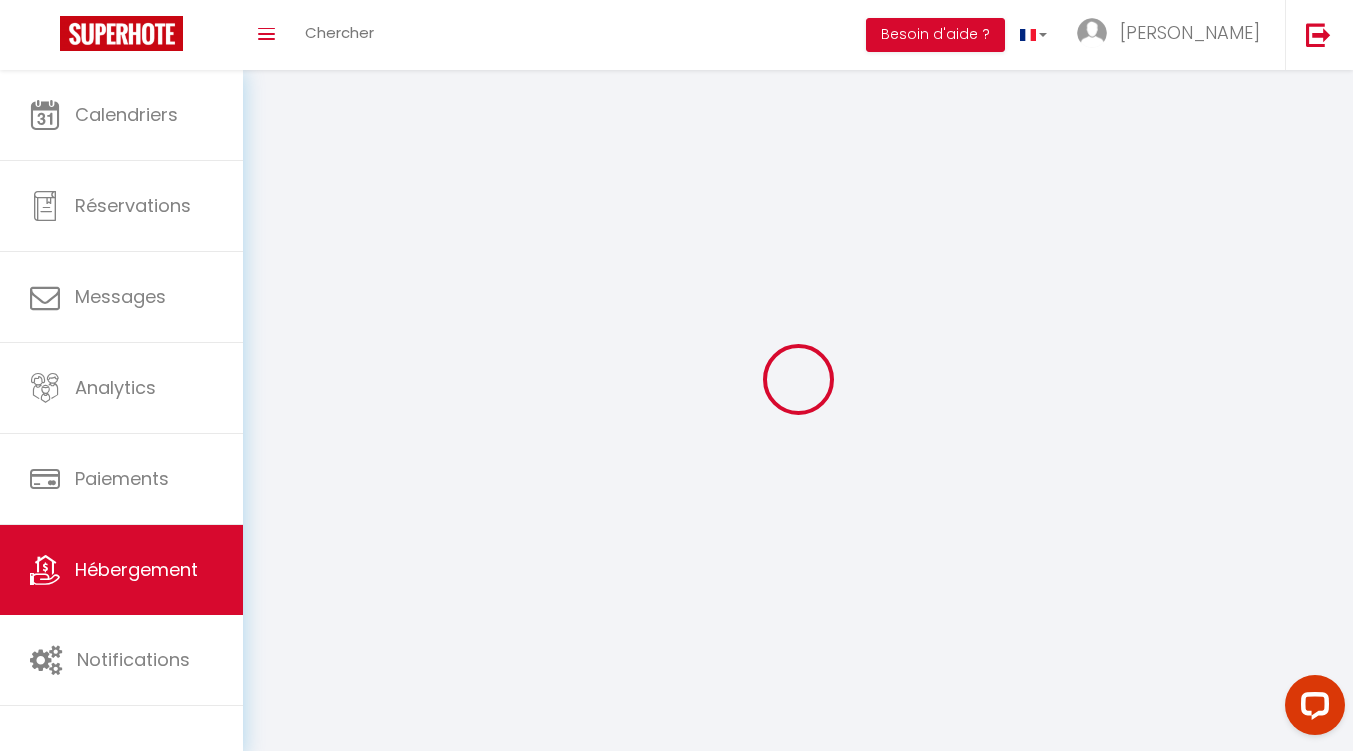 scroll, scrollTop: 0, scrollLeft: 0, axis: both 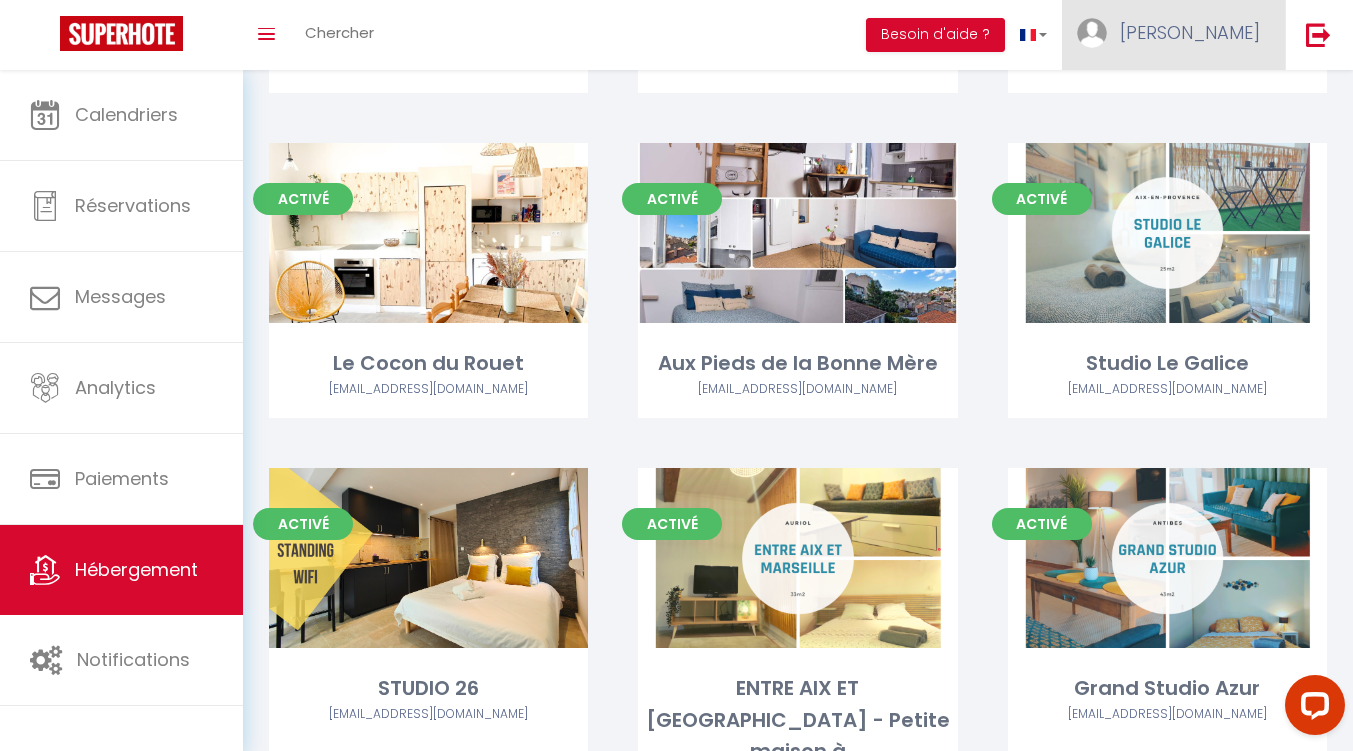click on "[PERSON_NAME]" at bounding box center (1173, 35) 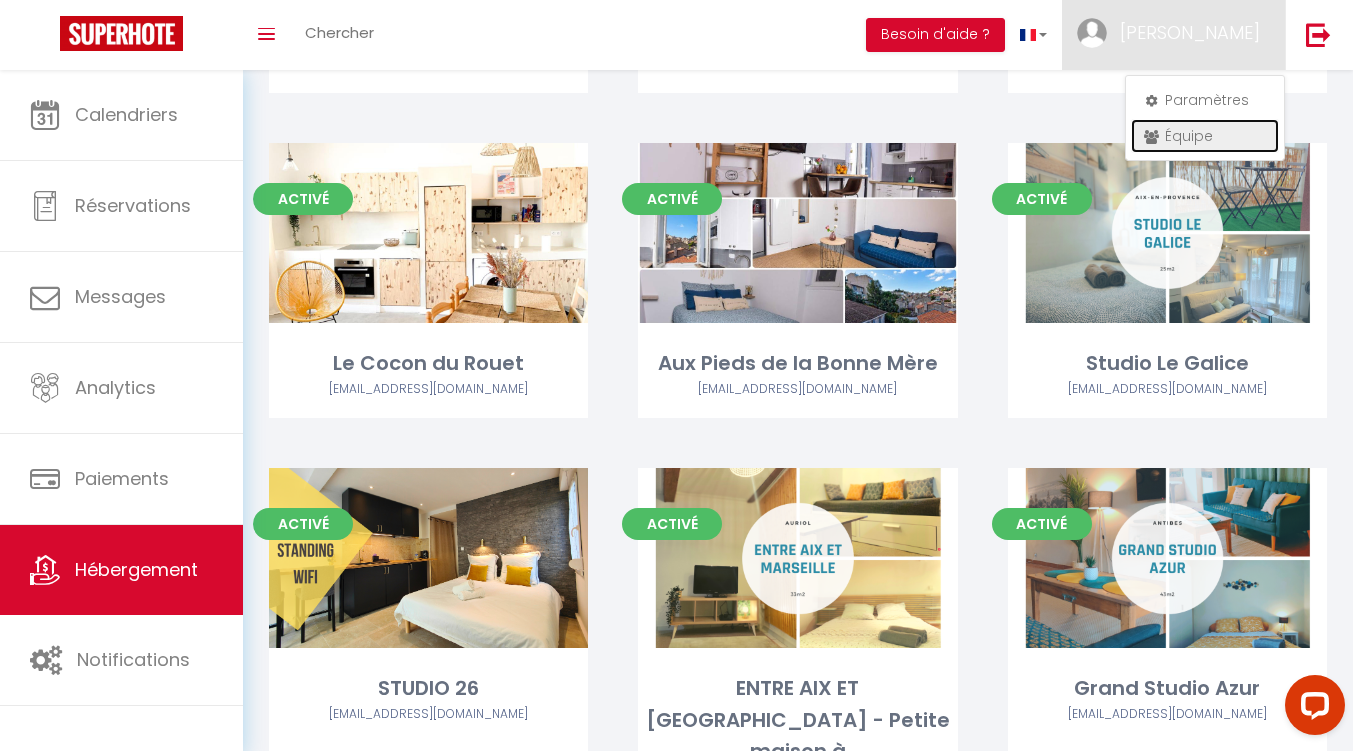 click on "Équipe" at bounding box center (1205, 136) 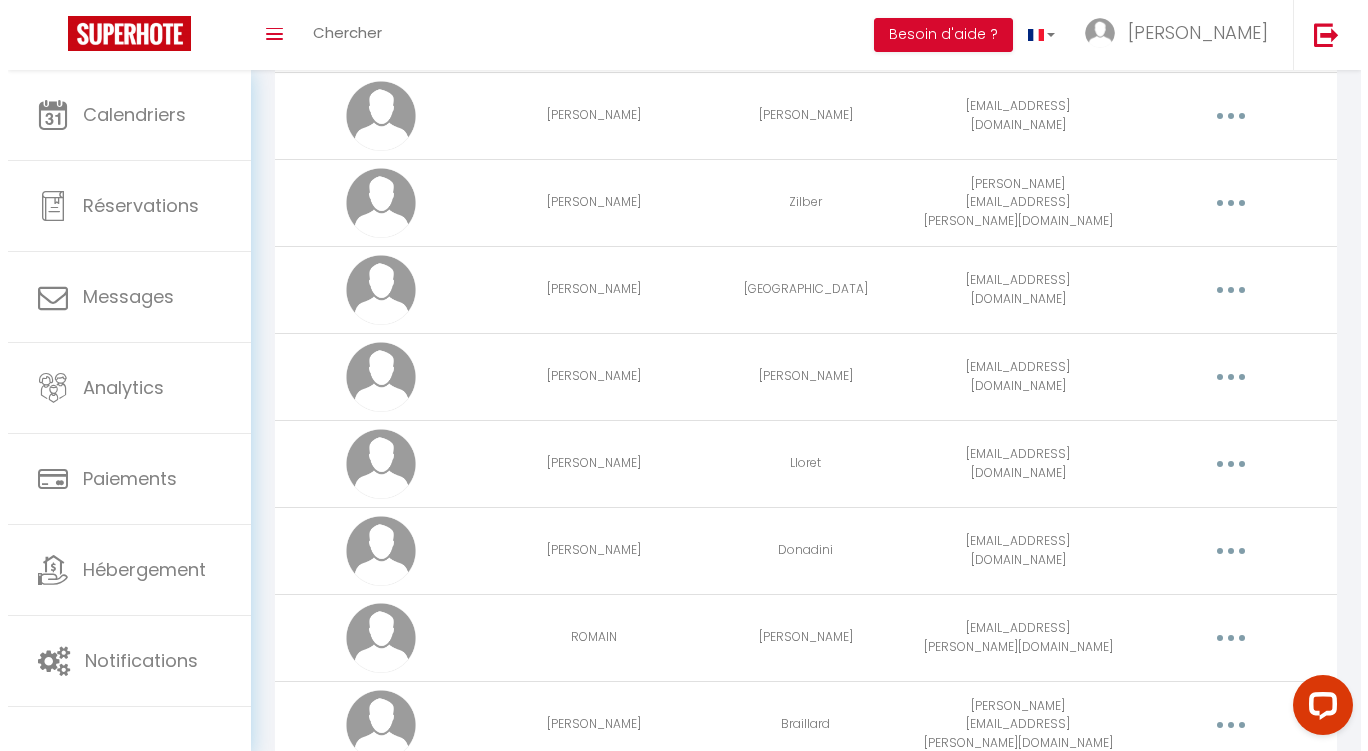 scroll, scrollTop: 856, scrollLeft: 0, axis: vertical 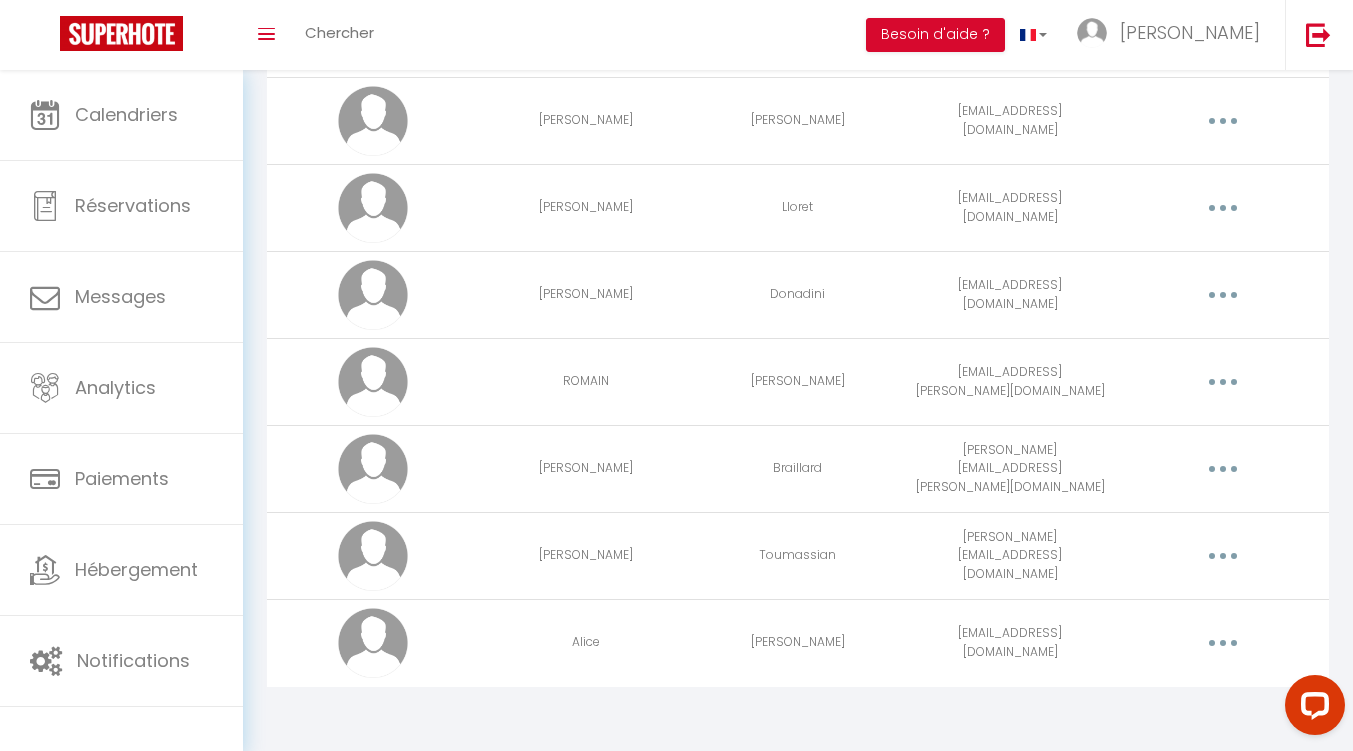 click at bounding box center [1223, 121] 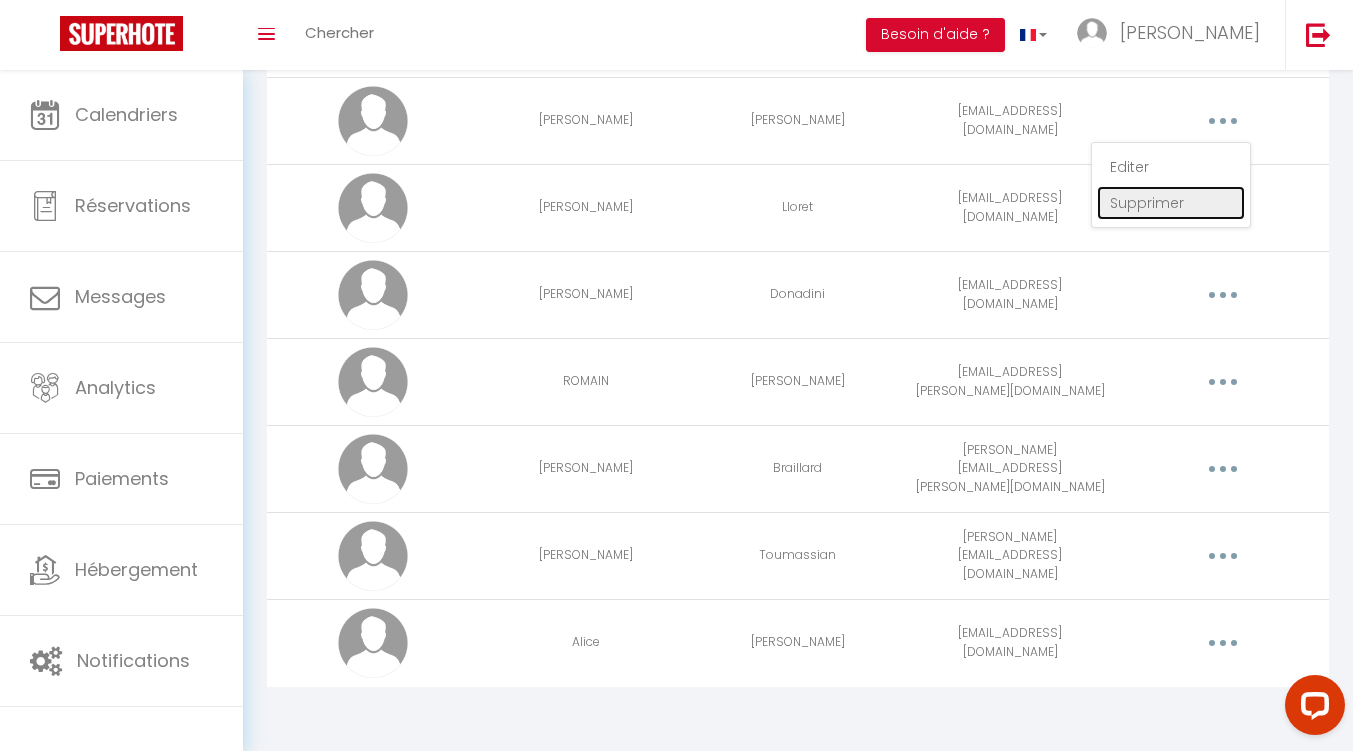 click on "Supprimer" at bounding box center [1171, 203] 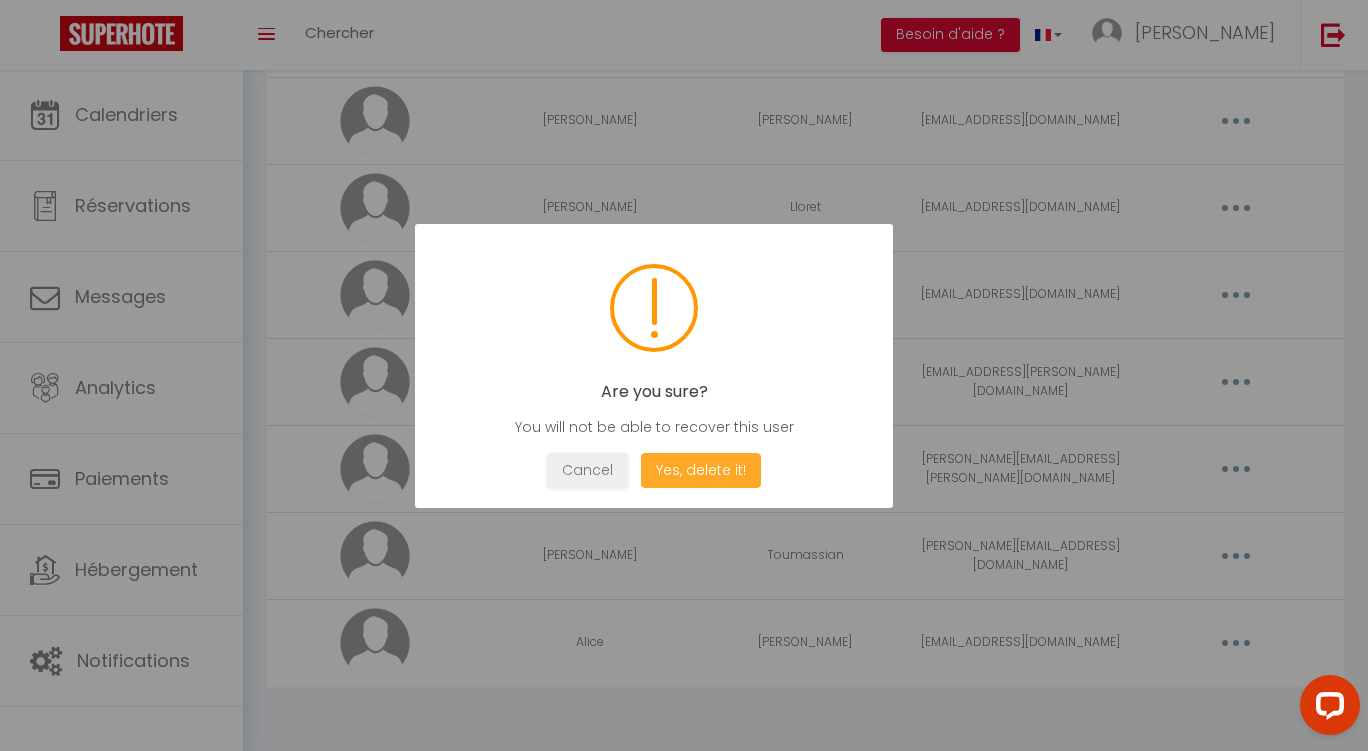 click on "Yes, delete it!" at bounding box center (701, 470) 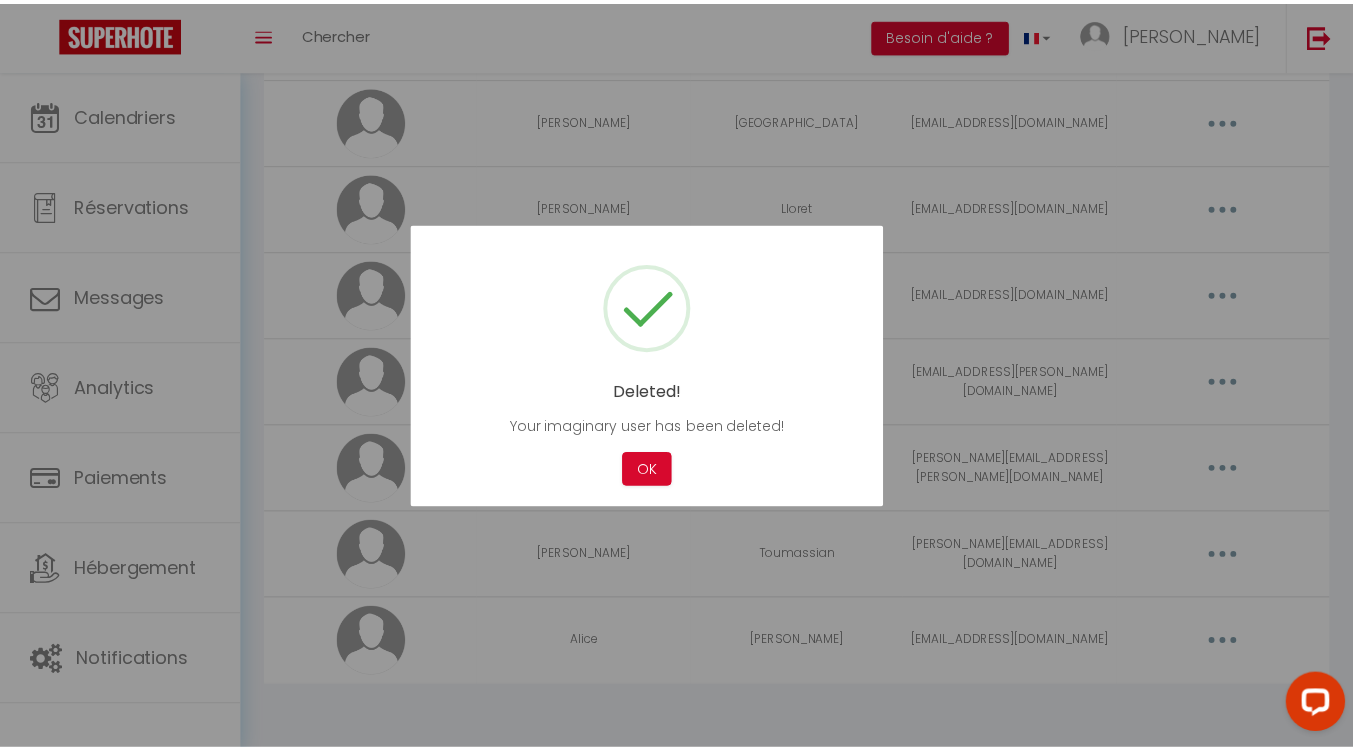 scroll, scrollTop: 769, scrollLeft: 0, axis: vertical 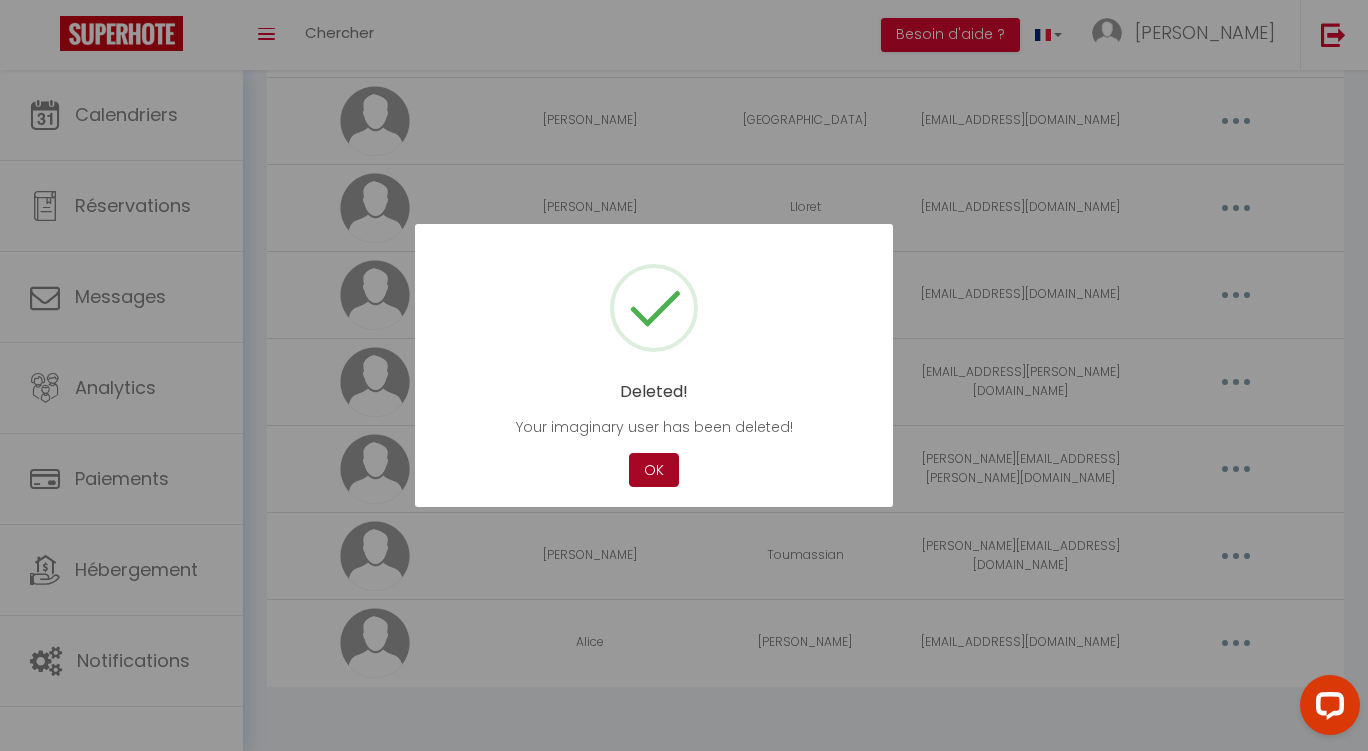 click on "OK" at bounding box center [654, 470] 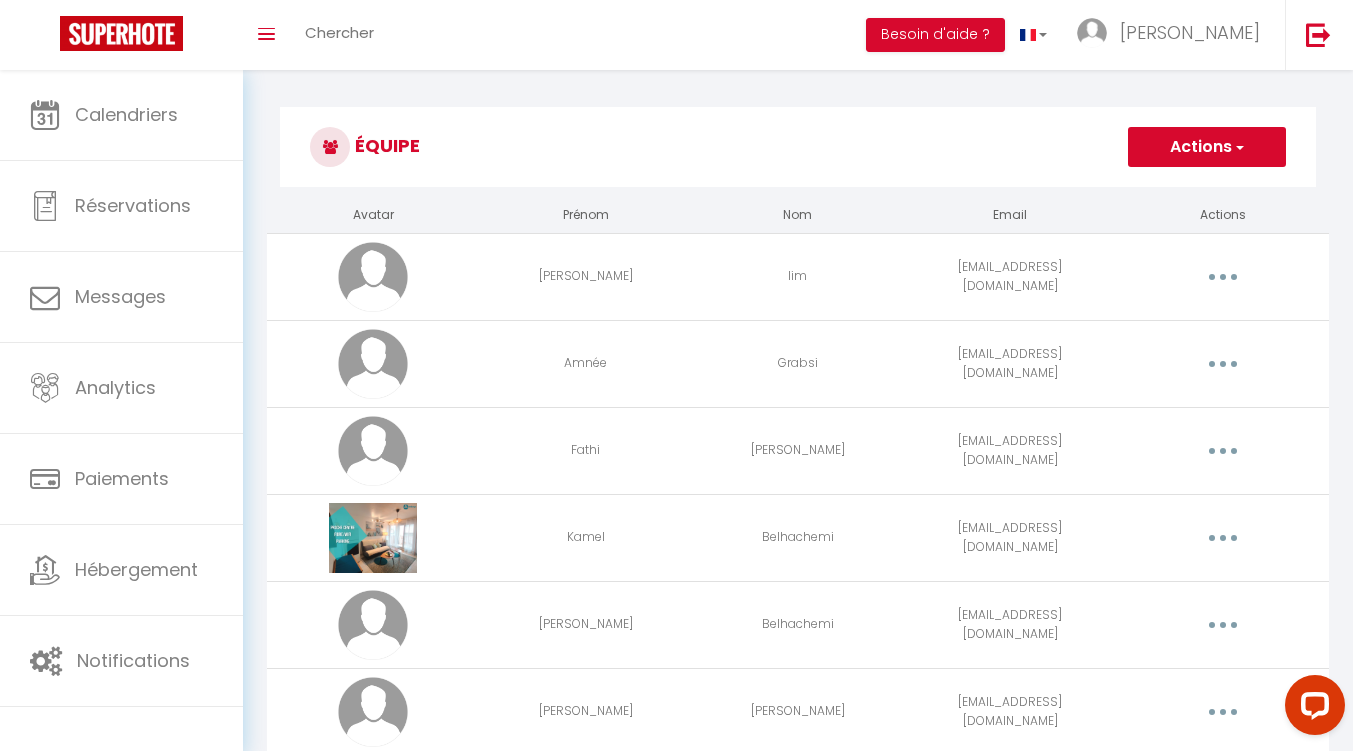 scroll, scrollTop: 0, scrollLeft: 0, axis: both 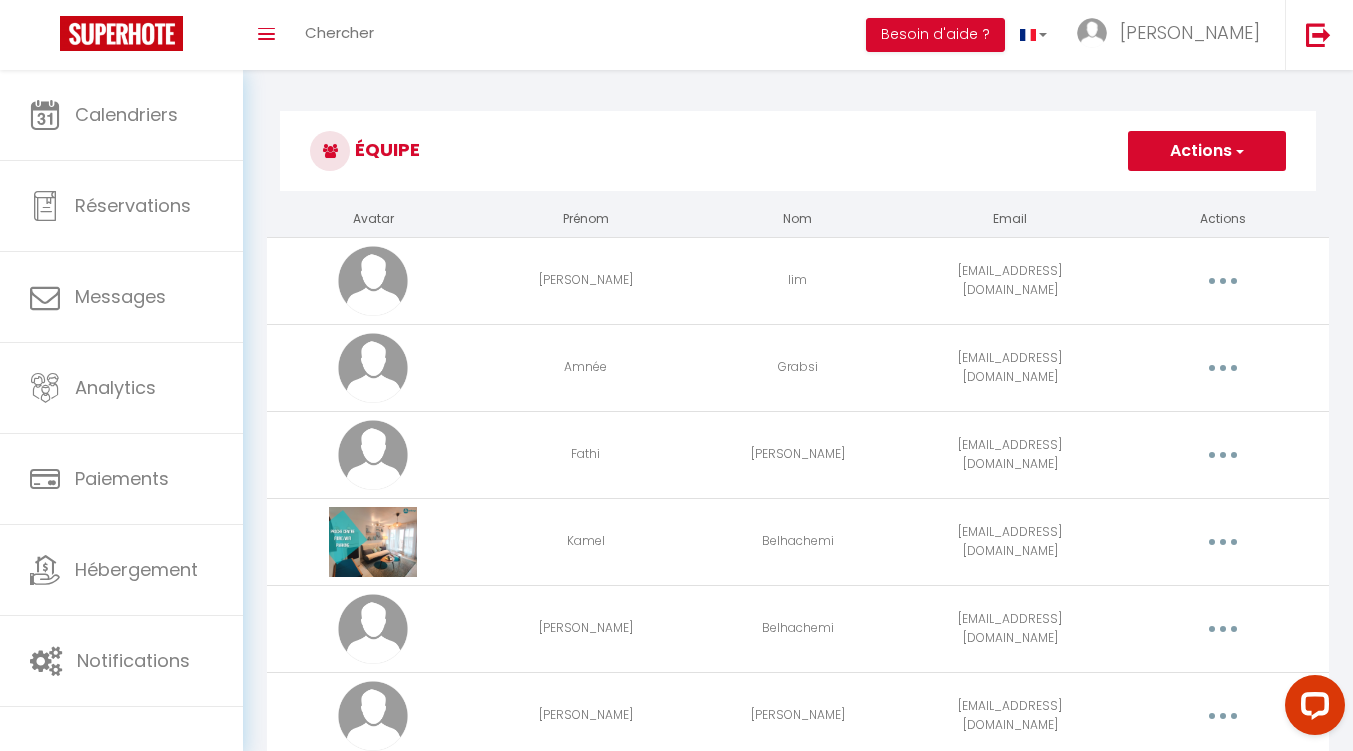 click on "Actions" at bounding box center (1207, 151) 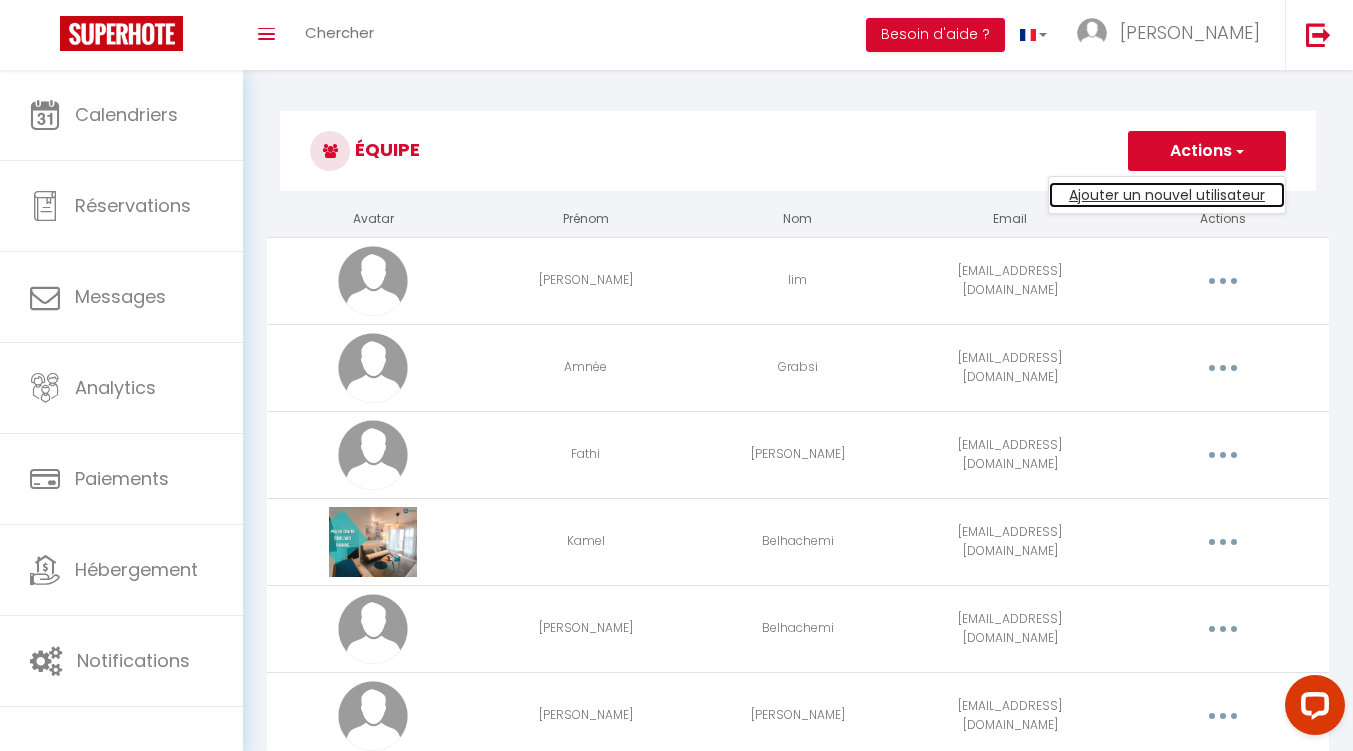 click on "Ajouter un nouvel utilisateur" at bounding box center (1167, 195) 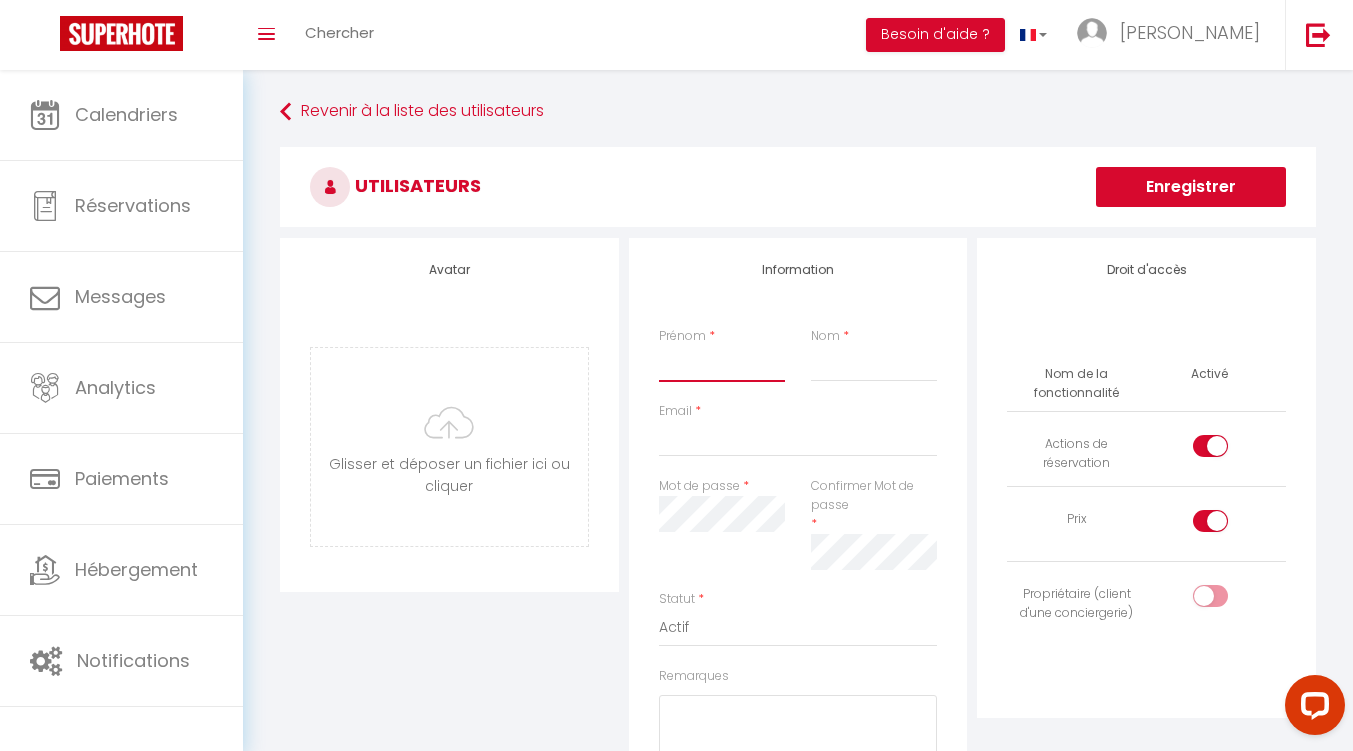 click on "Prénom" at bounding box center (722, 364) 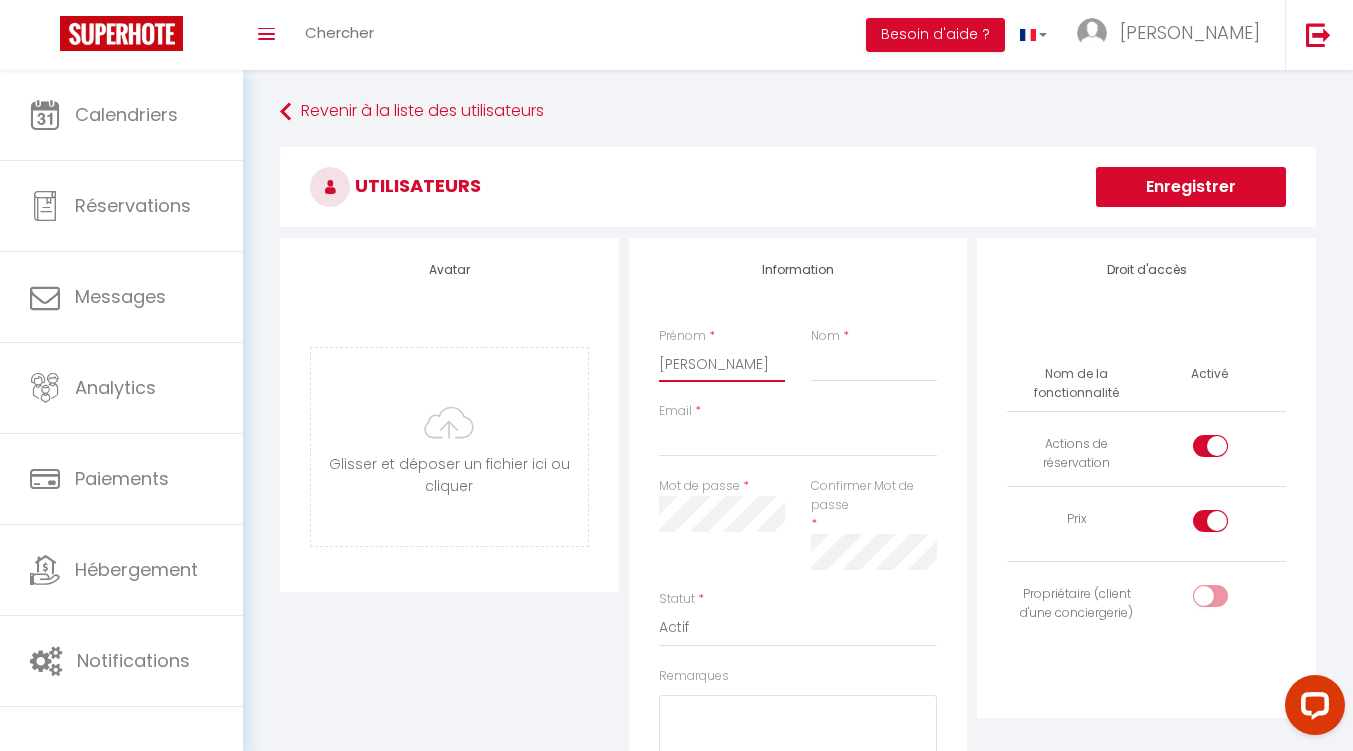 type on "[PERSON_NAME]" 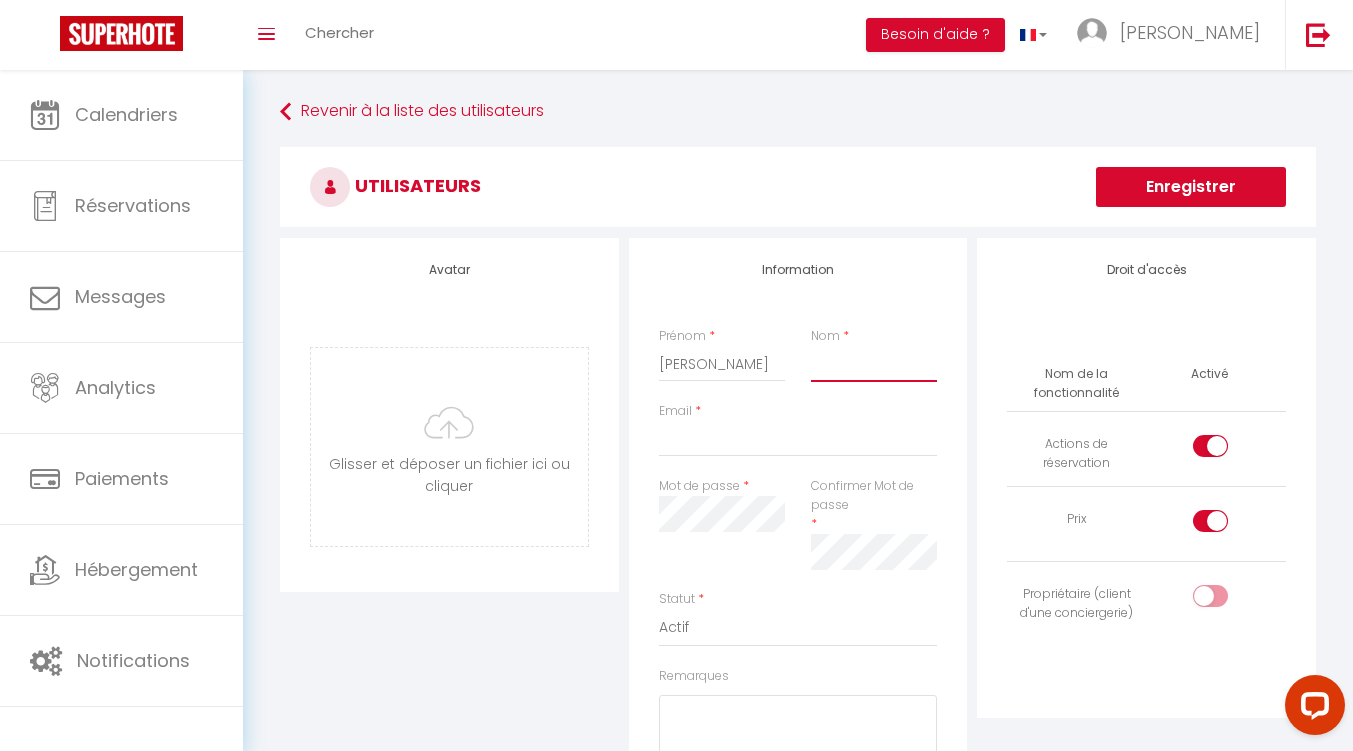 click on "Nom" at bounding box center (874, 364) 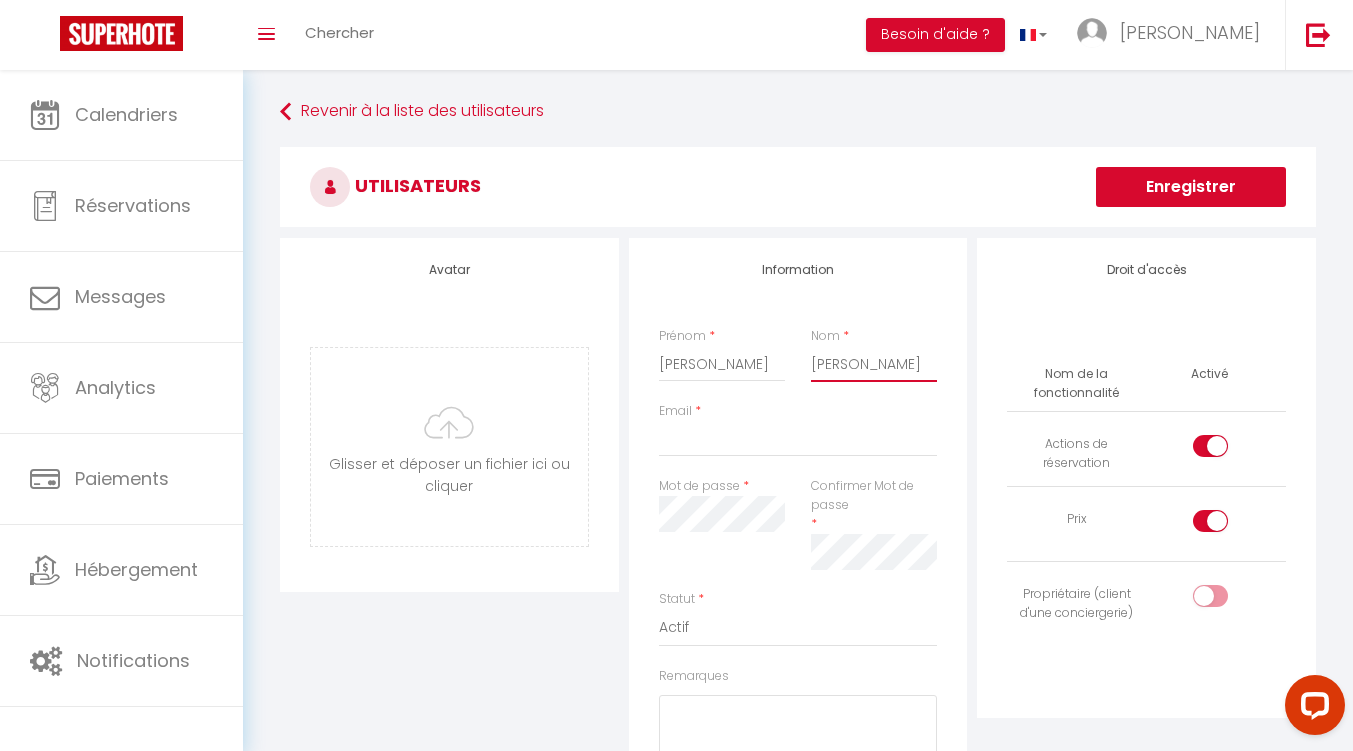 type on "[PERSON_NAME]" 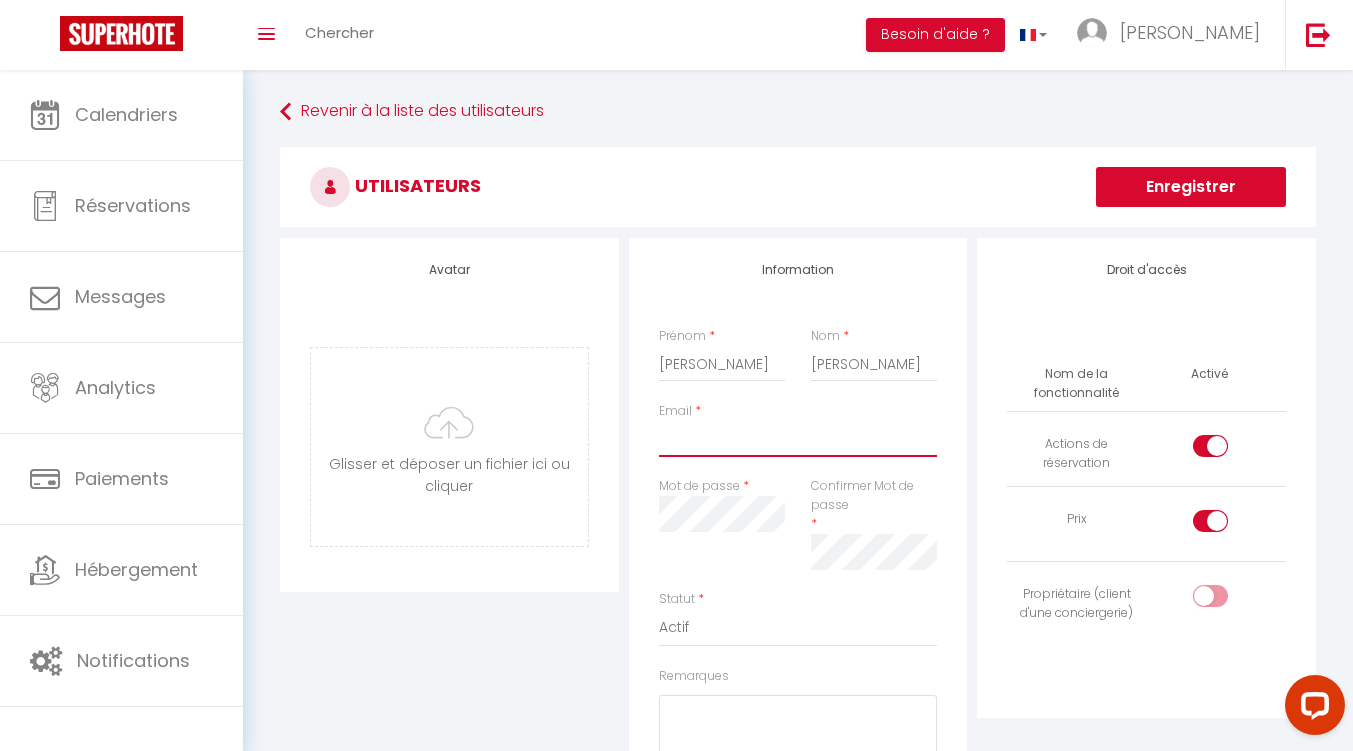 click on "Email" at bounding box center [798, 439] 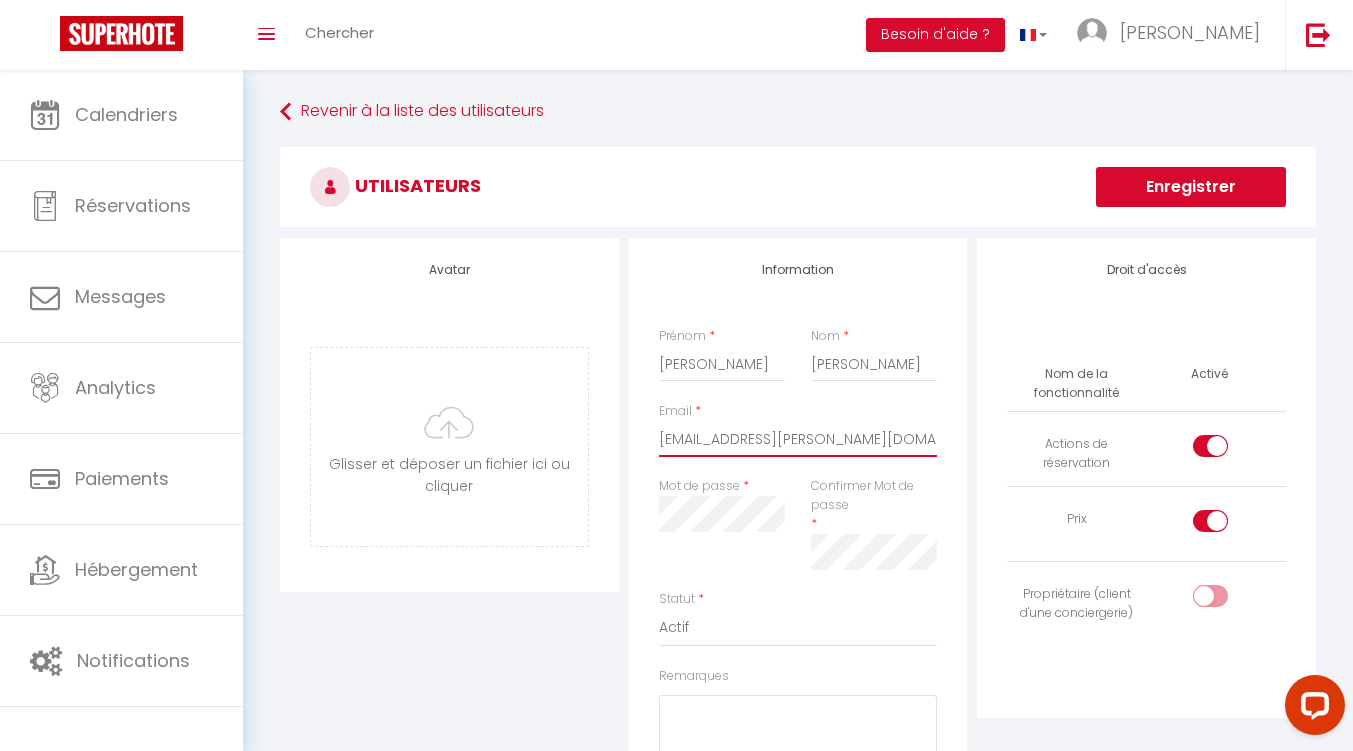 type on "[EMAIL_ADDRESS][PERSON_NAME][DOMAIN_NAME]" 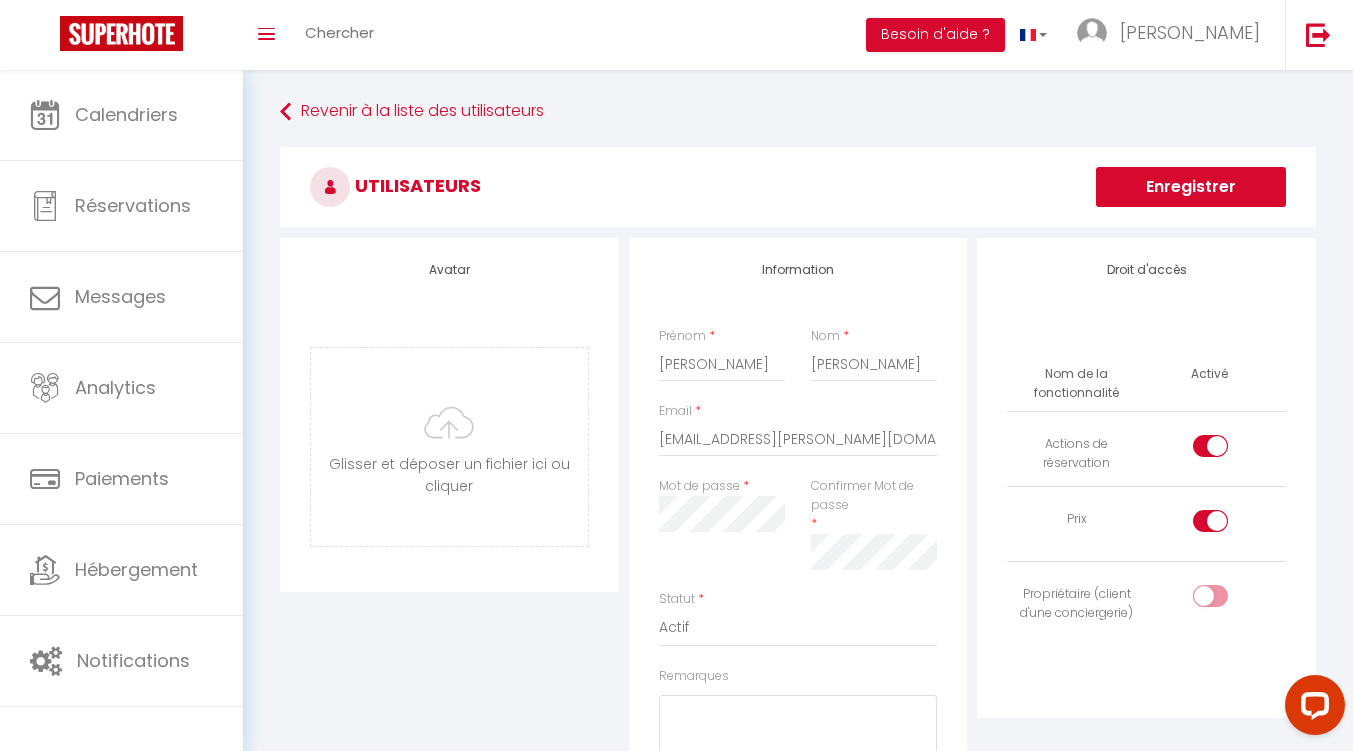 click on "Mot de passe   *" at bounding box center [722, 533] 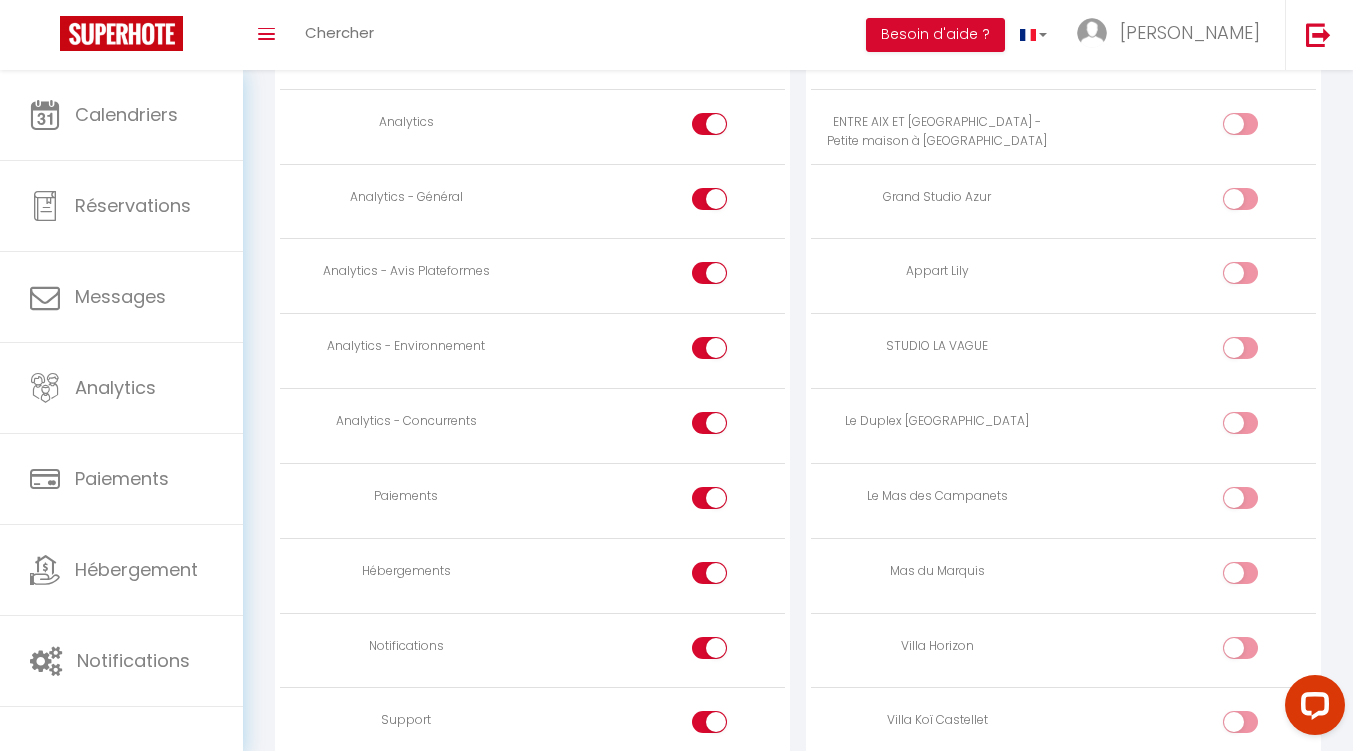 scroll, scrollTop: 1908, scrollLeft: 0, axis: vertical 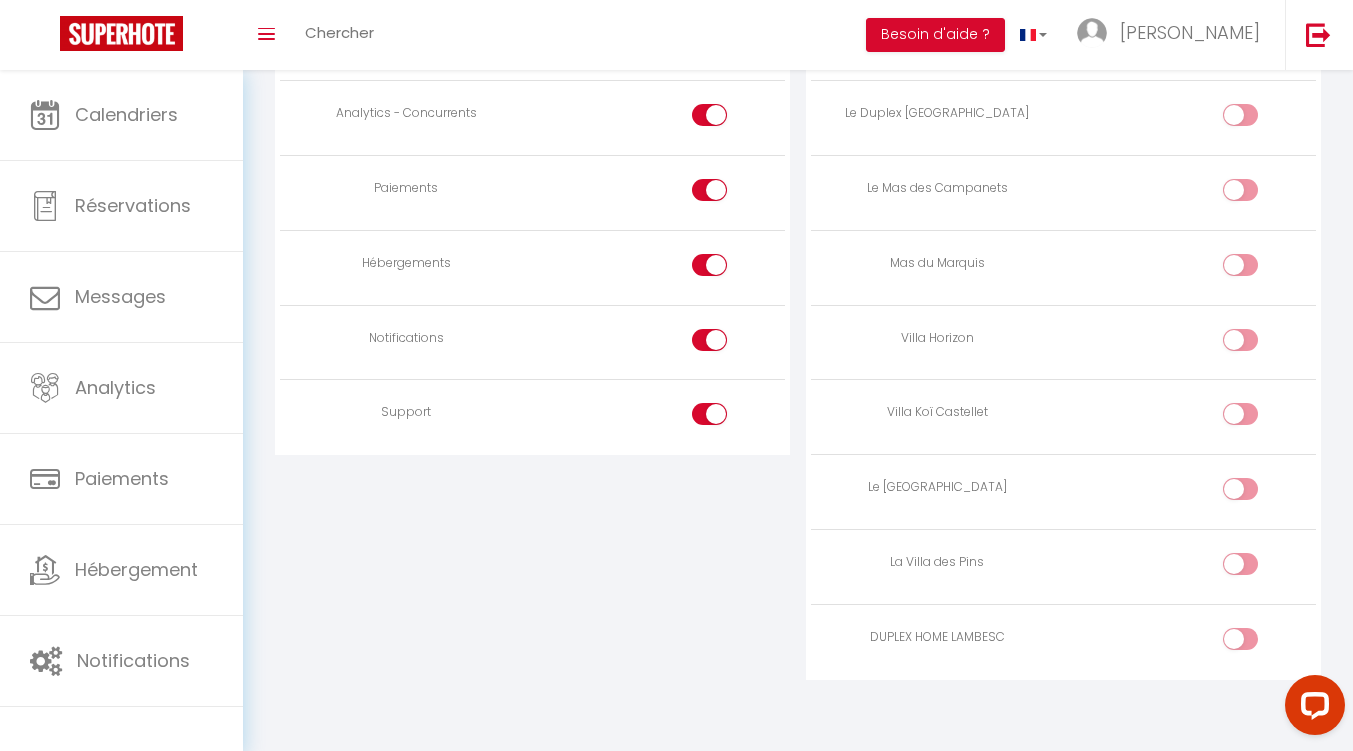 click at bounding box center [1240, 489] 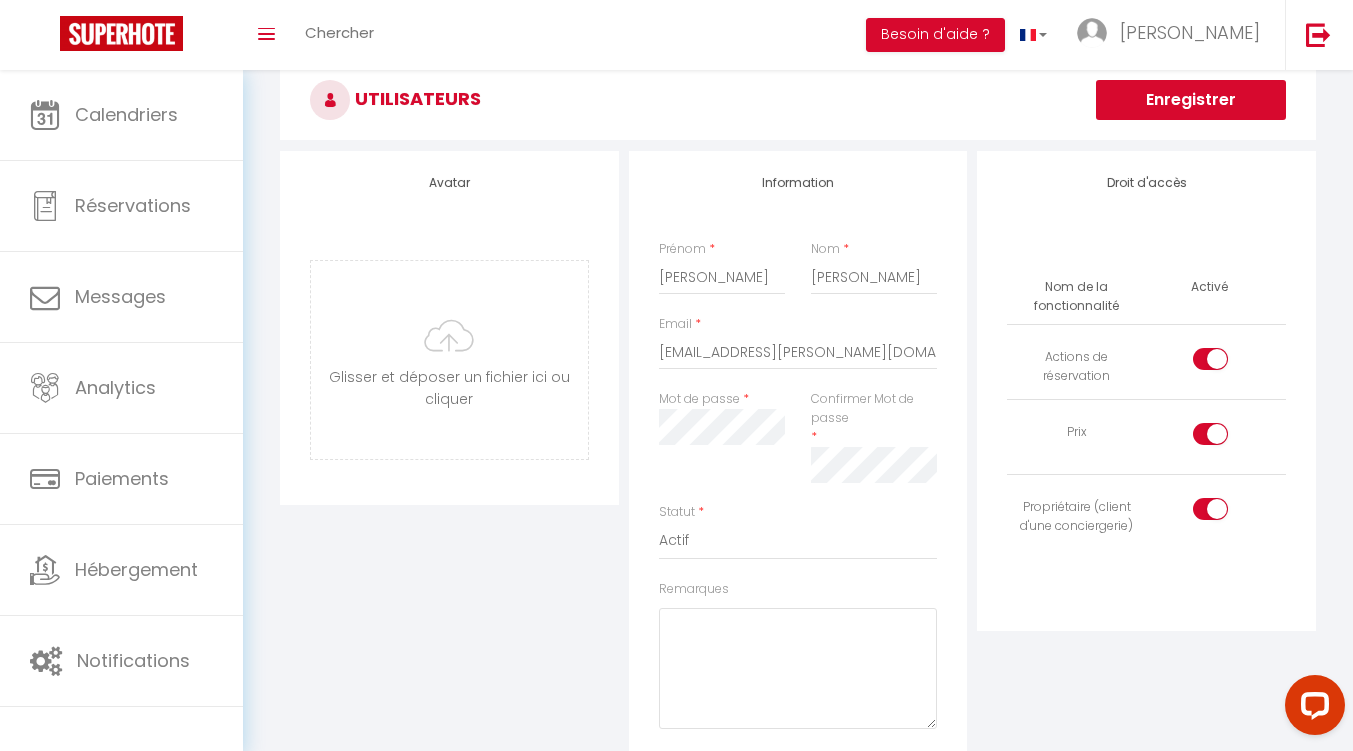 scroll, scrollTop: 8, scrollLeft: 0, axis: vertical 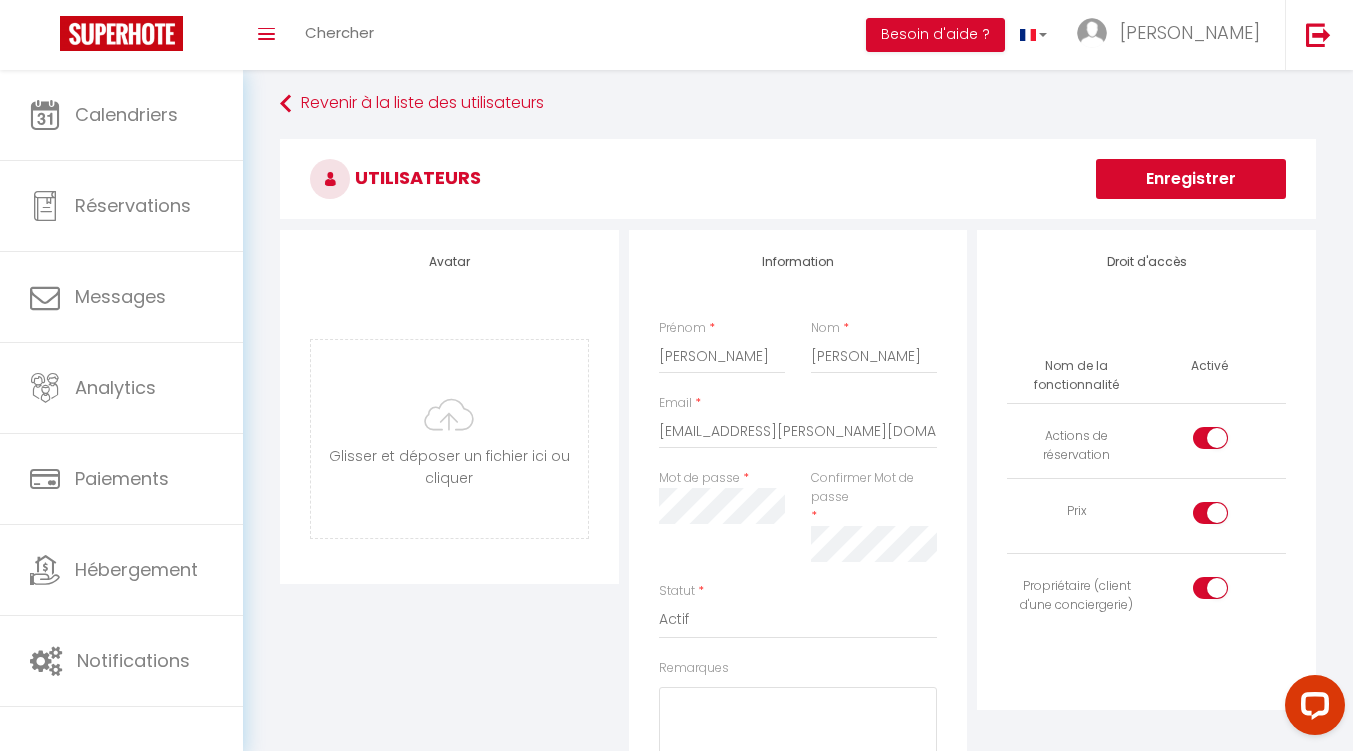 click on "Enregistrer" at bounding box center (1191, 179) 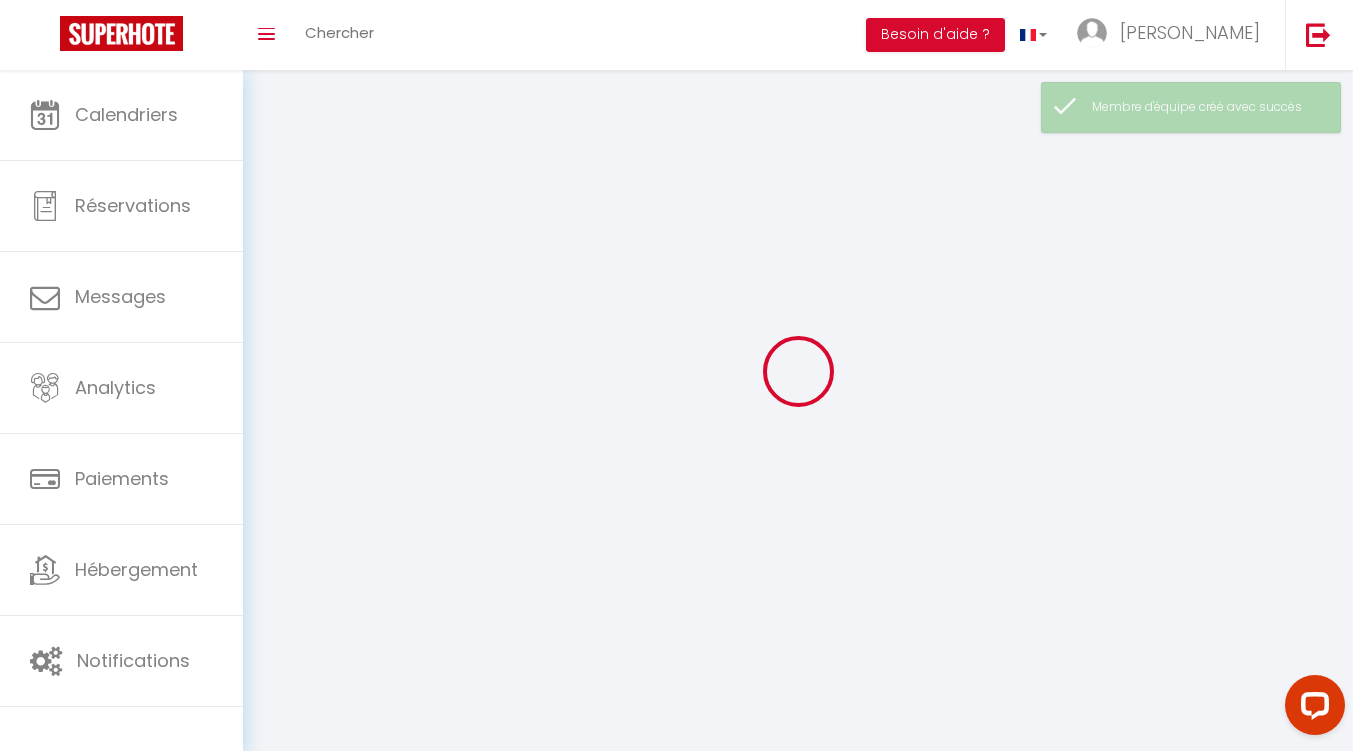 scroll, scrollTop: 0, scrollLeft: 0, axis: both 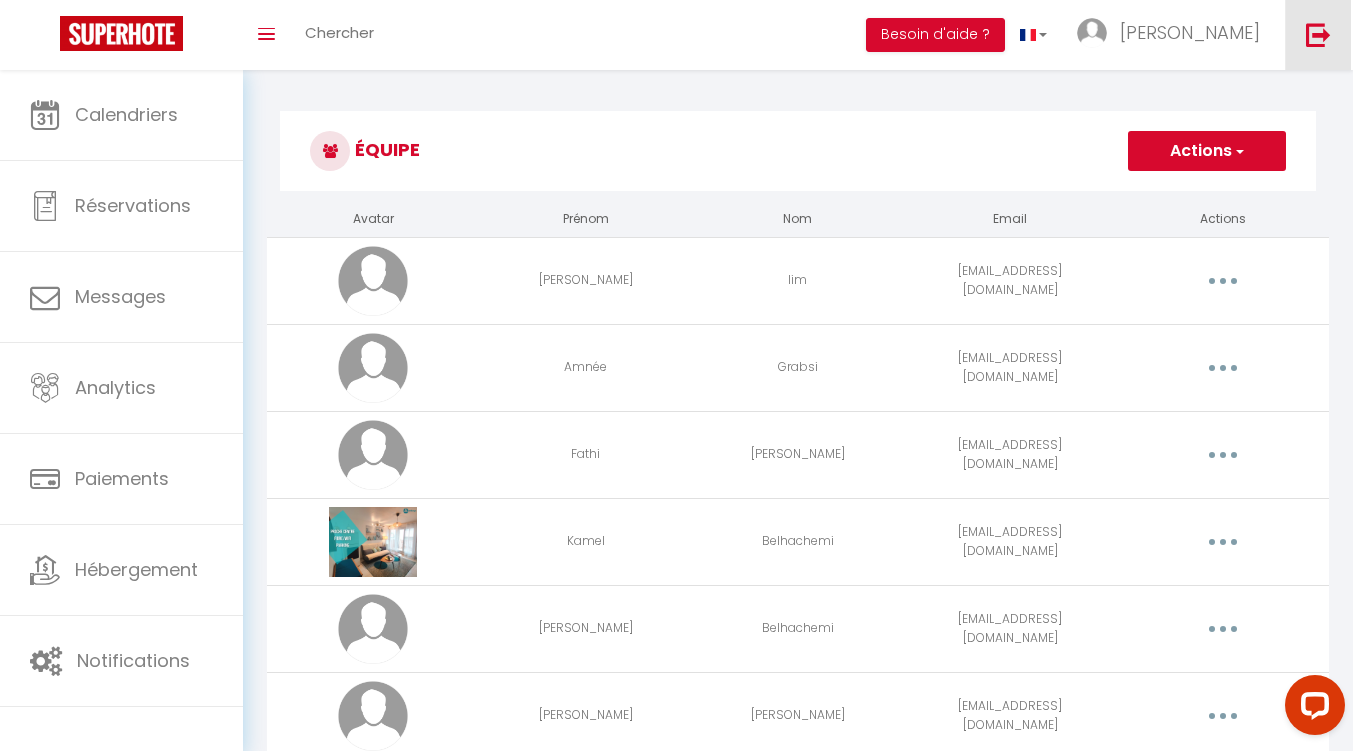 click at bounding box center (1318, 35) 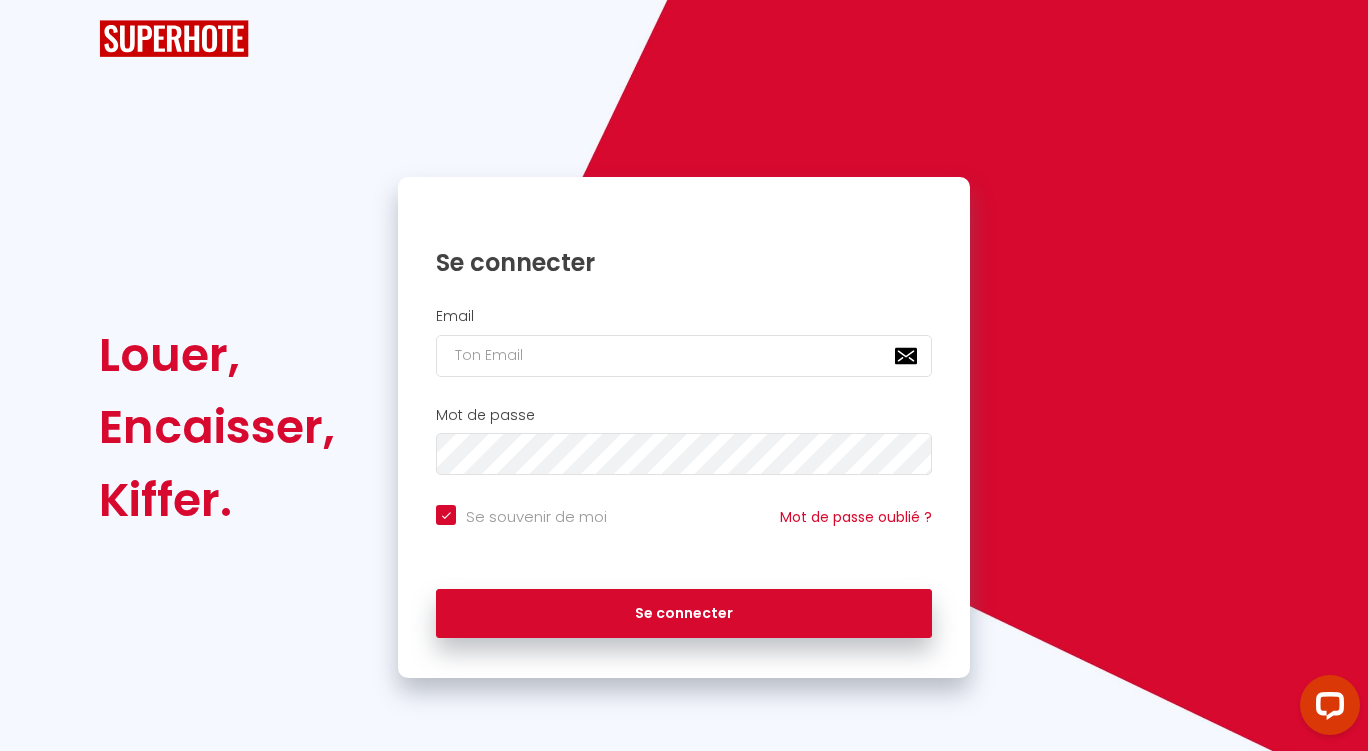 checkbox on "true" 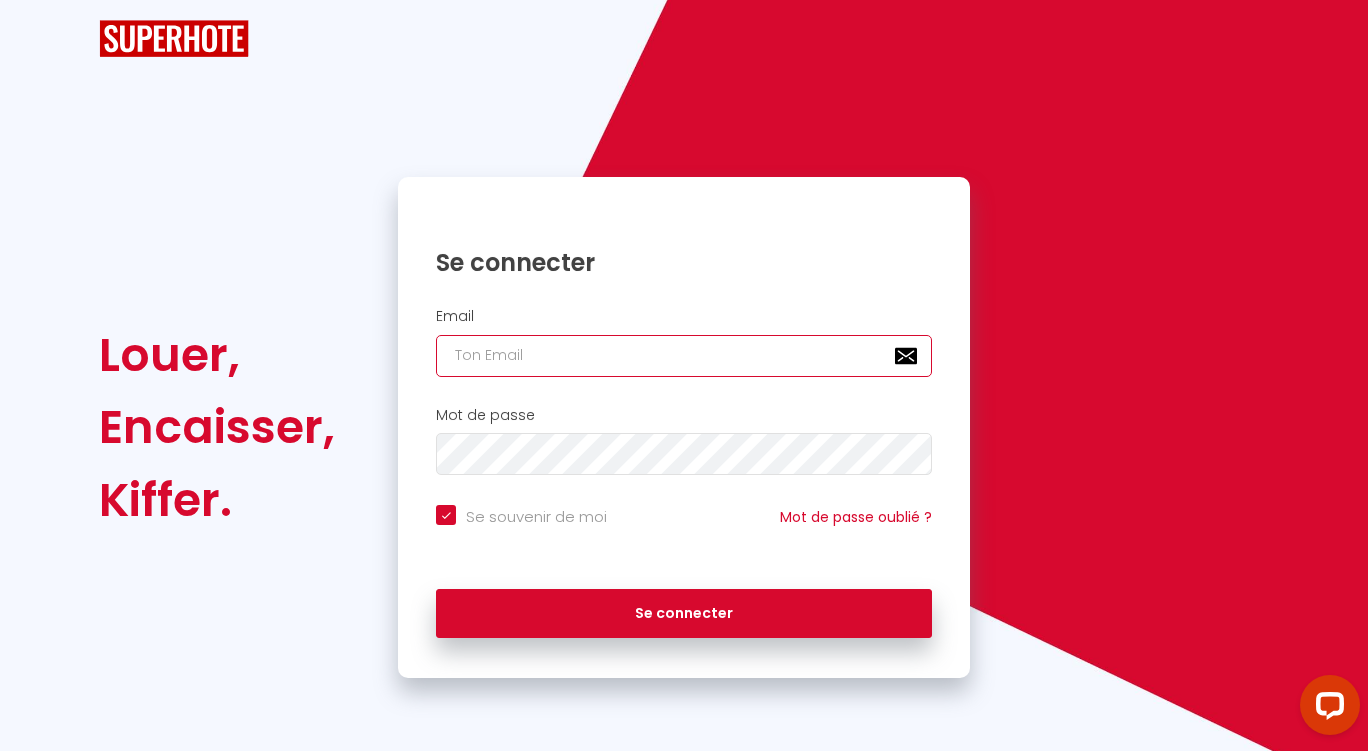 click at bounding box center (684, 356) 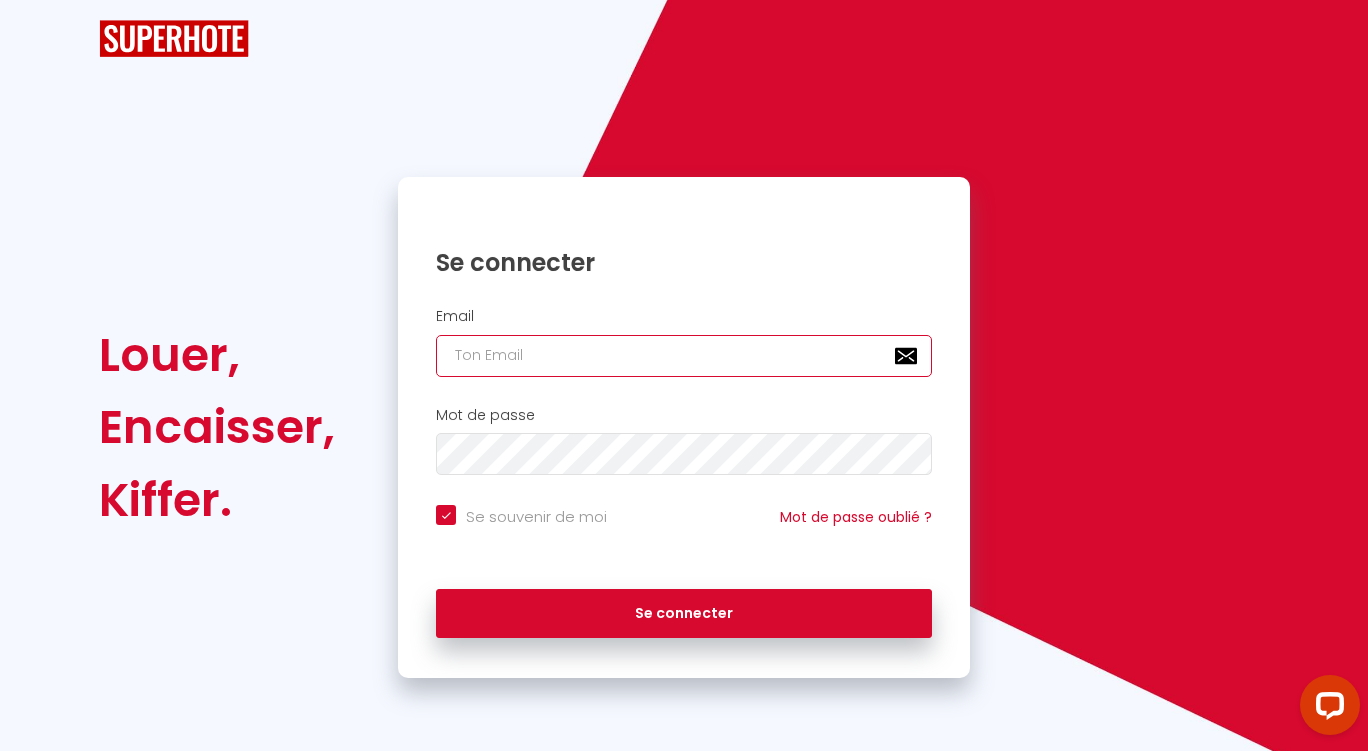 type on "[EMAIL_ADDRESS][PERSON_NAME][DOMAIN_NAME]" 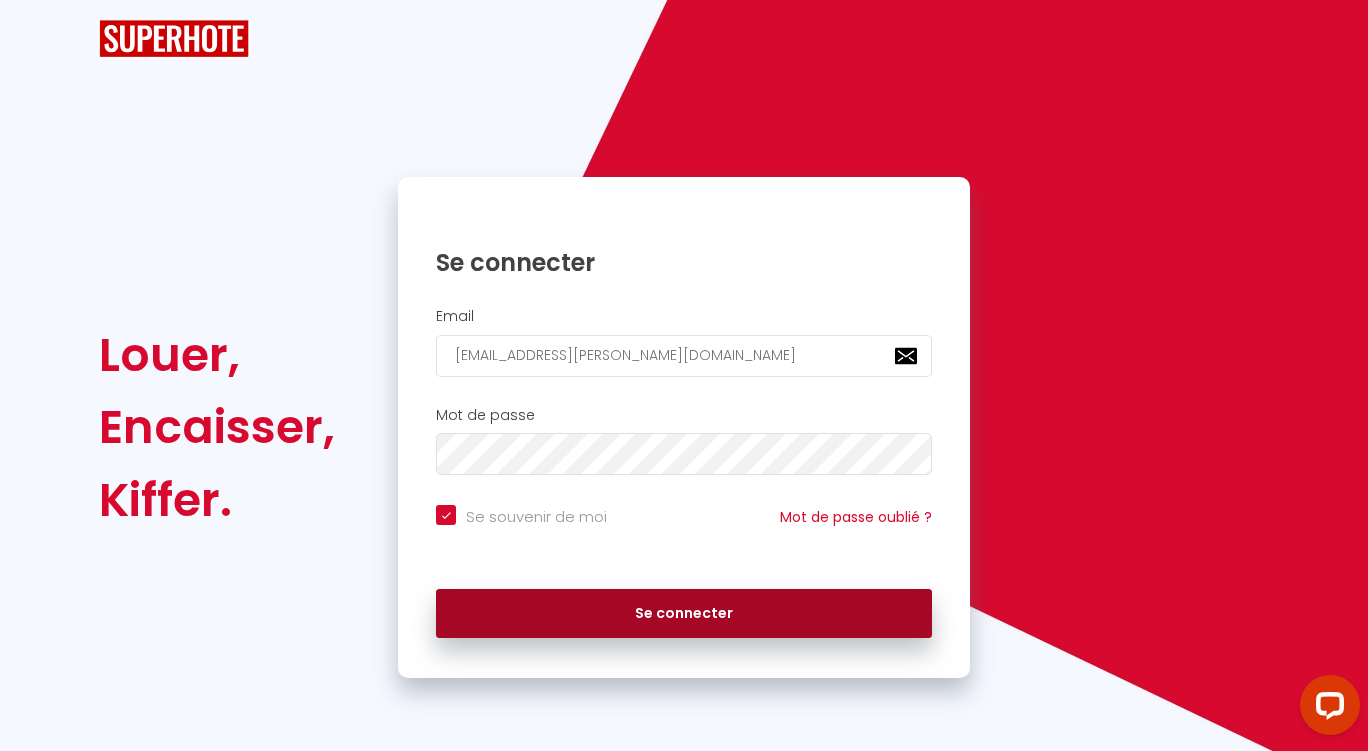 click on "Se connecter" at bounding box center [684, 614] 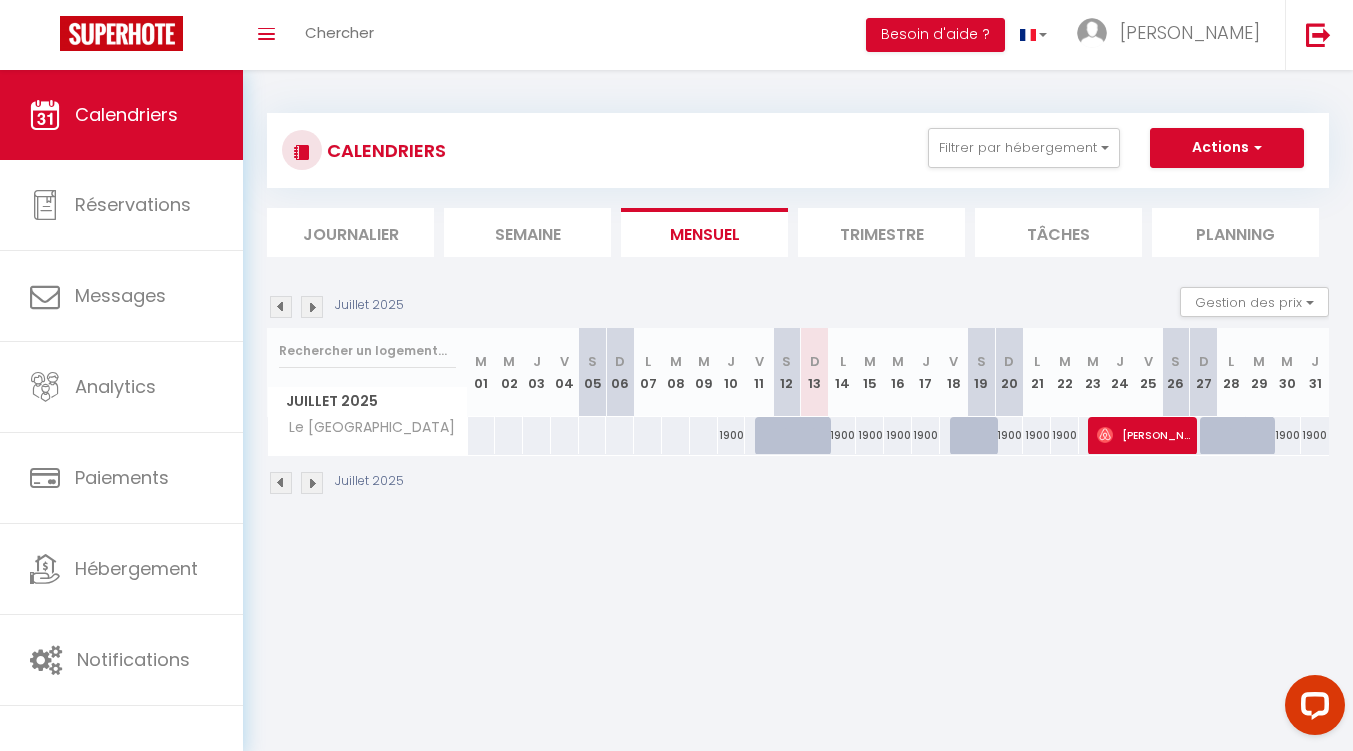 click at bounding box center (312, 483) 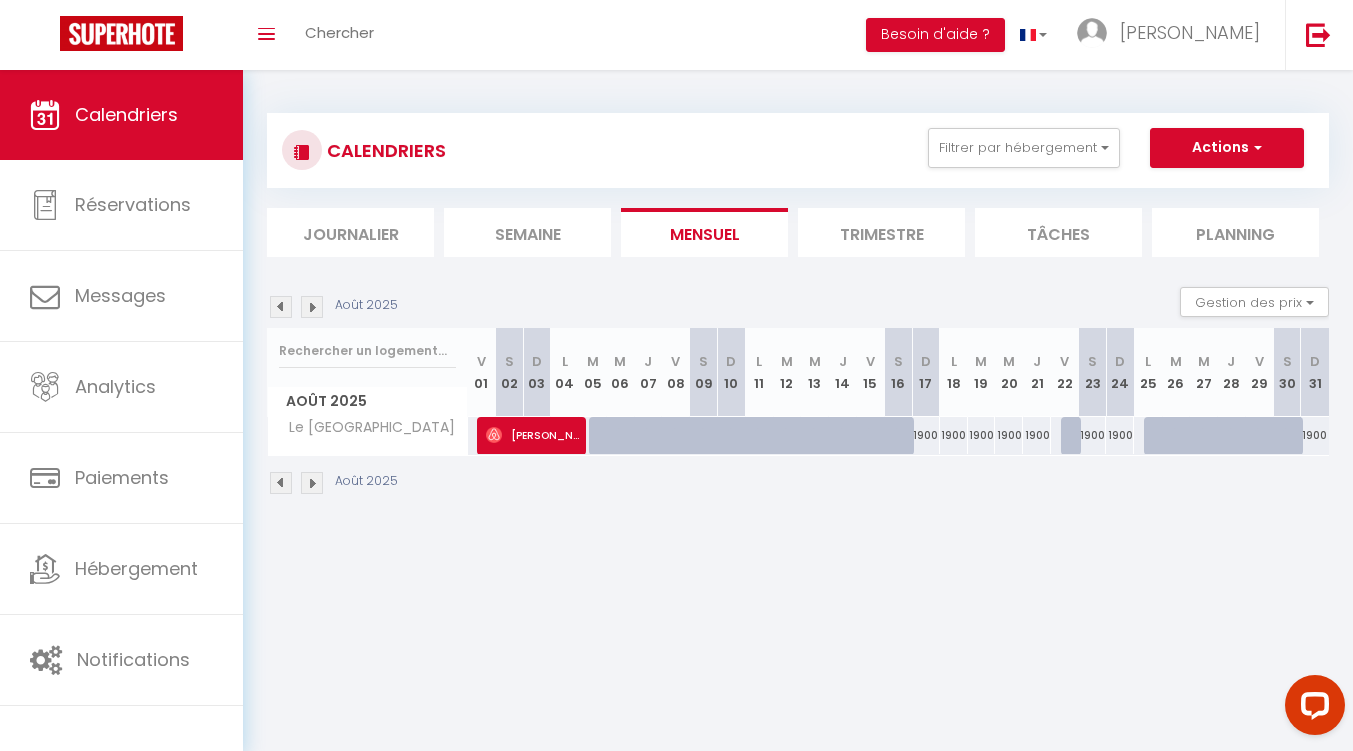 click at bounding box center [312, 483] 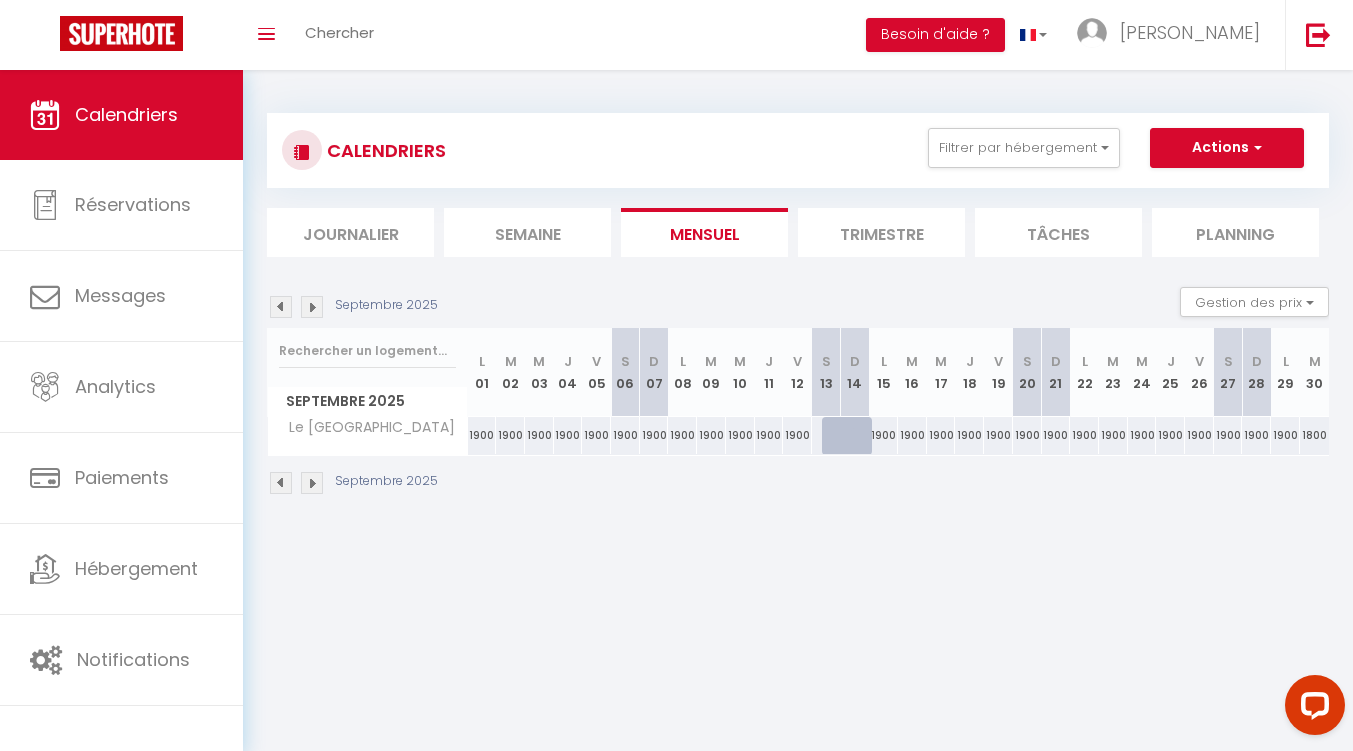 click at bounding box center (281, 483) 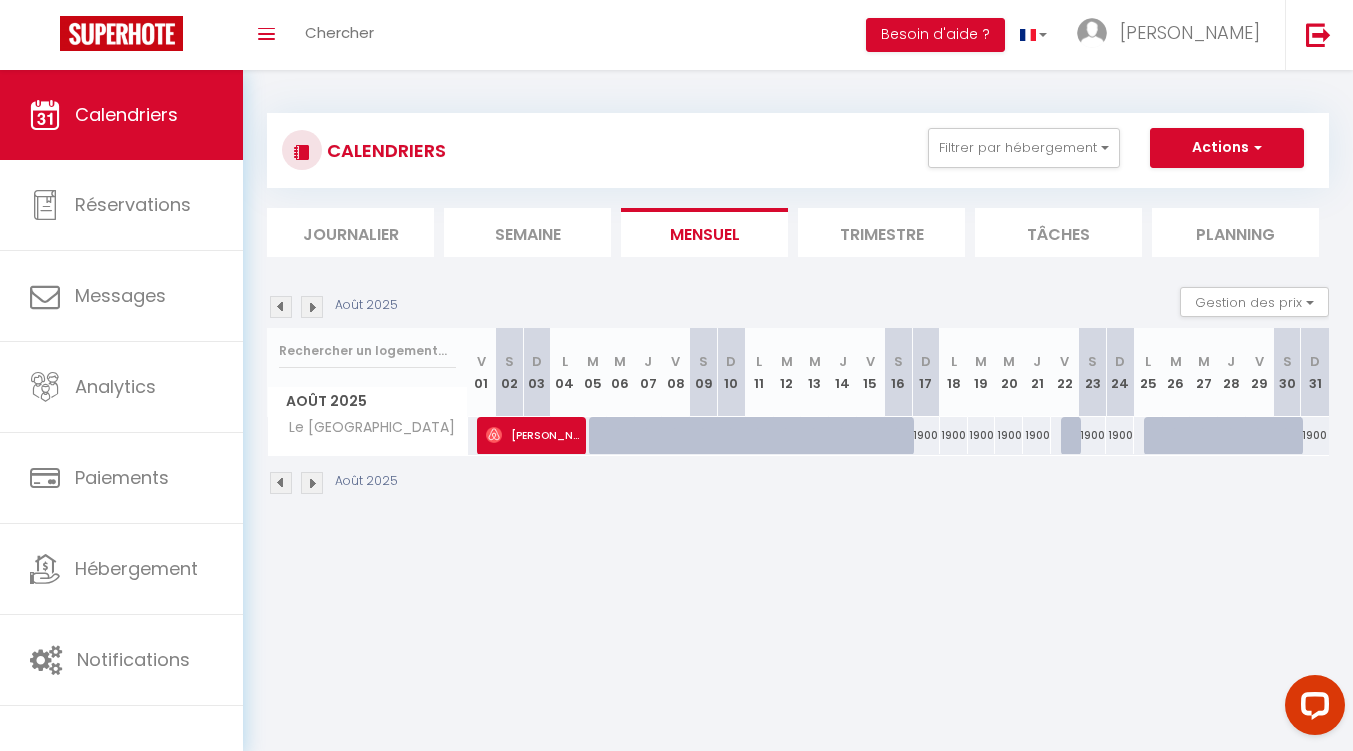 click at bounding box center (281, 483) 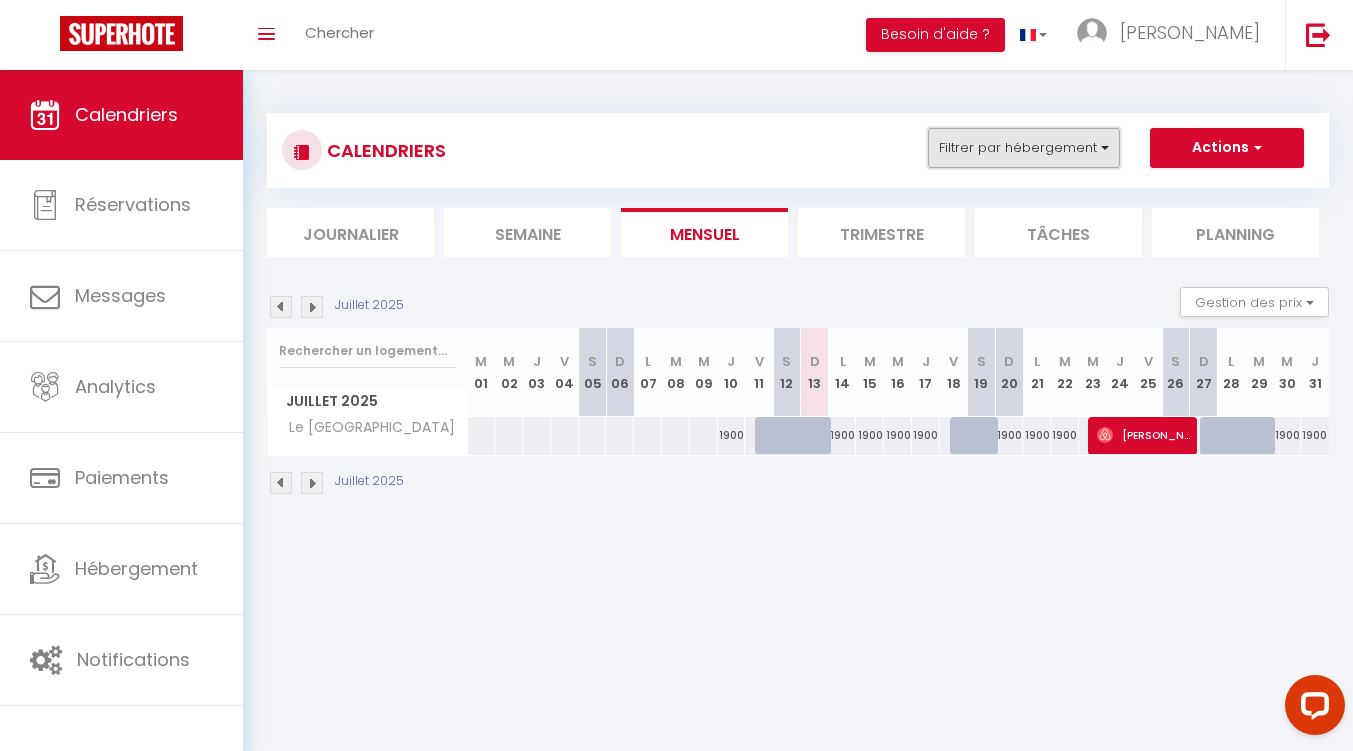 click on "Filtrer par hébergement" at bounding box center [1024, 148] 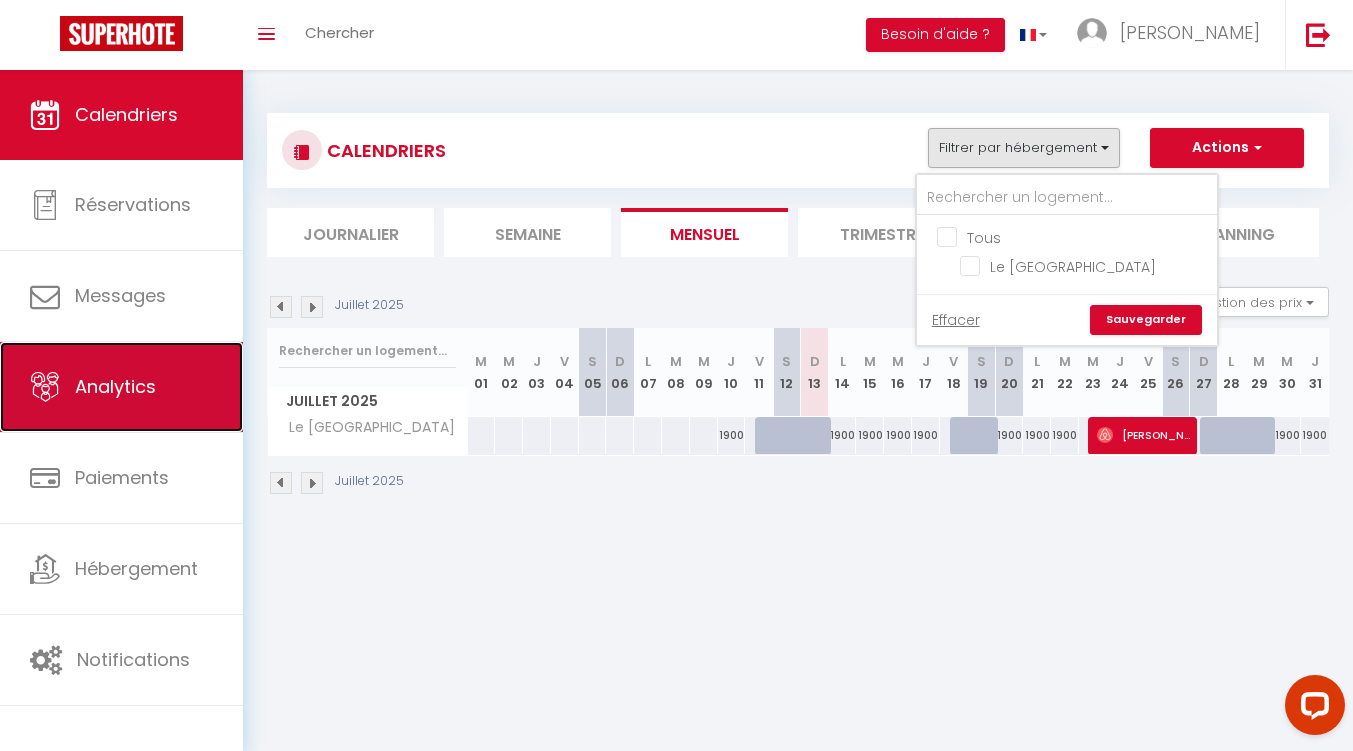 click on "Analytics" at bounding box center [121, 387] 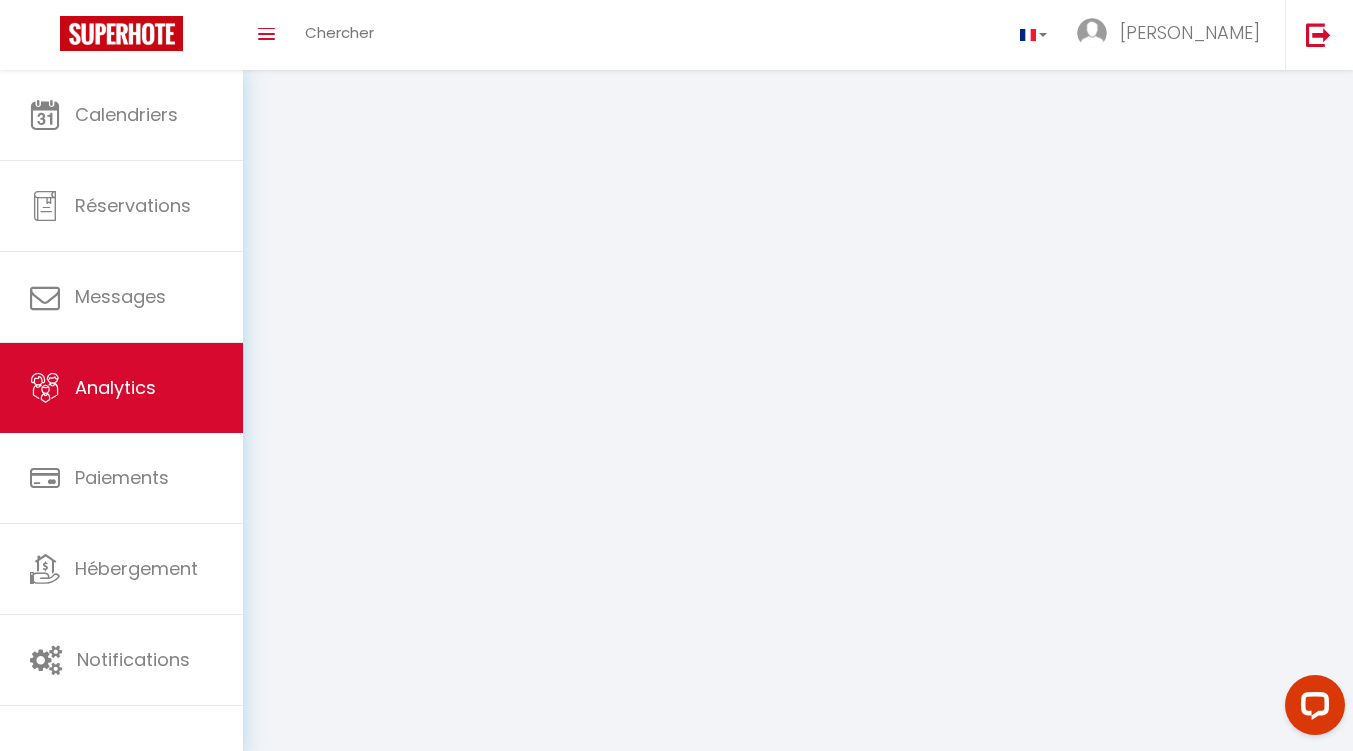 select on "2025" 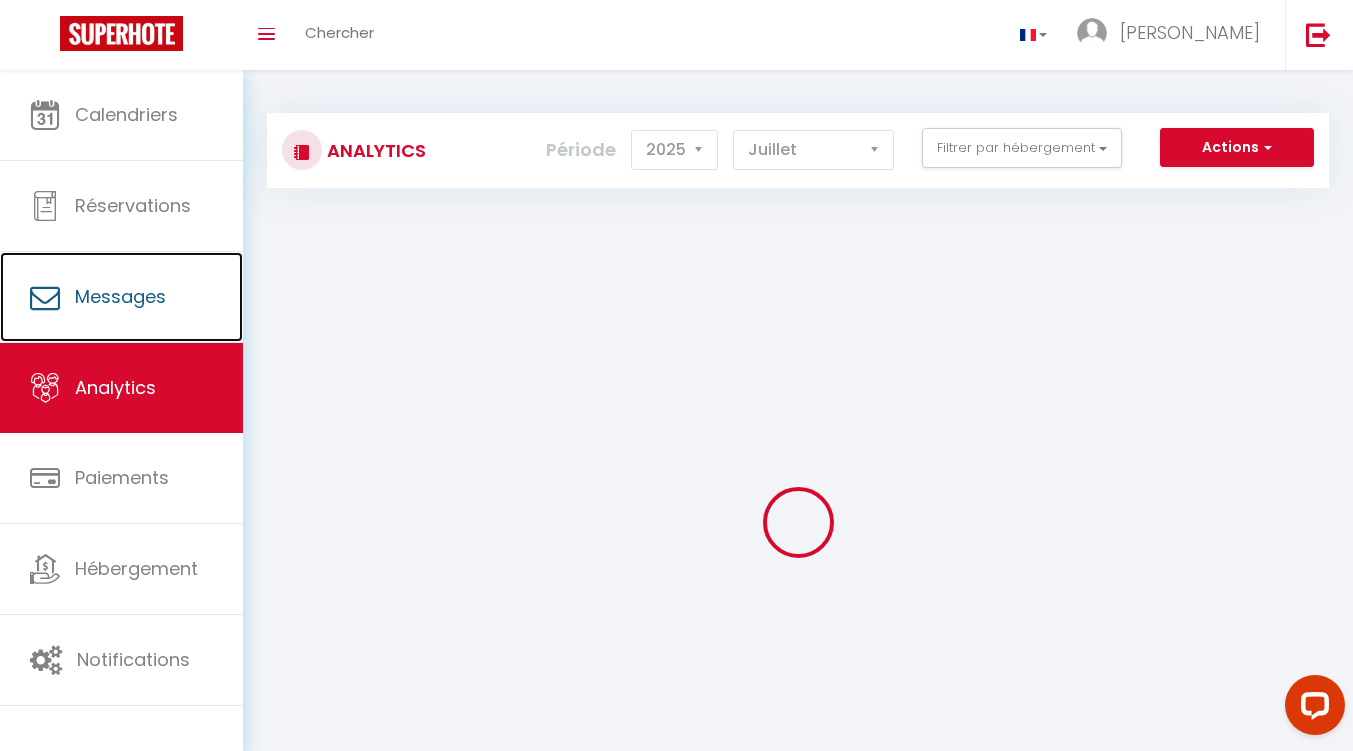 click on "Messages" at bounding box center (121, 297) 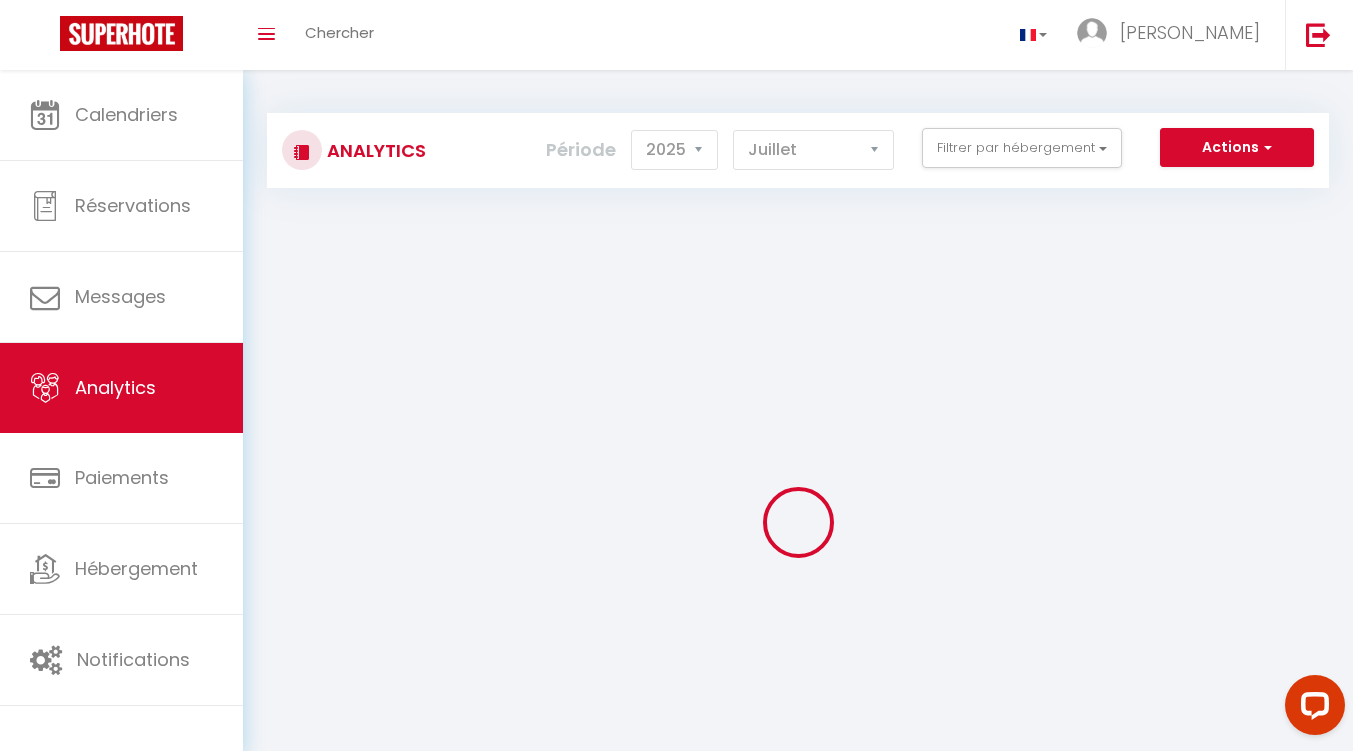 select on "message" 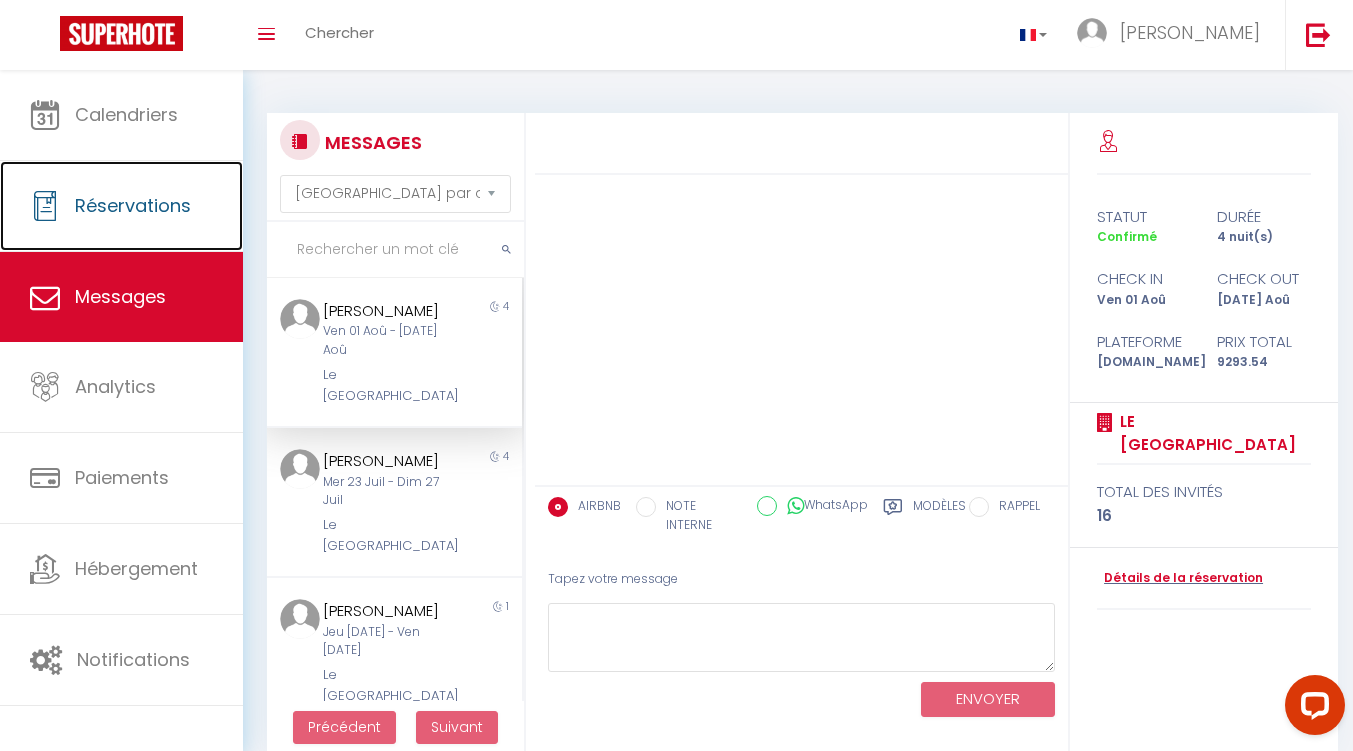 click on "Réservations" at bounding box center (133, 205) 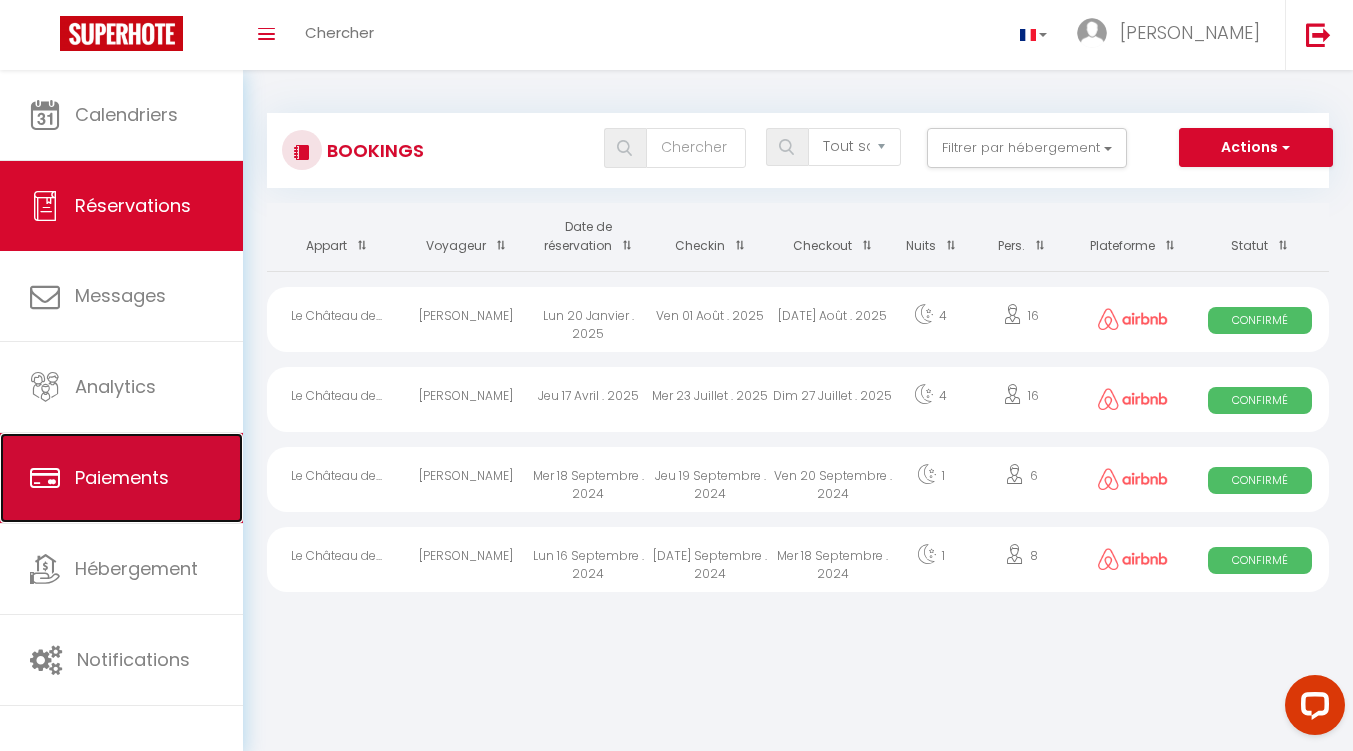 click on "Paiements" at bounding box center (122, 477) 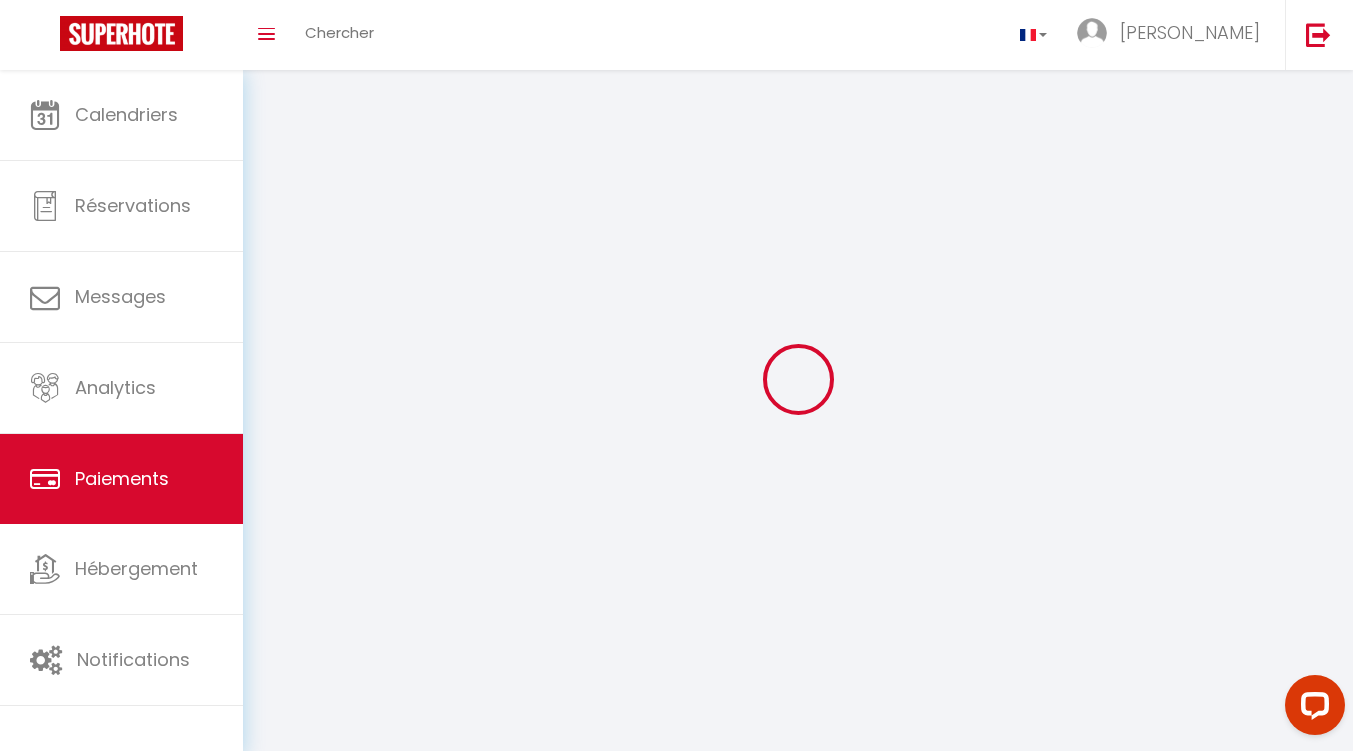 select on "2" 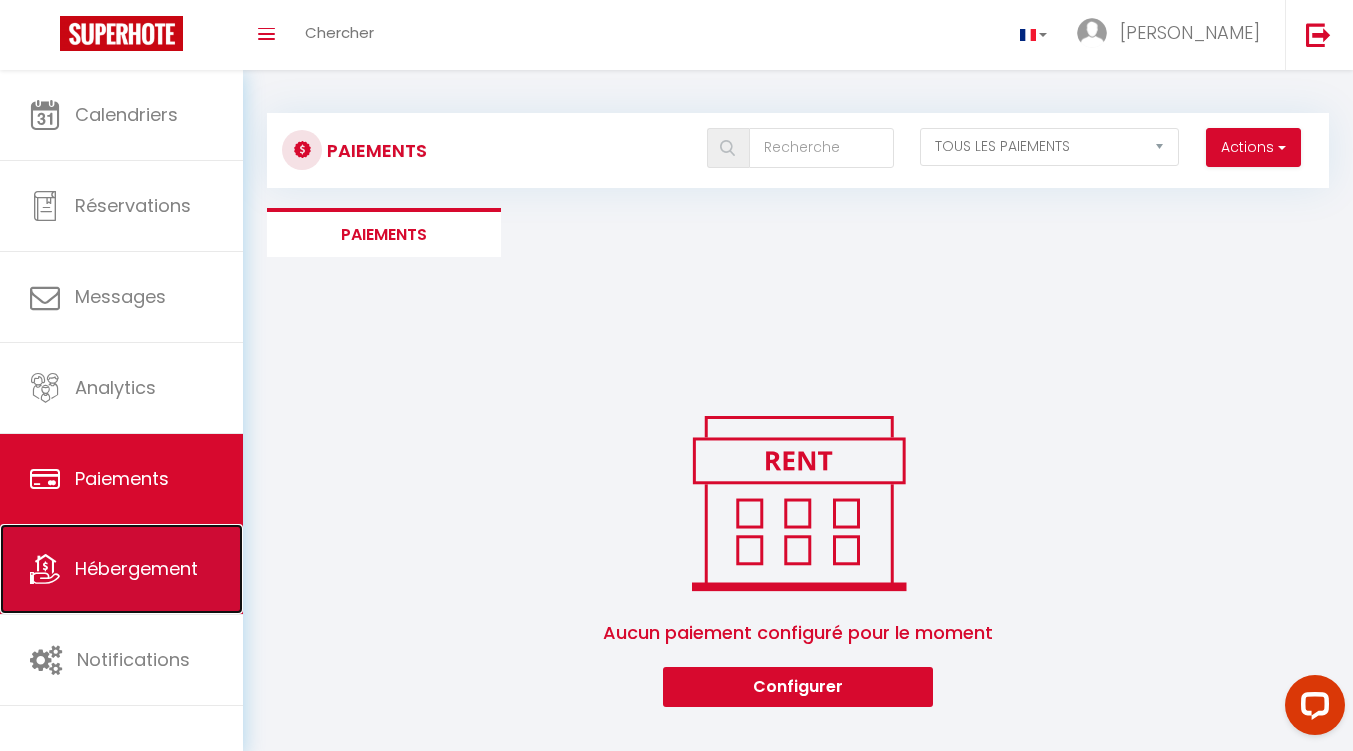 click on "Hébergement" at bounding box center (121, 569) 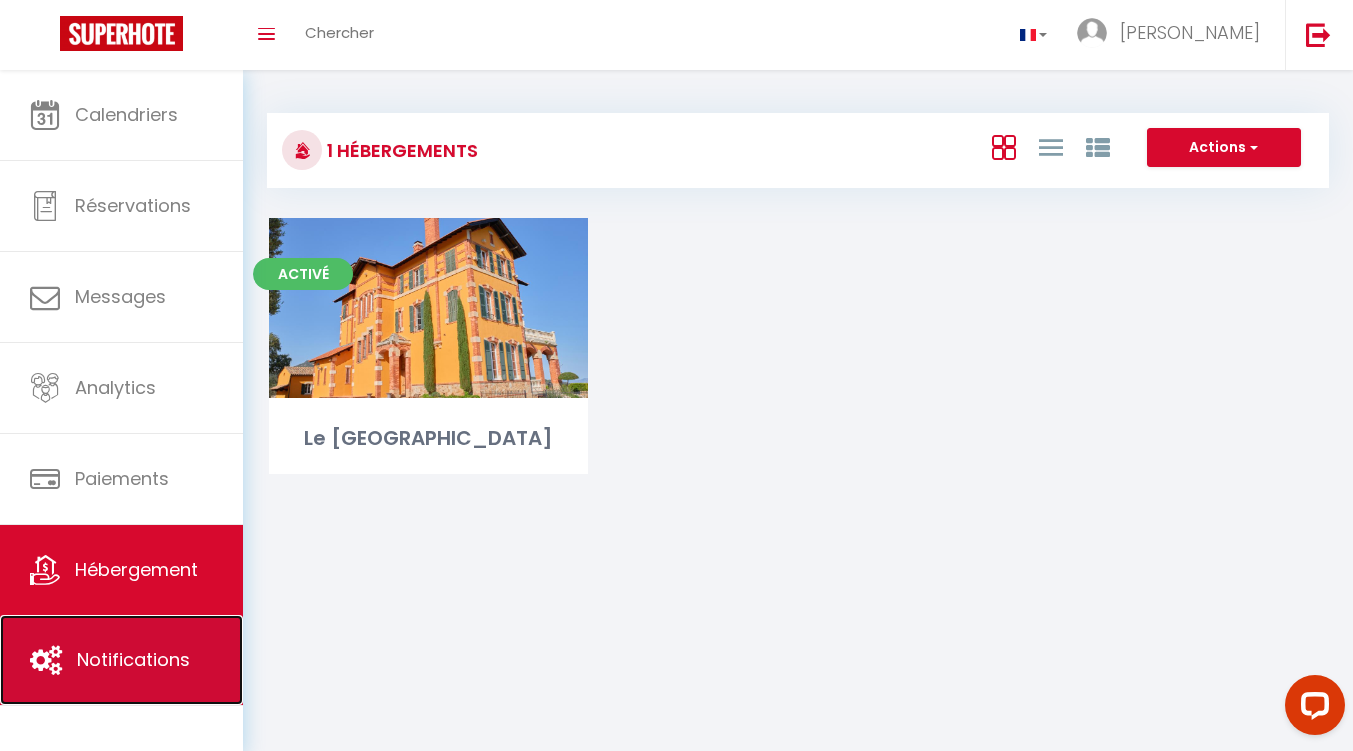 click on "Notifications" at bounding box center [121, 660] 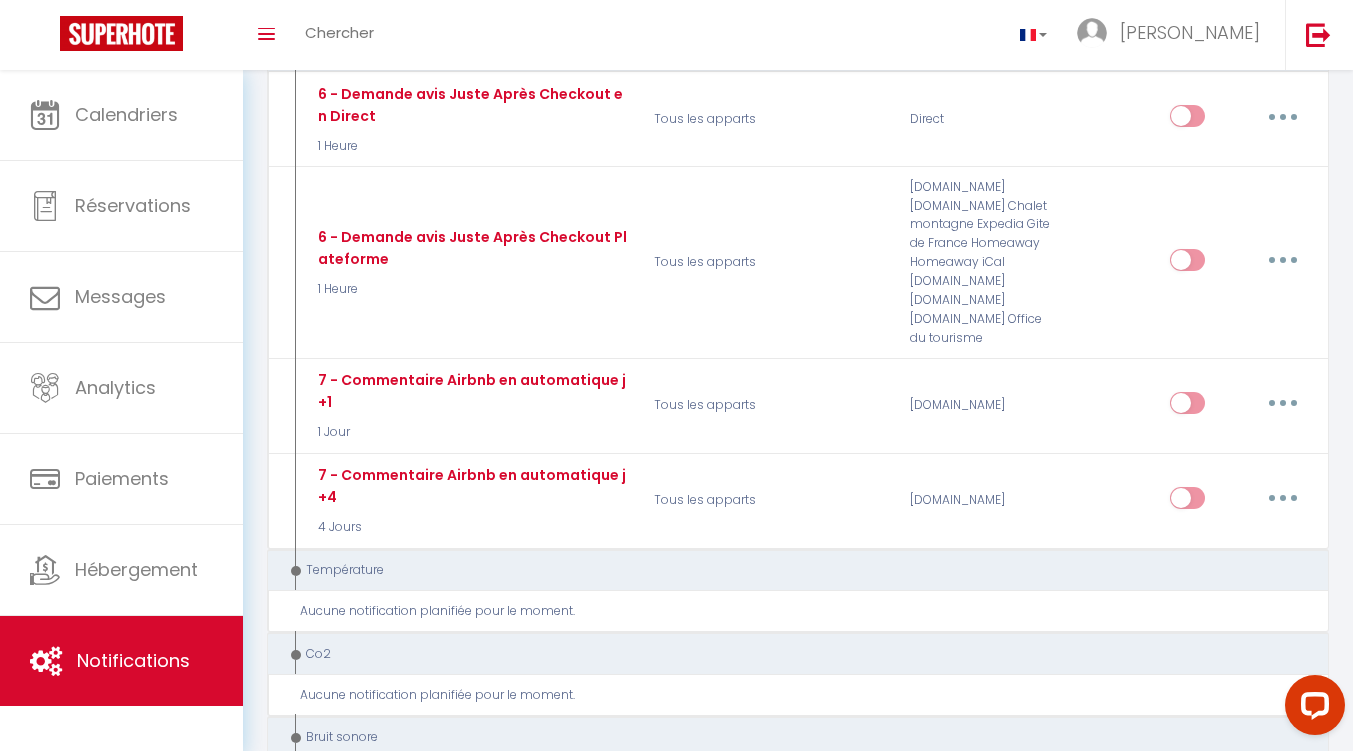 scroll, scrollTop: 1100, scrollLeft: 0, axis: vertical 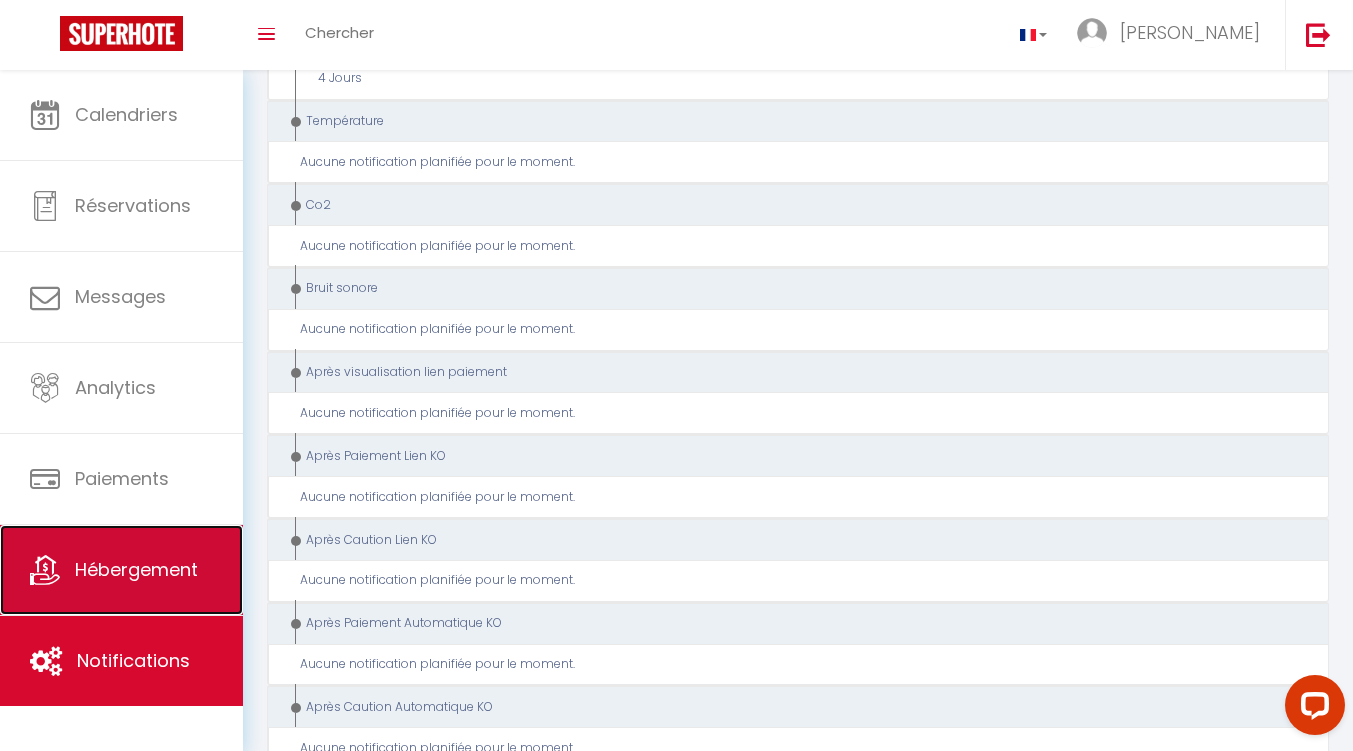 click on "Hébergement" at bounding box center [121, 570] 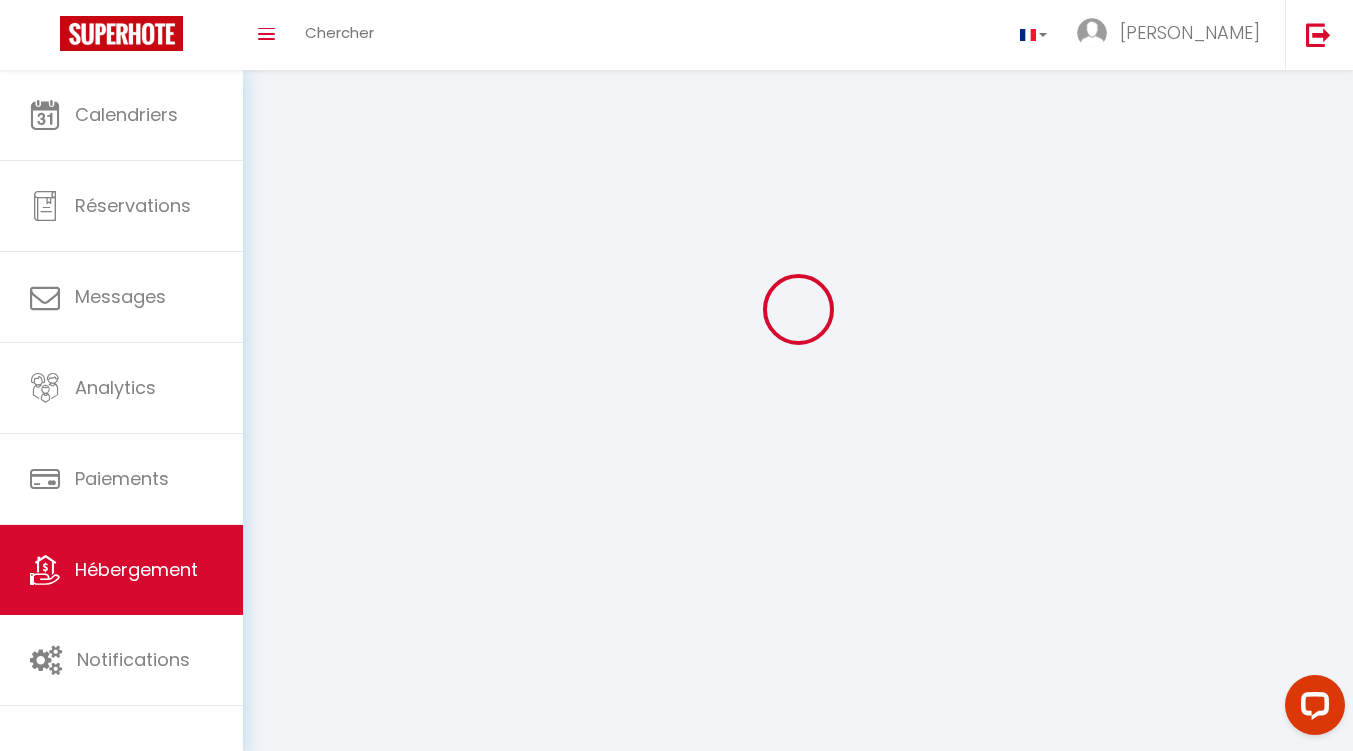 scroll, scrollTop: 0, scrollLeft: 0, axis: both 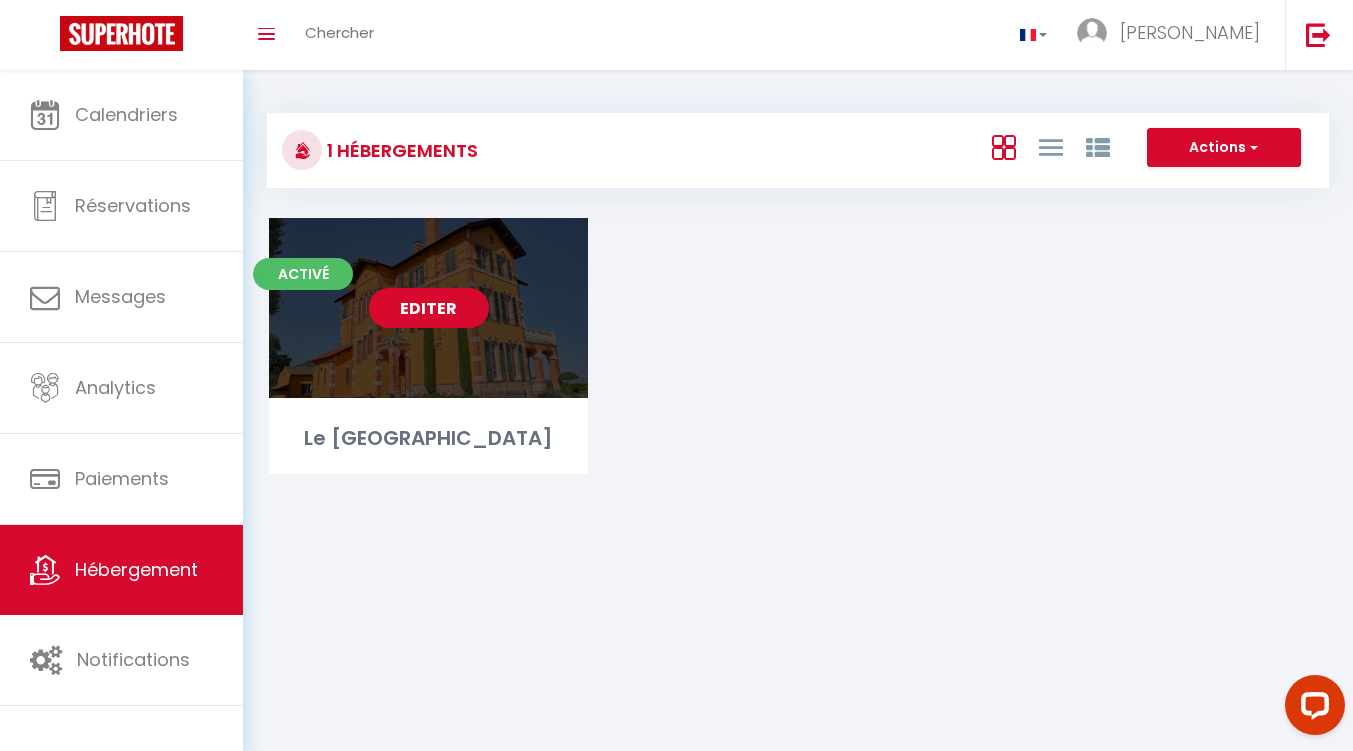click on "Editer" at bounding box center (429, 308) 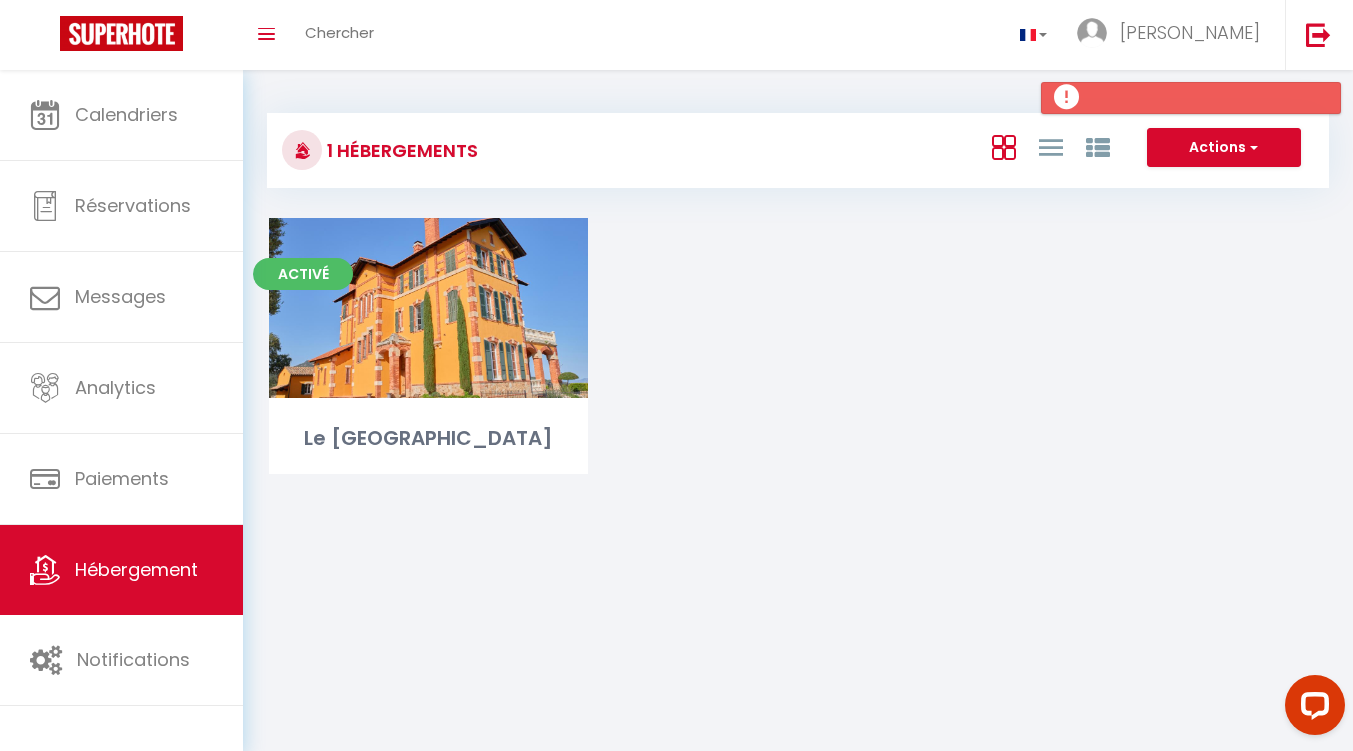 click on "Activé
Editer
Le Château de la Mère" at bounding box center (798, 371) 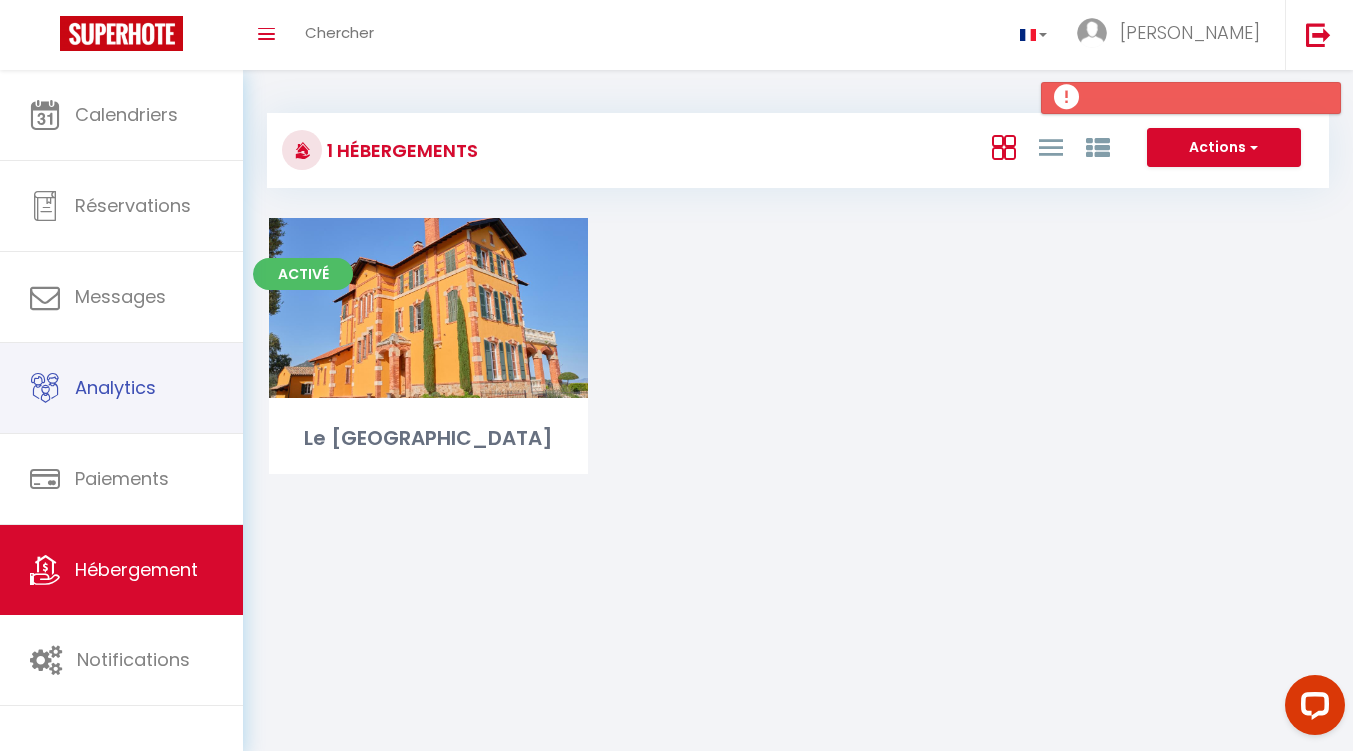 click on "Activé
Editer
Le Château de la Mère" at bounding box center (428, 371) 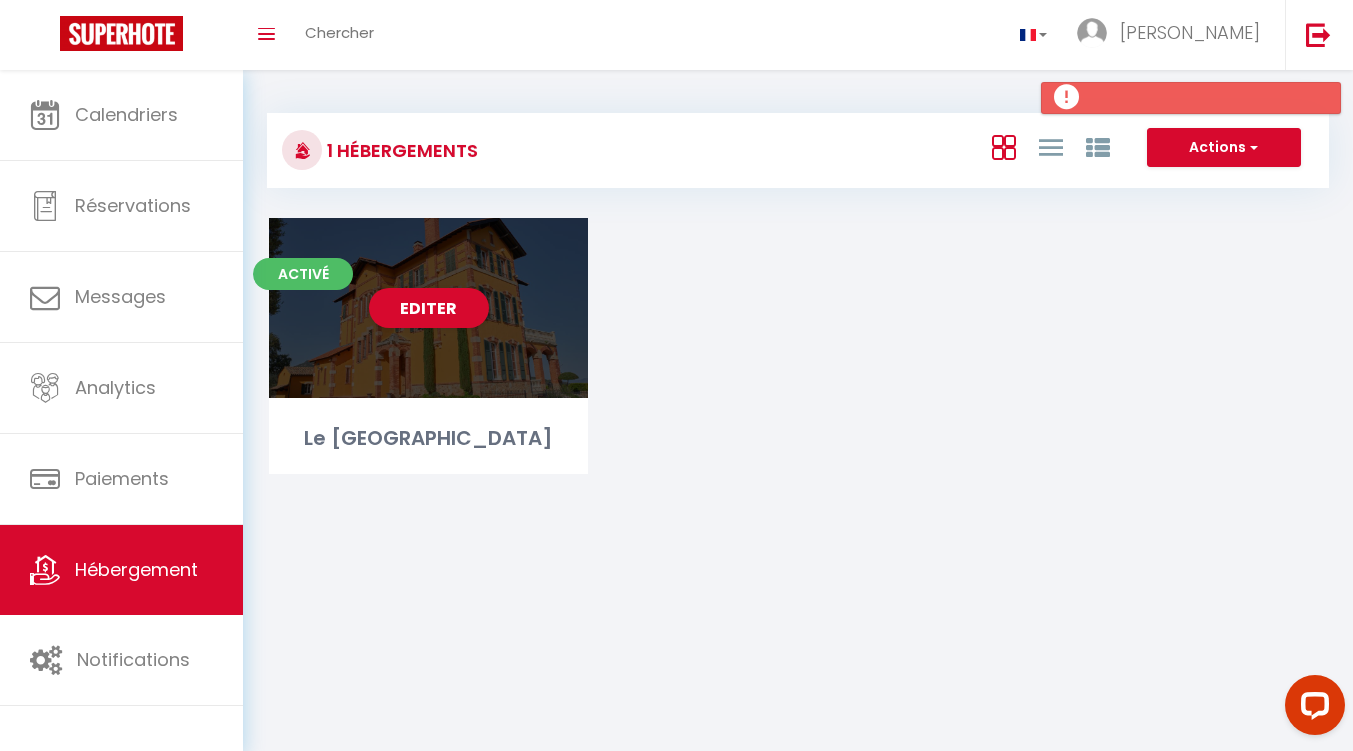 click on "Editer" at bounding box center (428, 308) 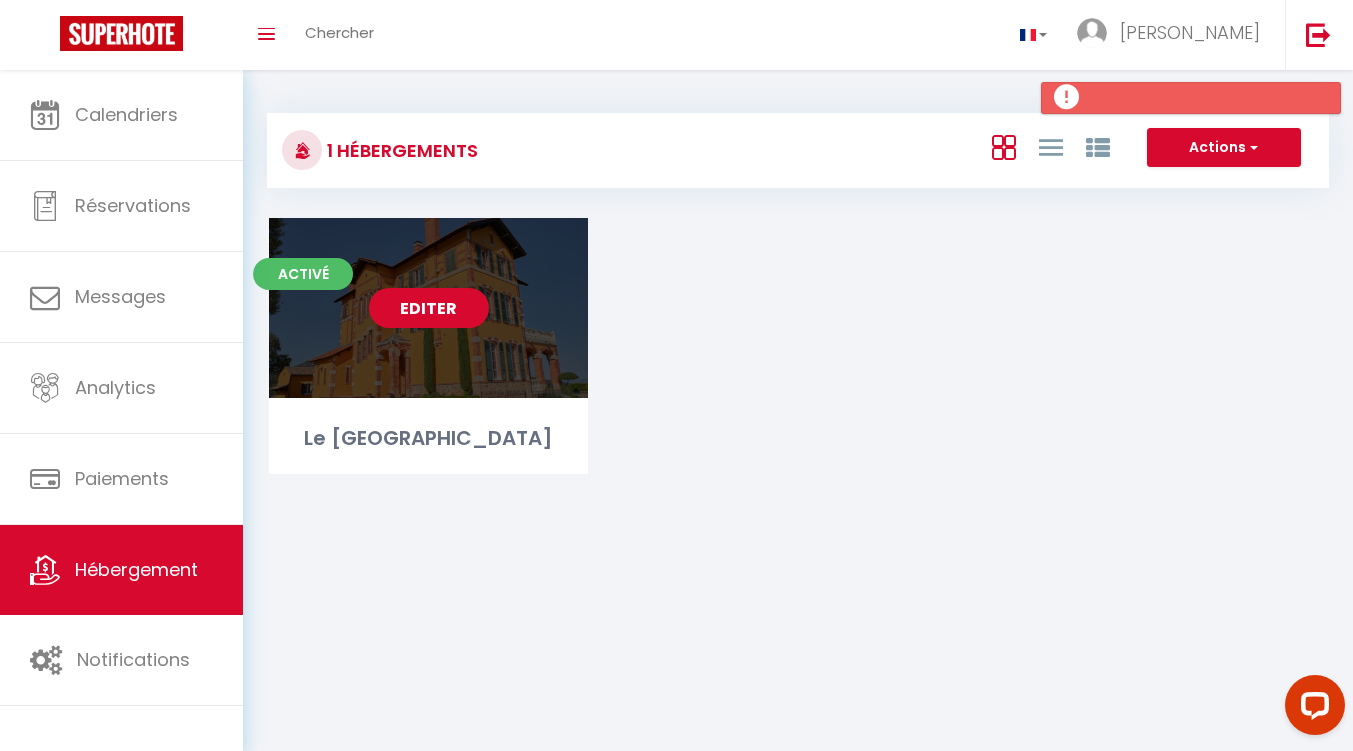click on "Editer" at bounding box center [429, 308] 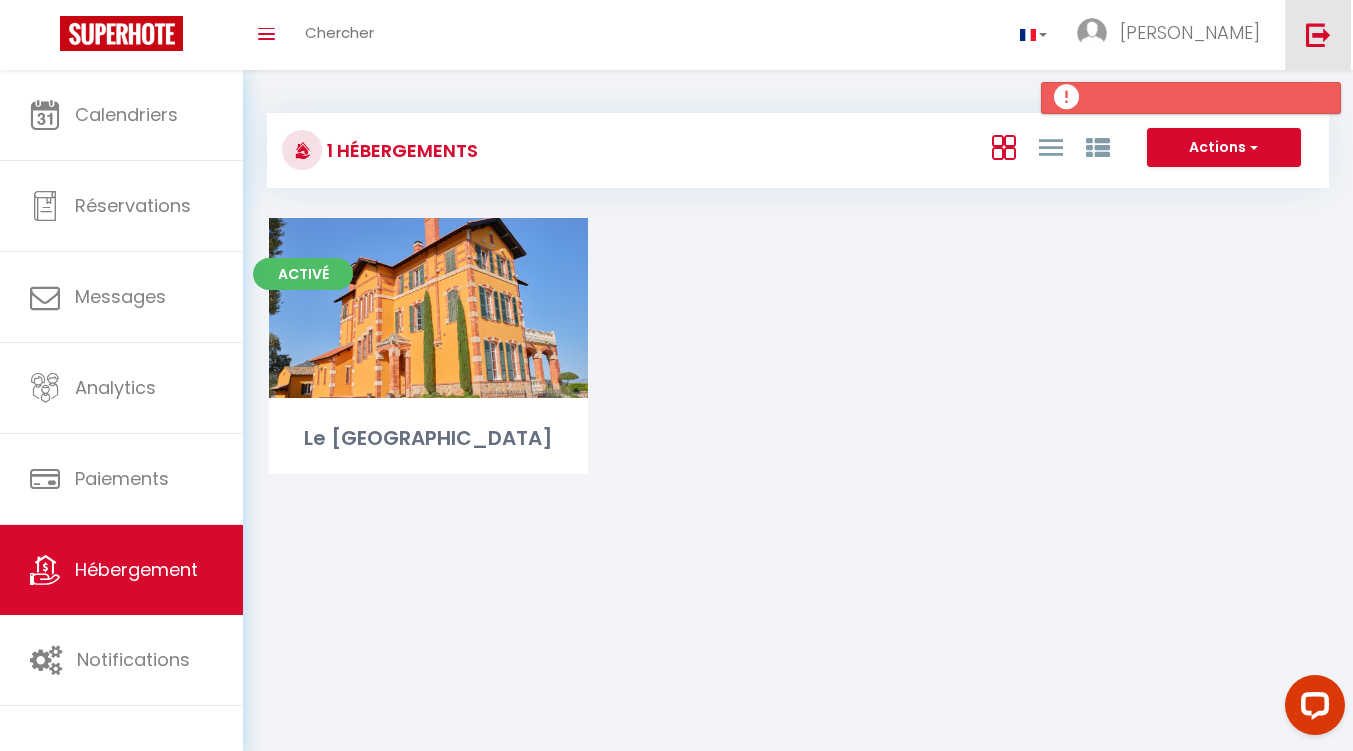 click at bounding box center (1318, 34) 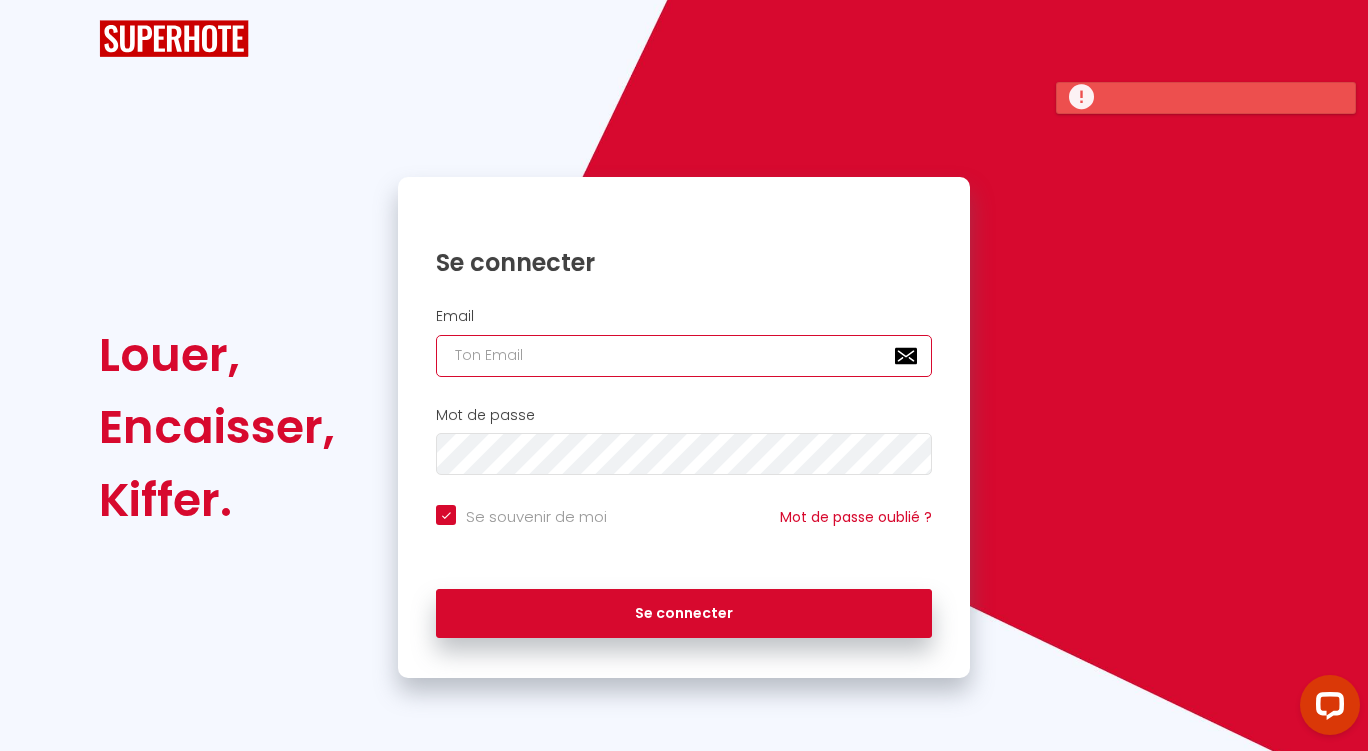 click at bounding box center (684, 356) 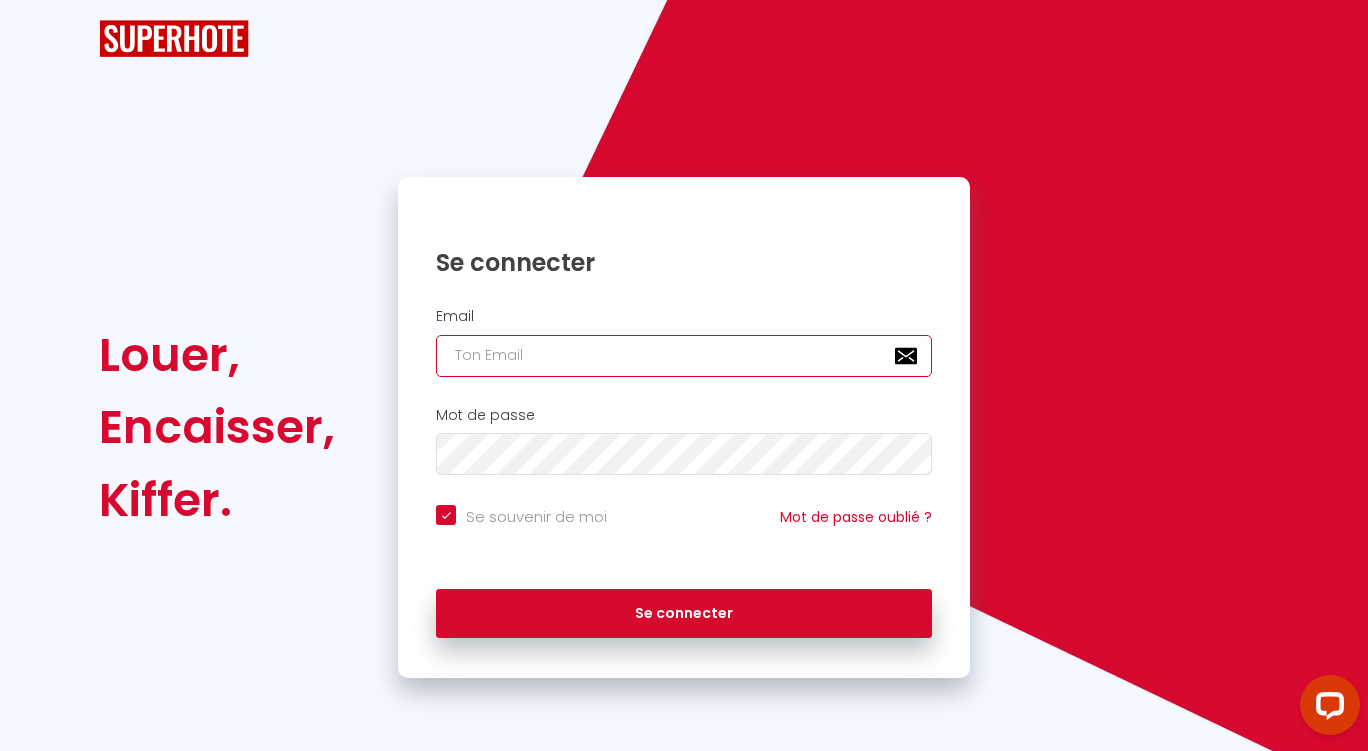 type on "[EMAIL_ADDRESS][DOMAIN_NAME]" 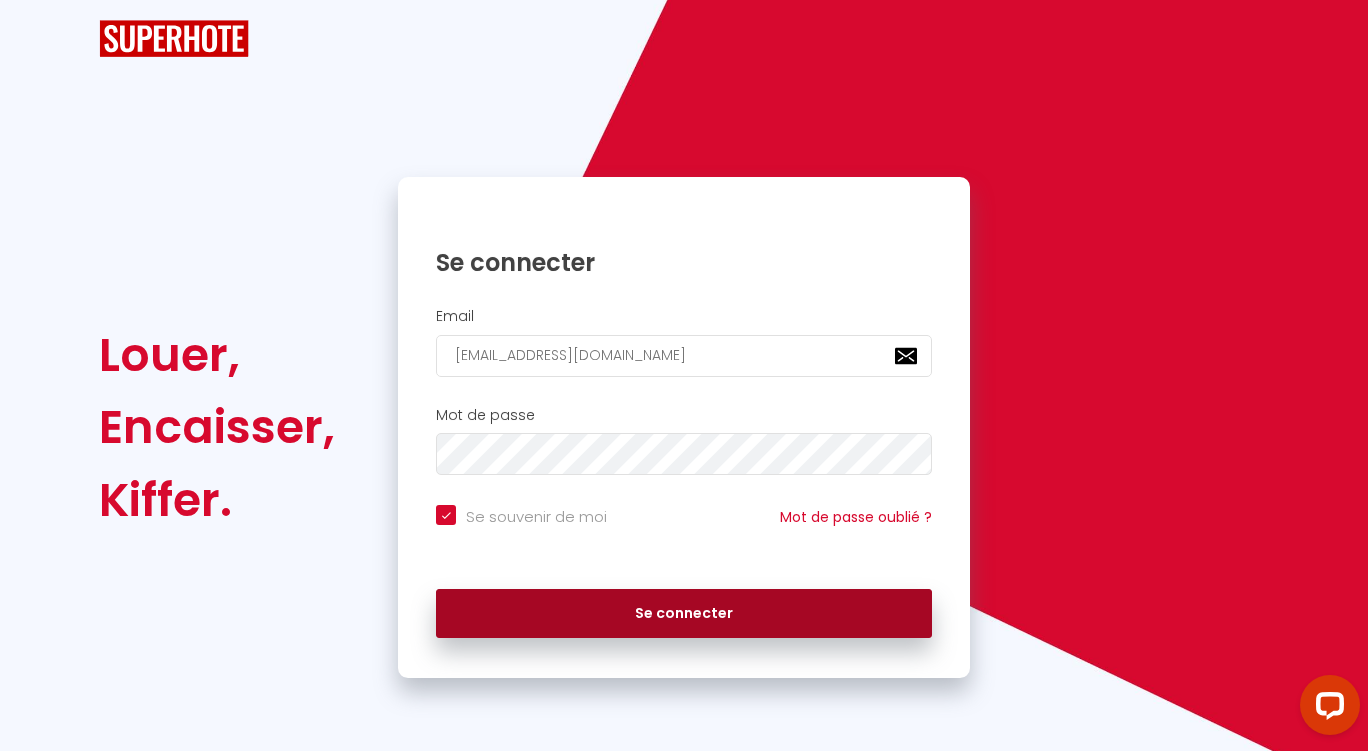 click on "Se connecter" at bounding box center (684, 614) 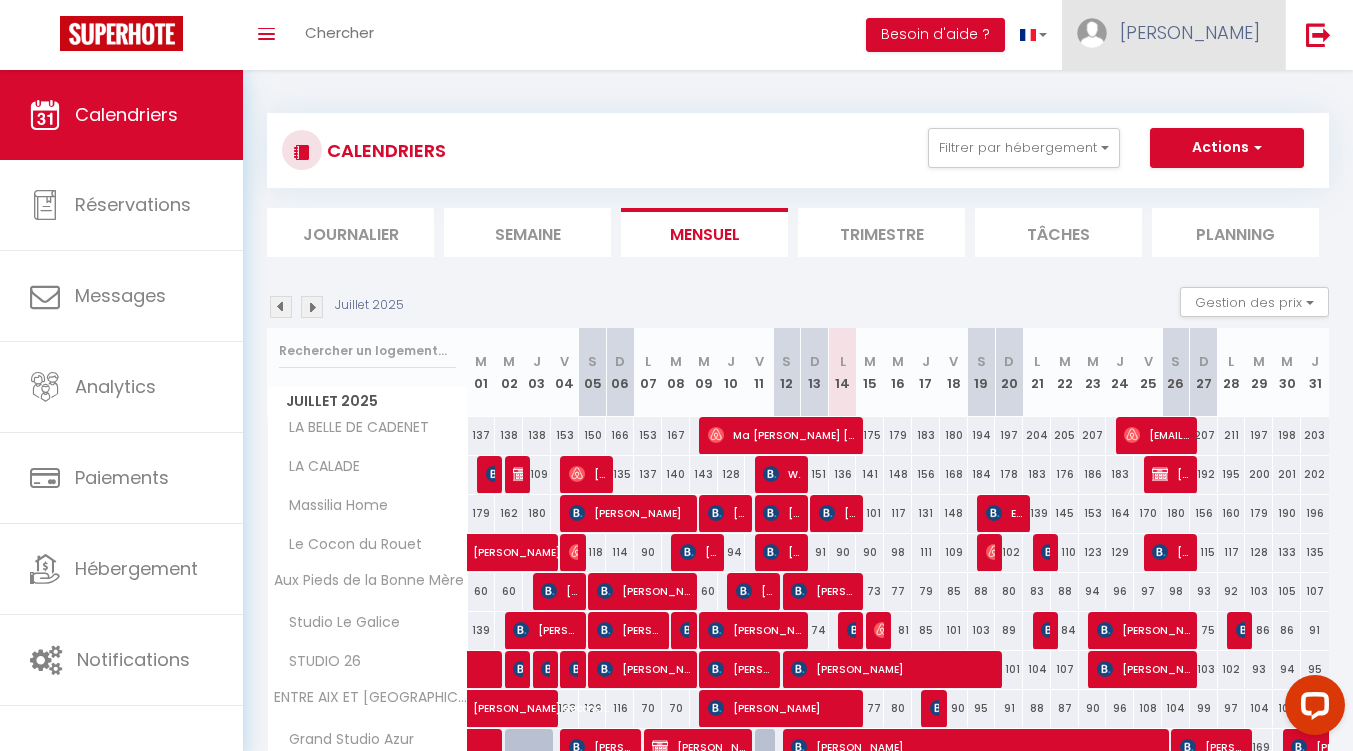 click on "[PERSON_NAME]" at bounding box center (1190, 32) 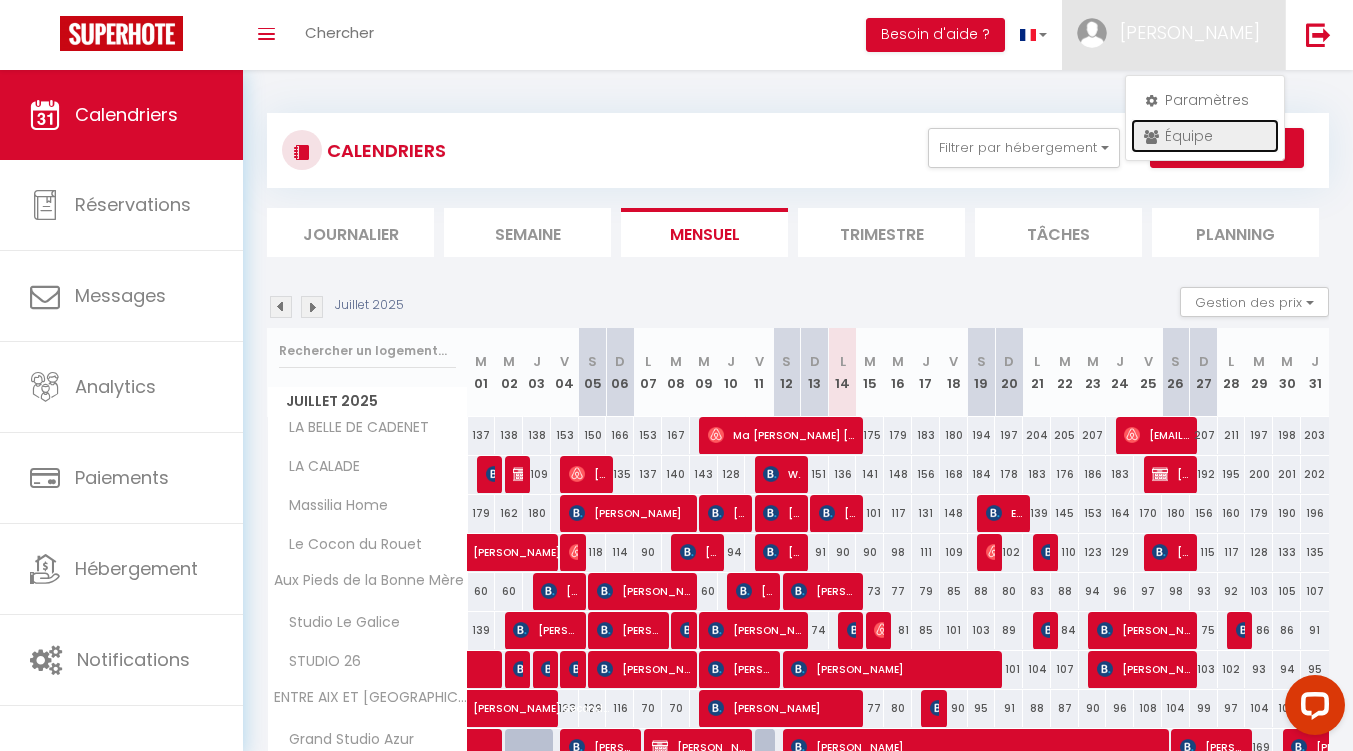 click on "Équipe" at bounding box center (1205, 136) 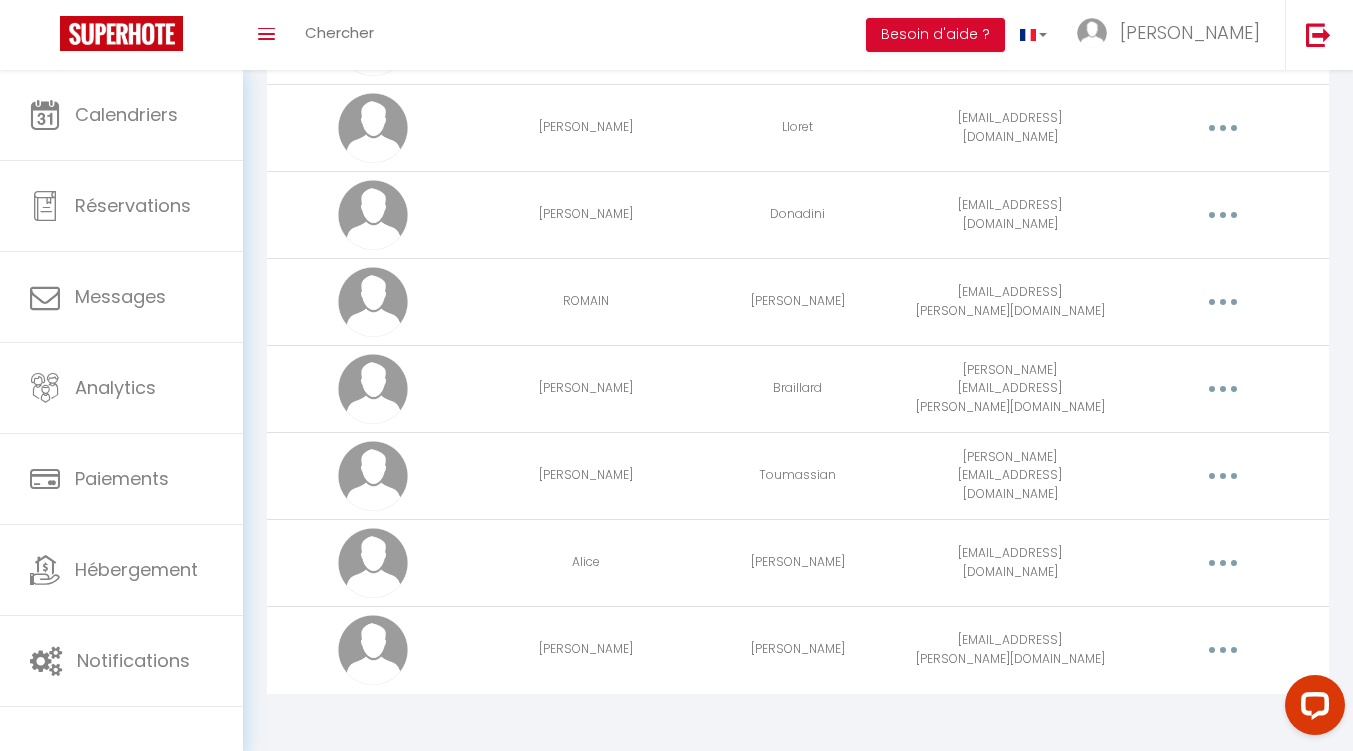 scroll, scrollTop: 856, scrollLeft: 0, axis: vertical 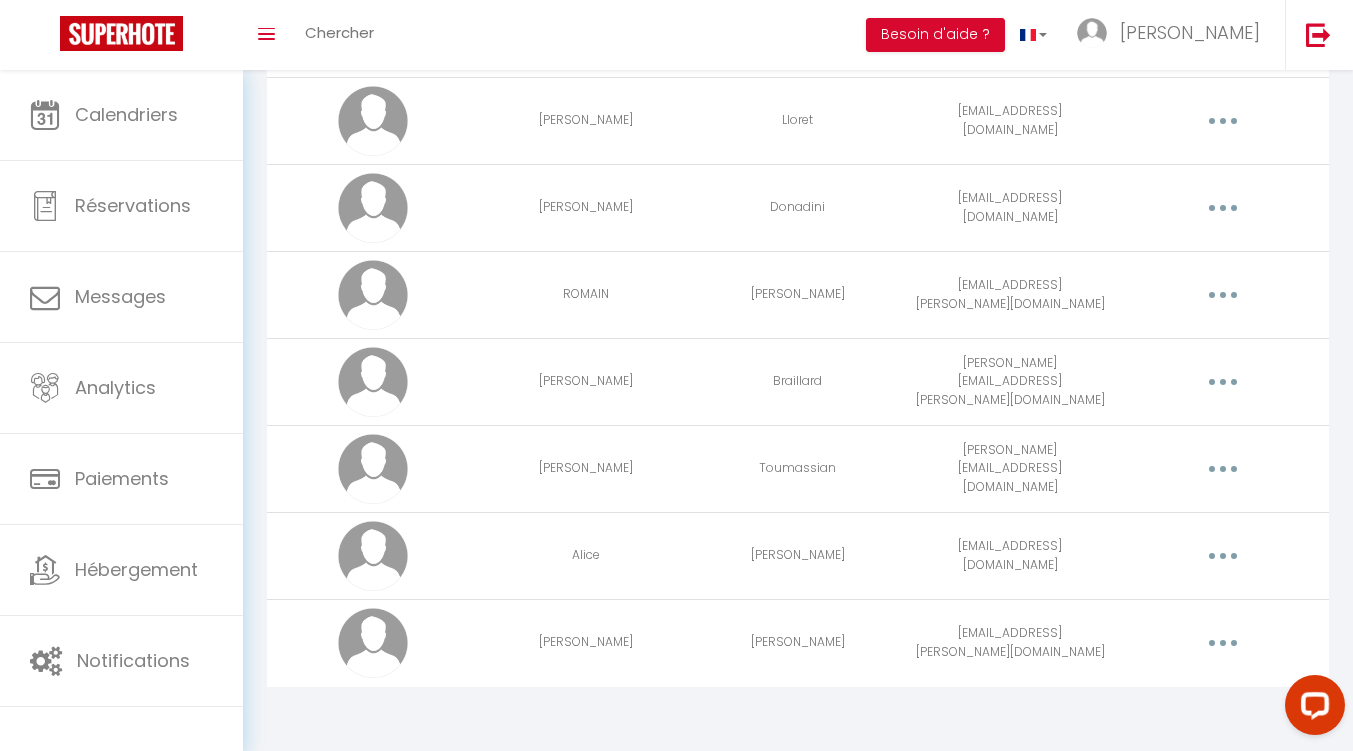 click at bounding box center [1223, 643] 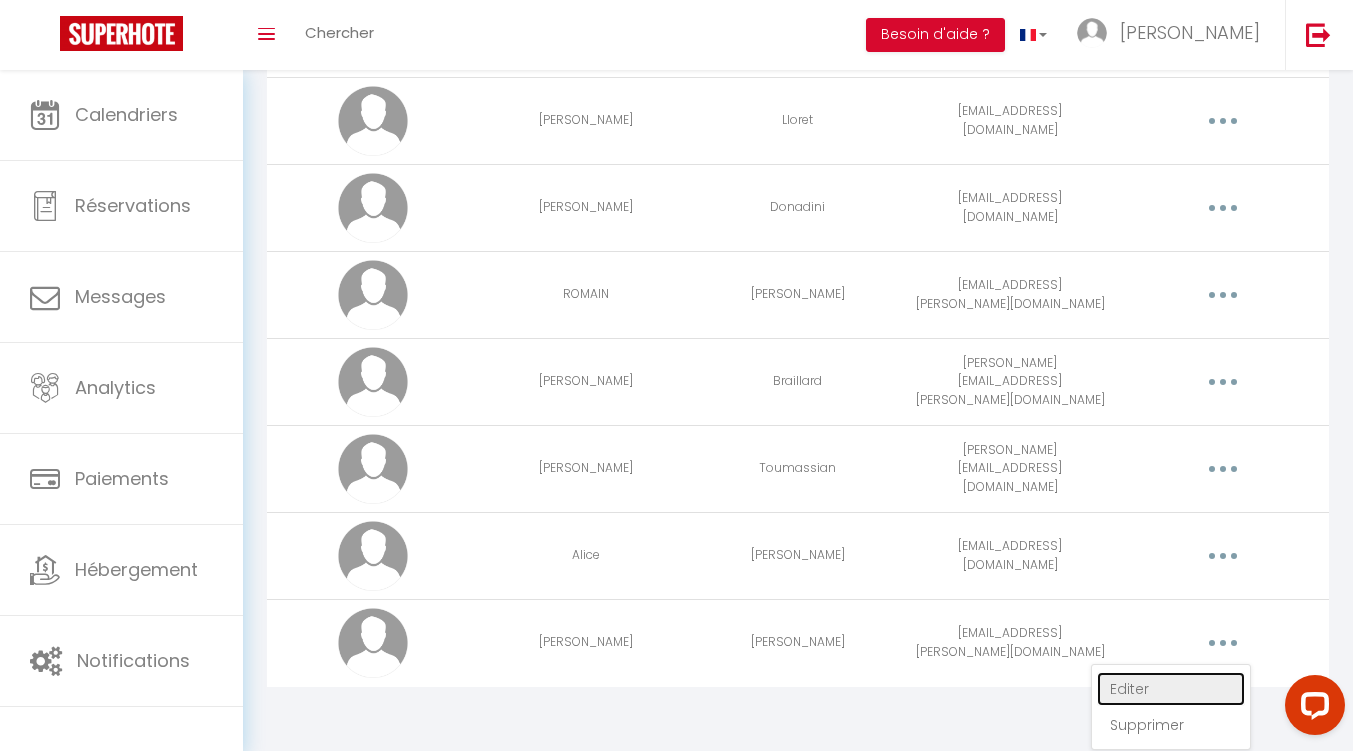 click on "Editer" at bounding box center (1171, 689) 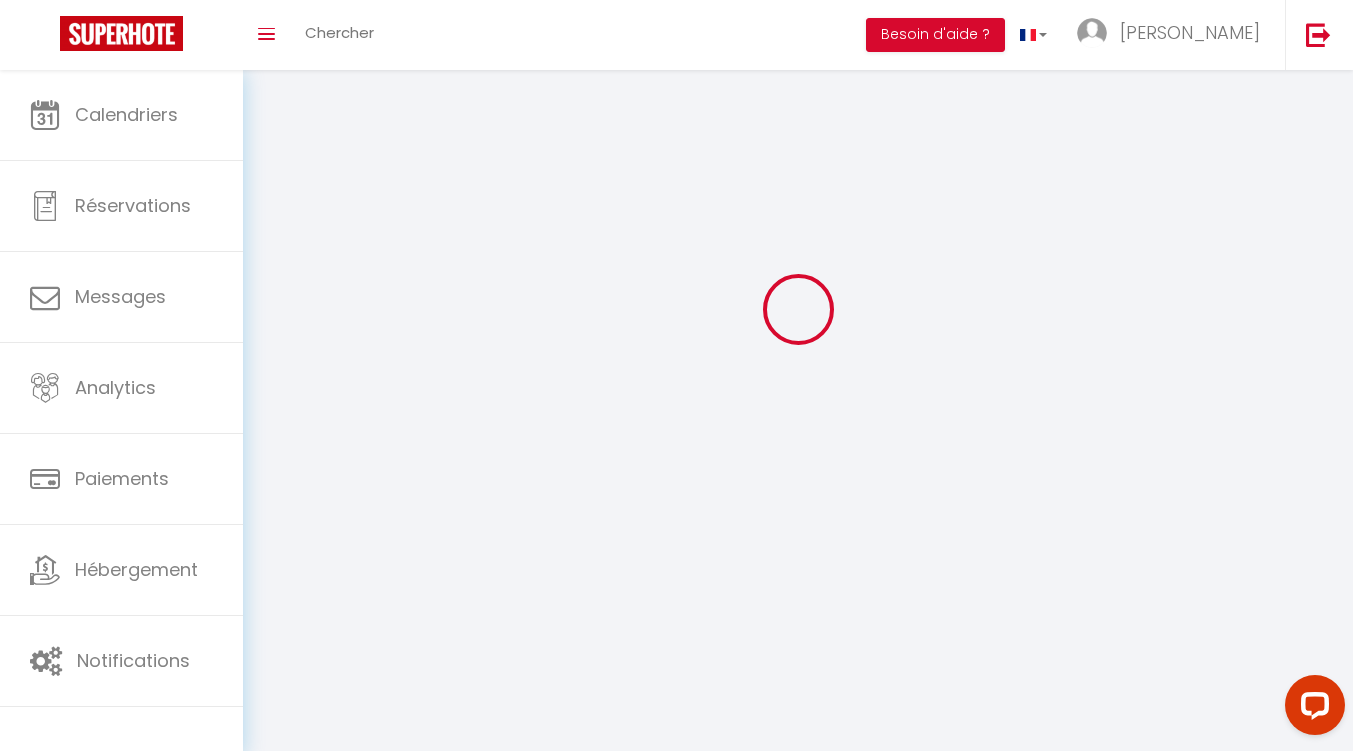 type on "[PERSON_NAME]" 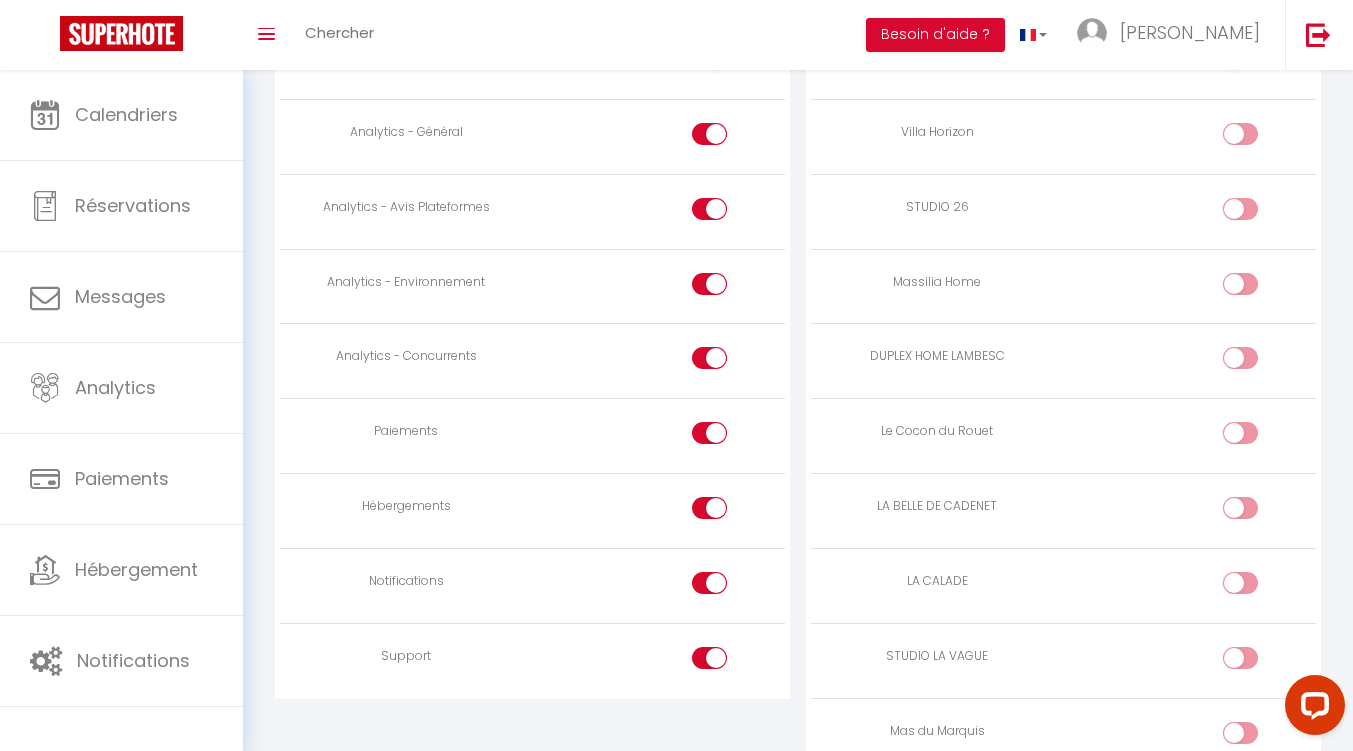 scroll, scrollTop: 1716, scrollLeft: 0, axis: vertical 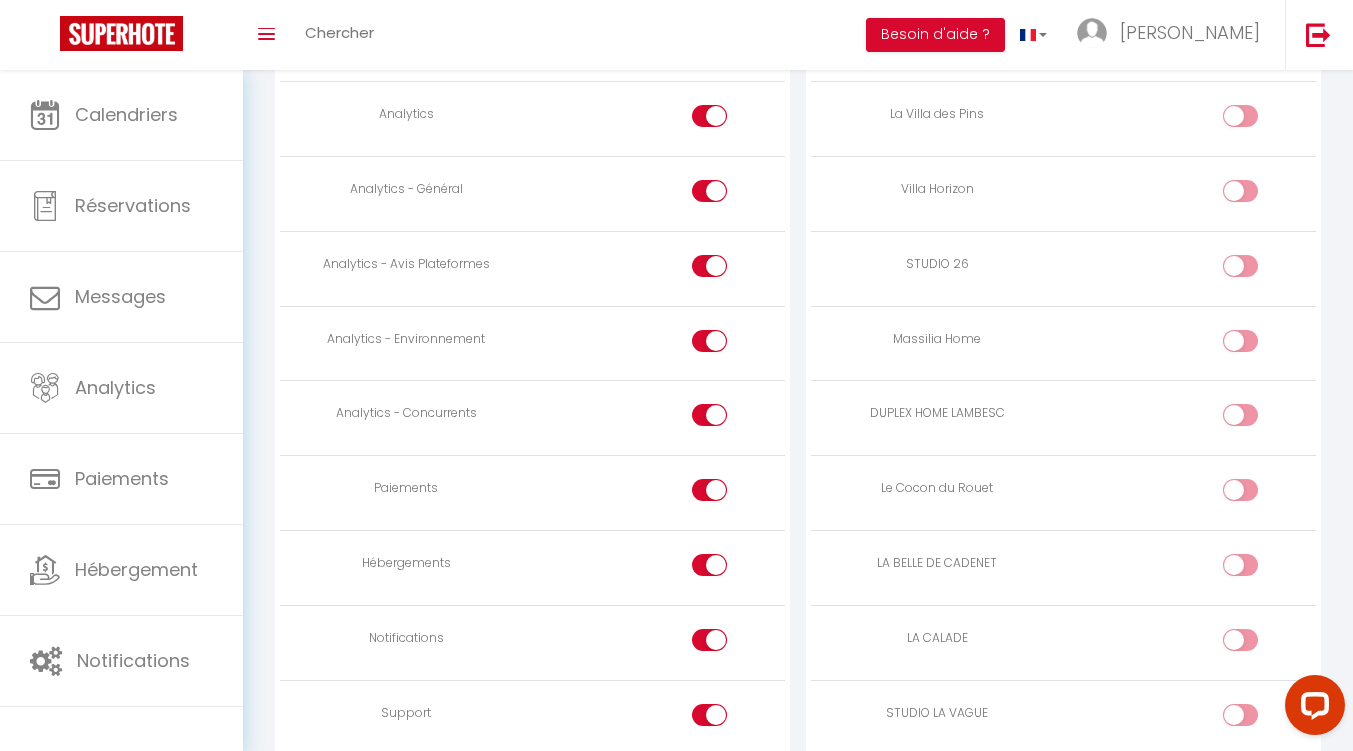 click at bounding box center [709, 565] 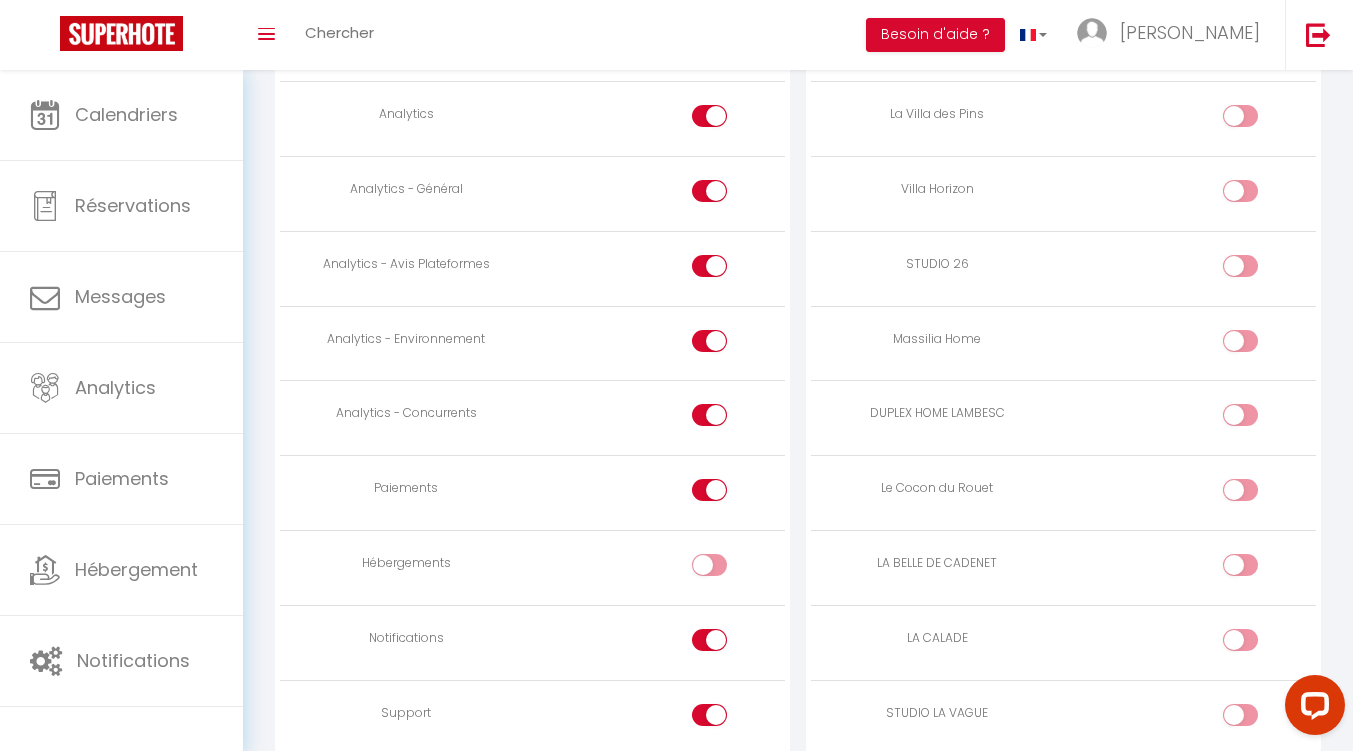 click at bounding box center (709, 640) 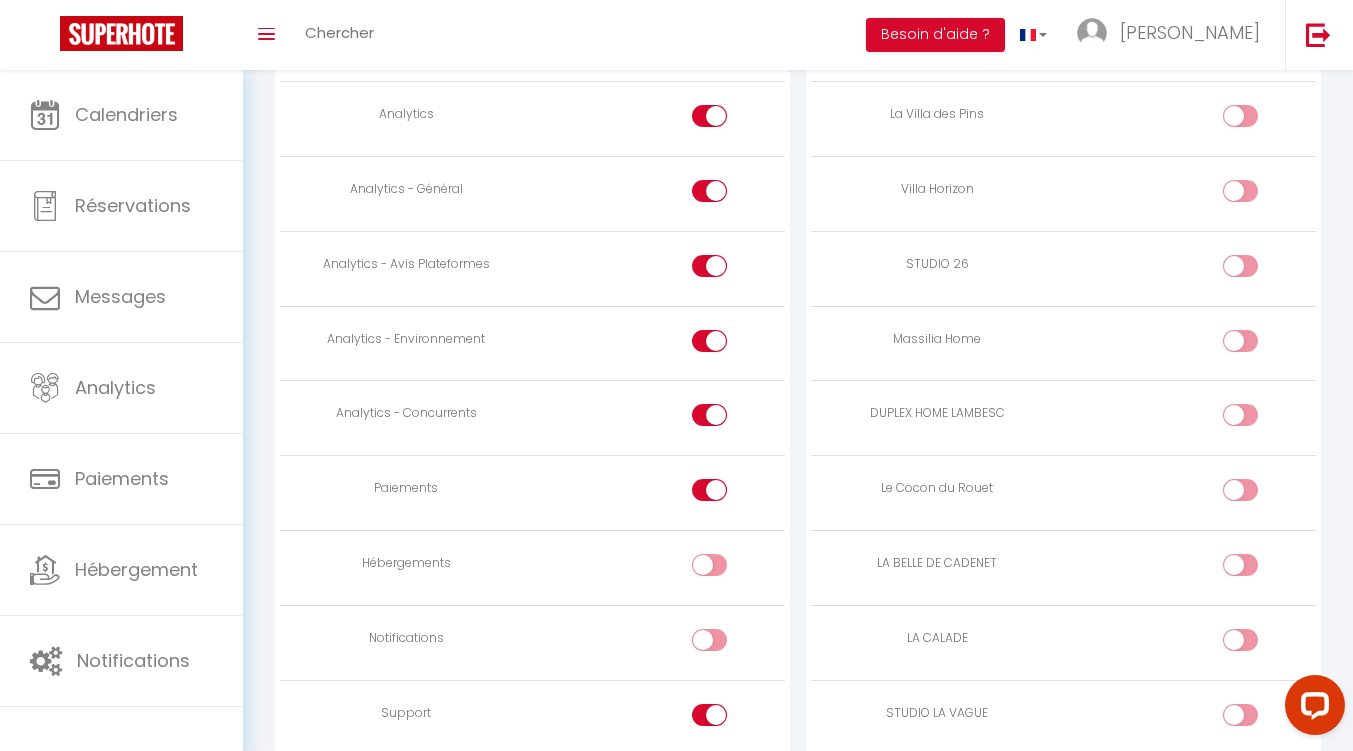 click at bounding box center (709, 715) 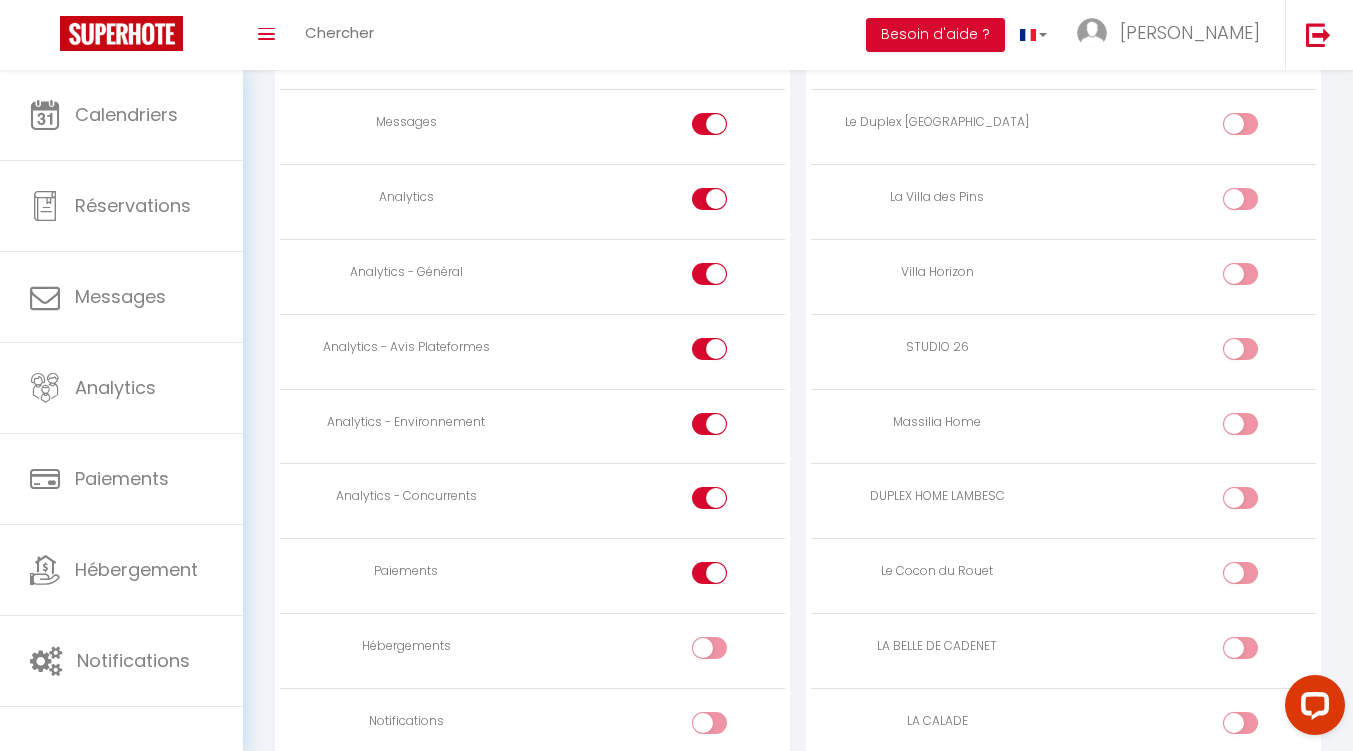 scroll, scrollTop: 1616, scrollLeft: 0, axis: vertical 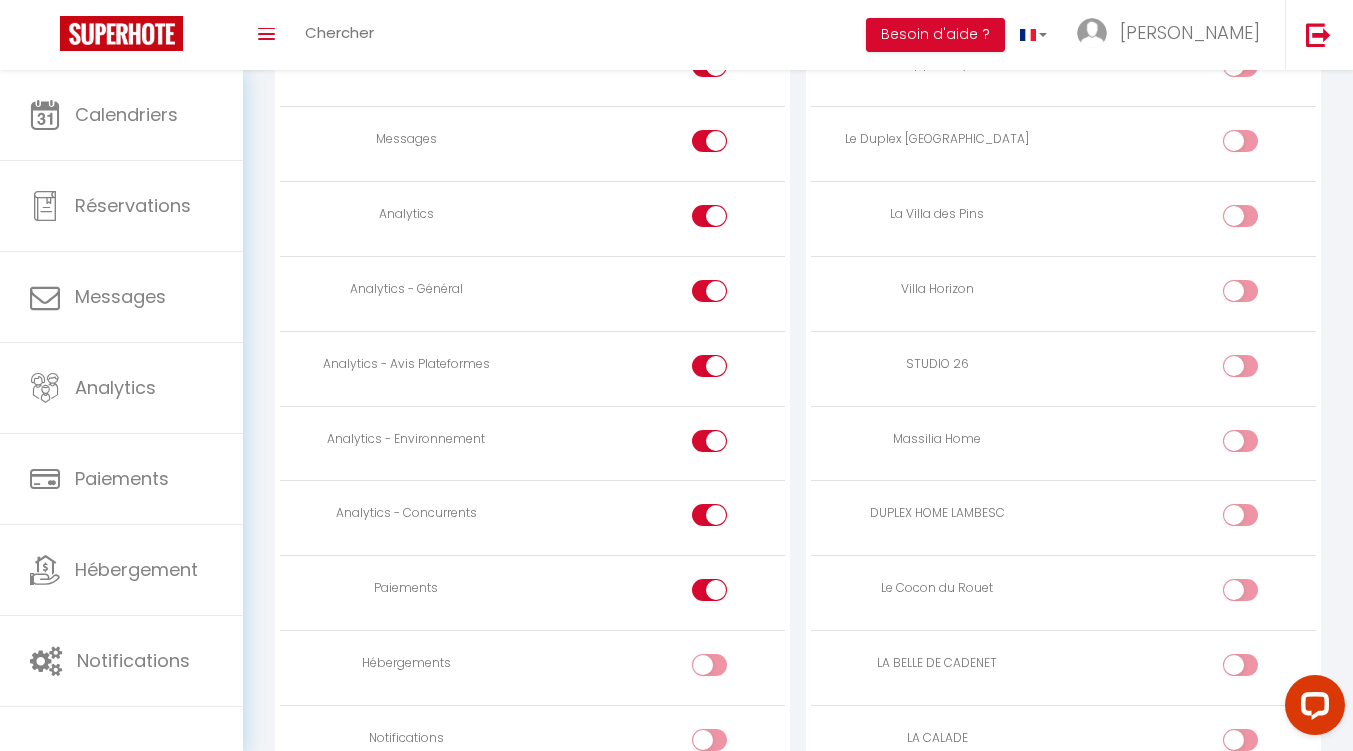 click at bounding box center [709, 590] 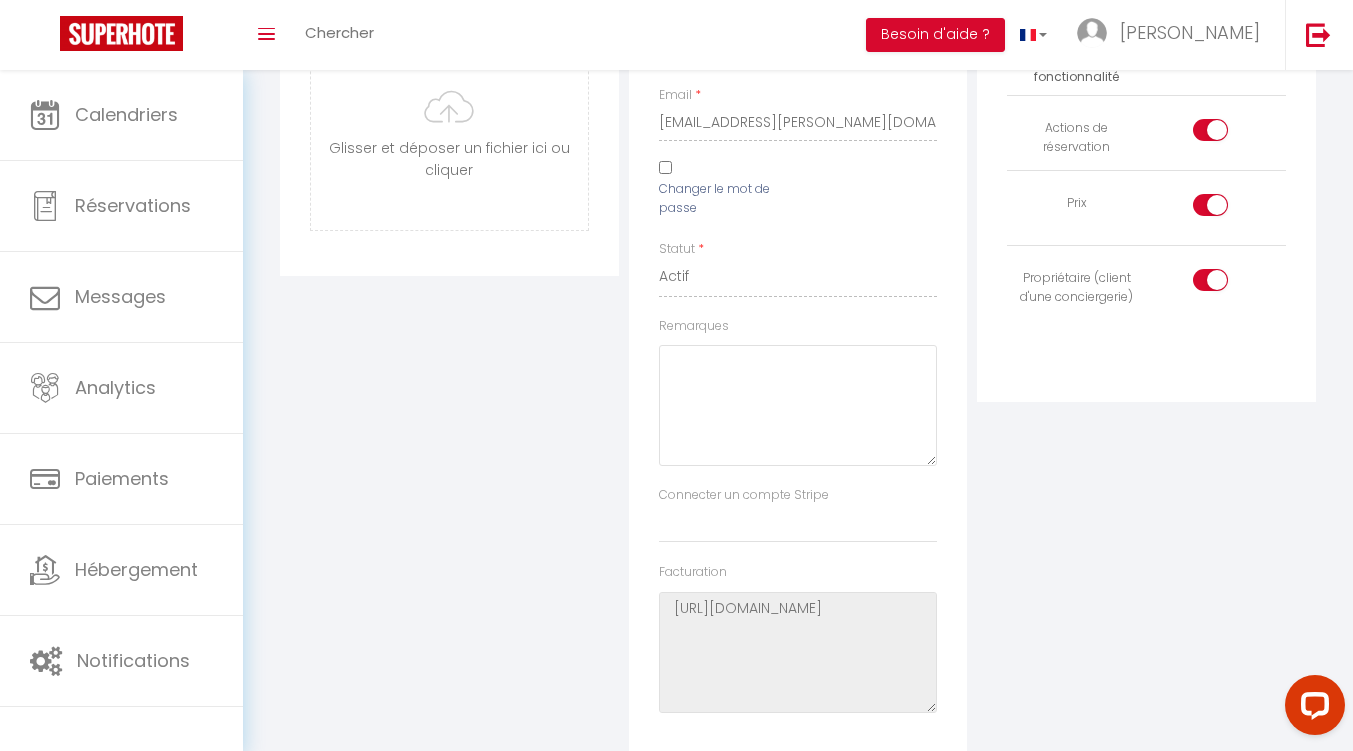 scroll, scrollTop: 0, scrollLeft: 0, axis: both 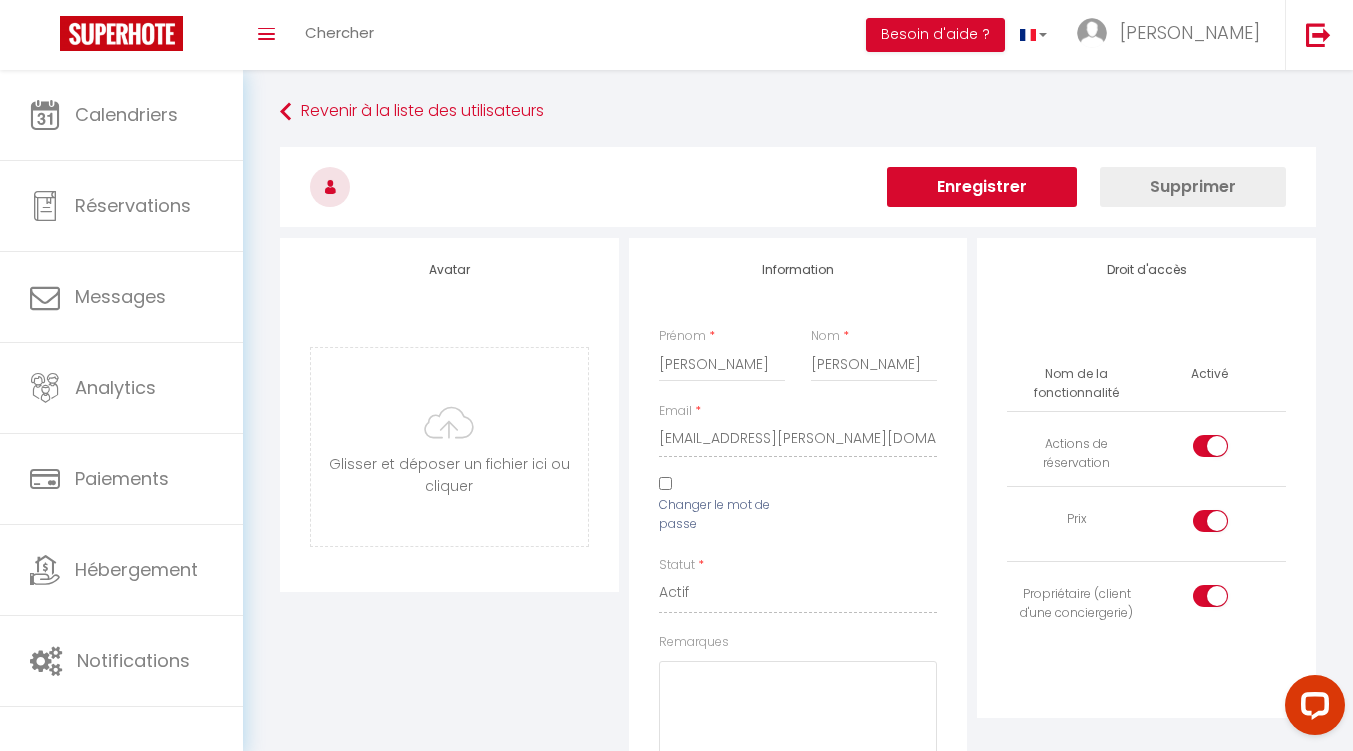 click on "Enregistrer" at bounding box center (982, 187) 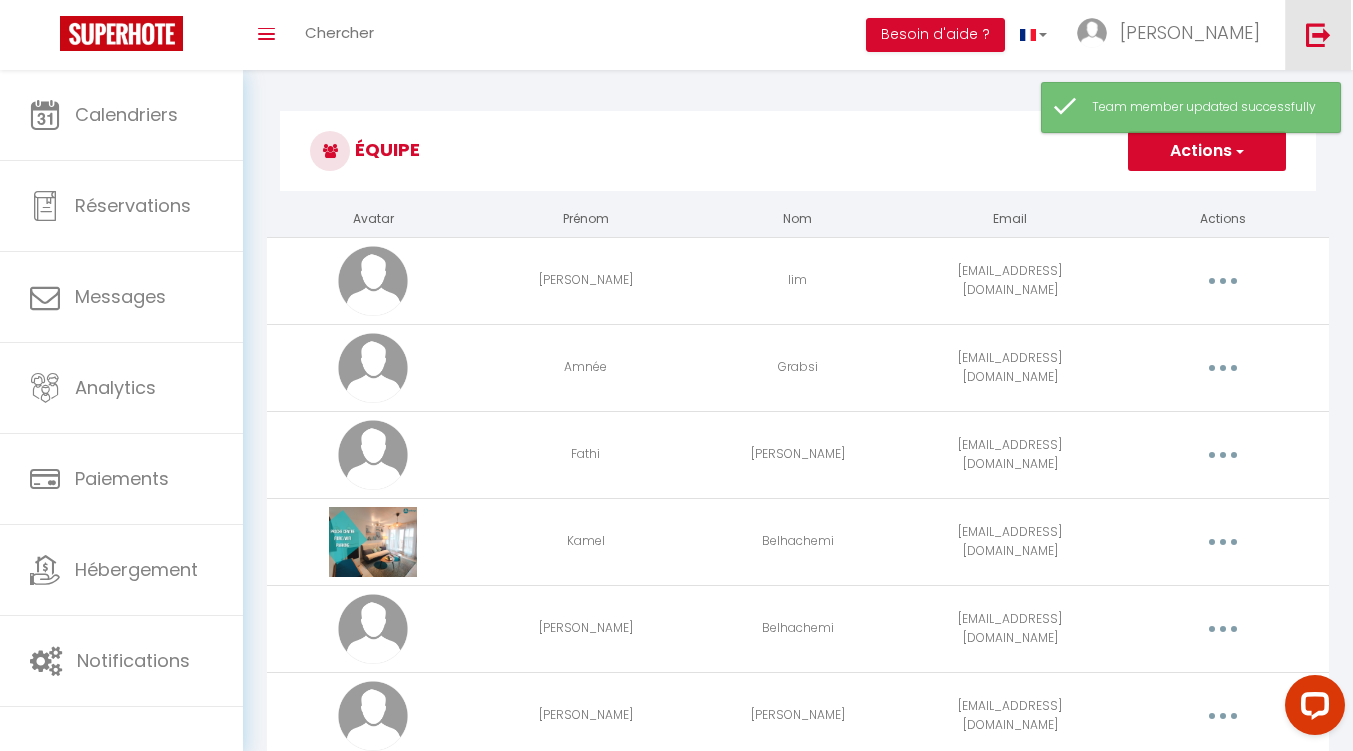 click at bounding box center (1318, 35) 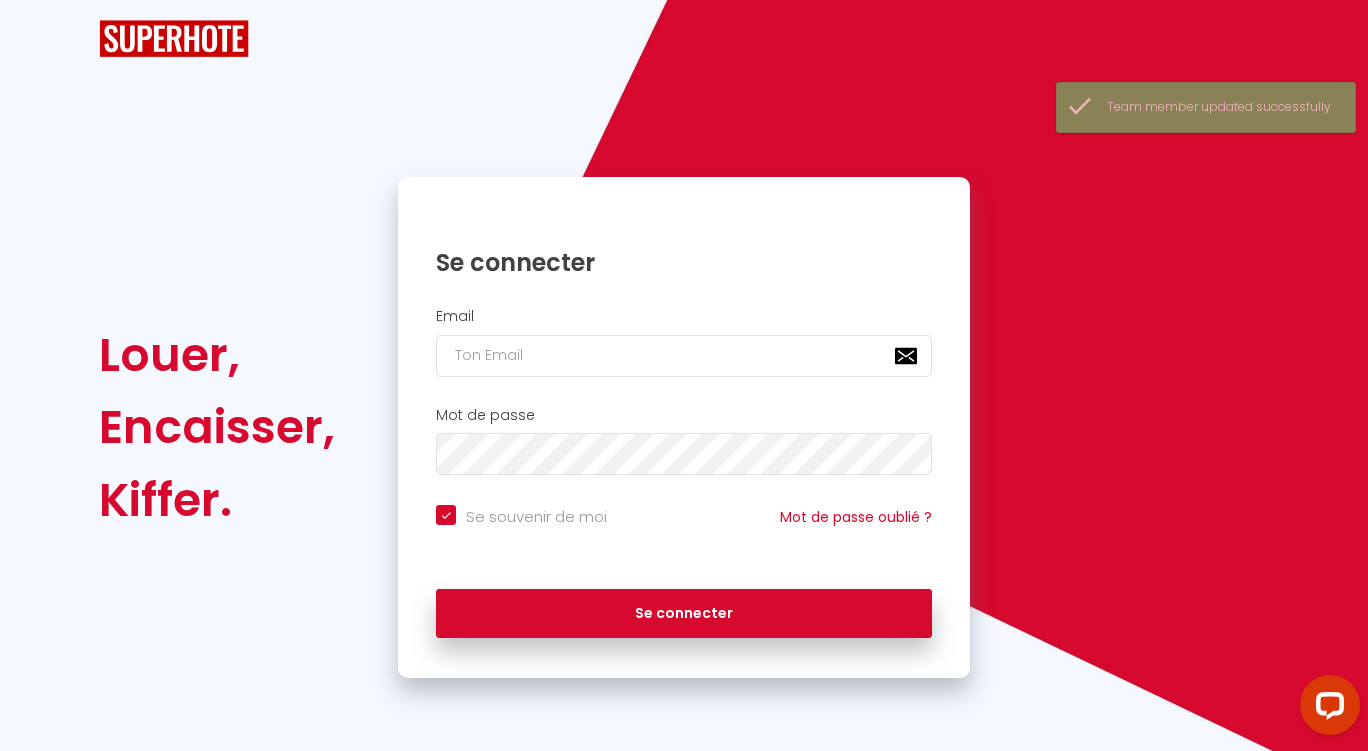 checkbox on "true" 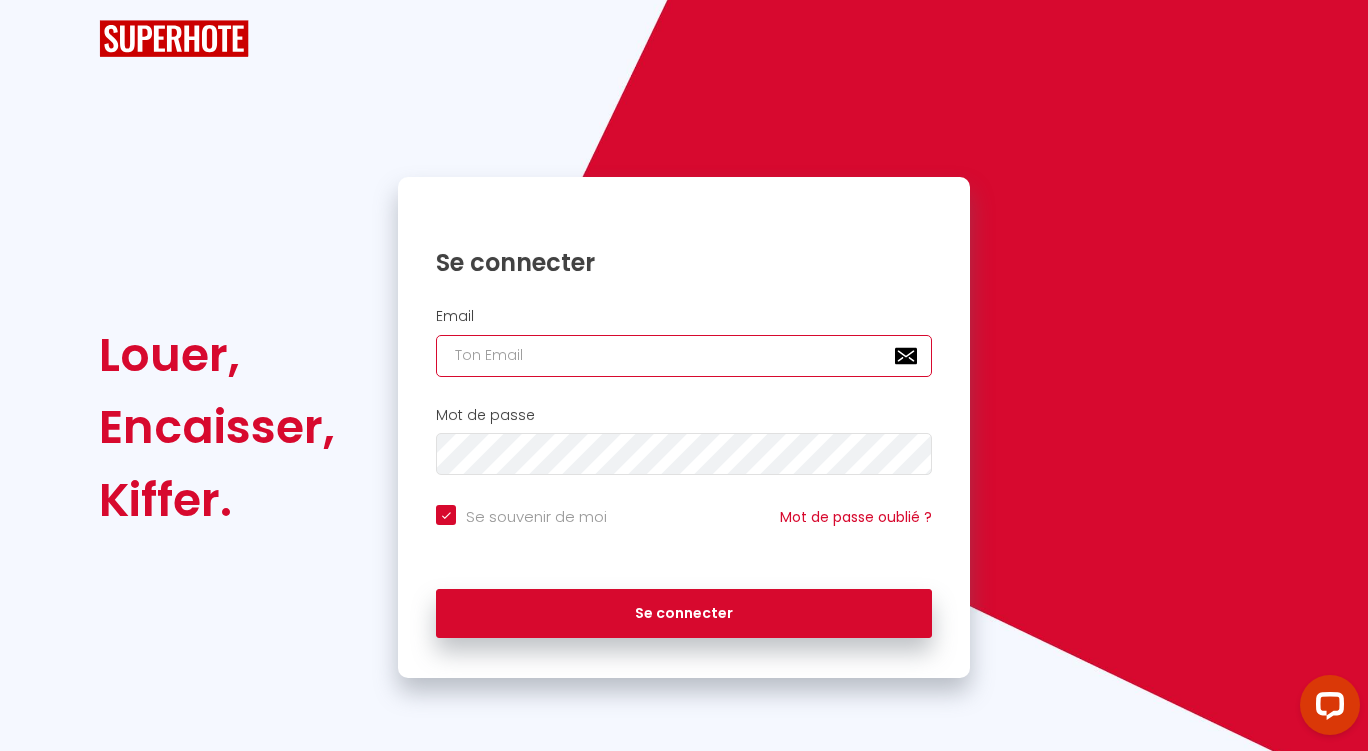 click at bounding box center (684, 356) 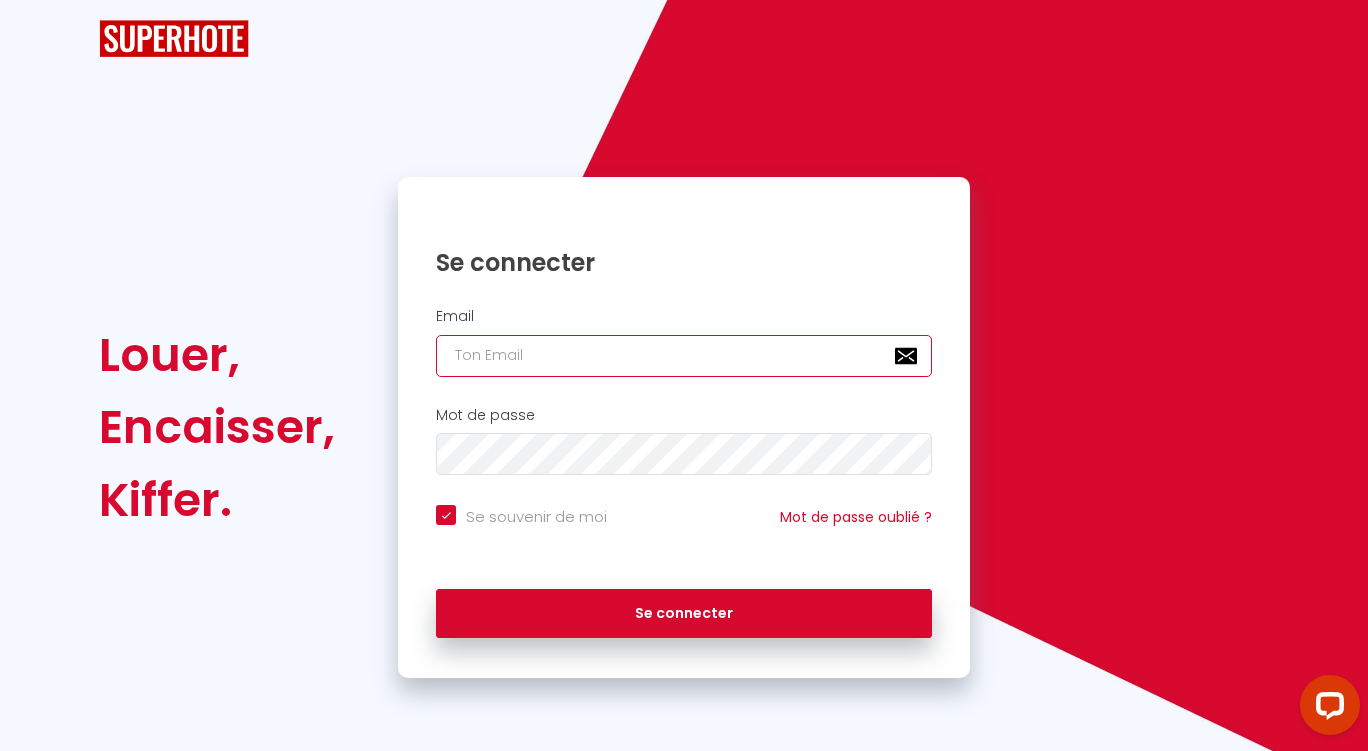type on "[EMAIL_ADDRESS][PERSON_NAME][DOMAIN_NAME]" 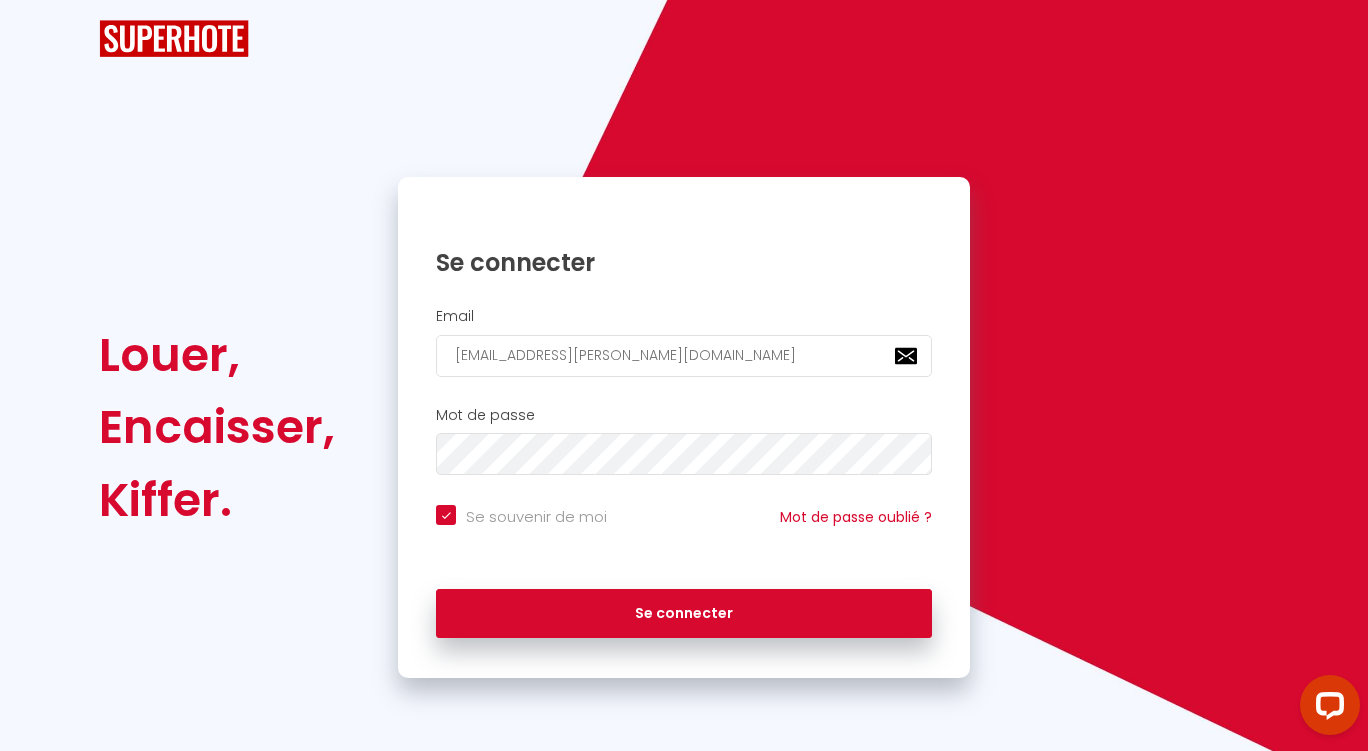 click on "Se connecter" at bounding box center (684, 614) 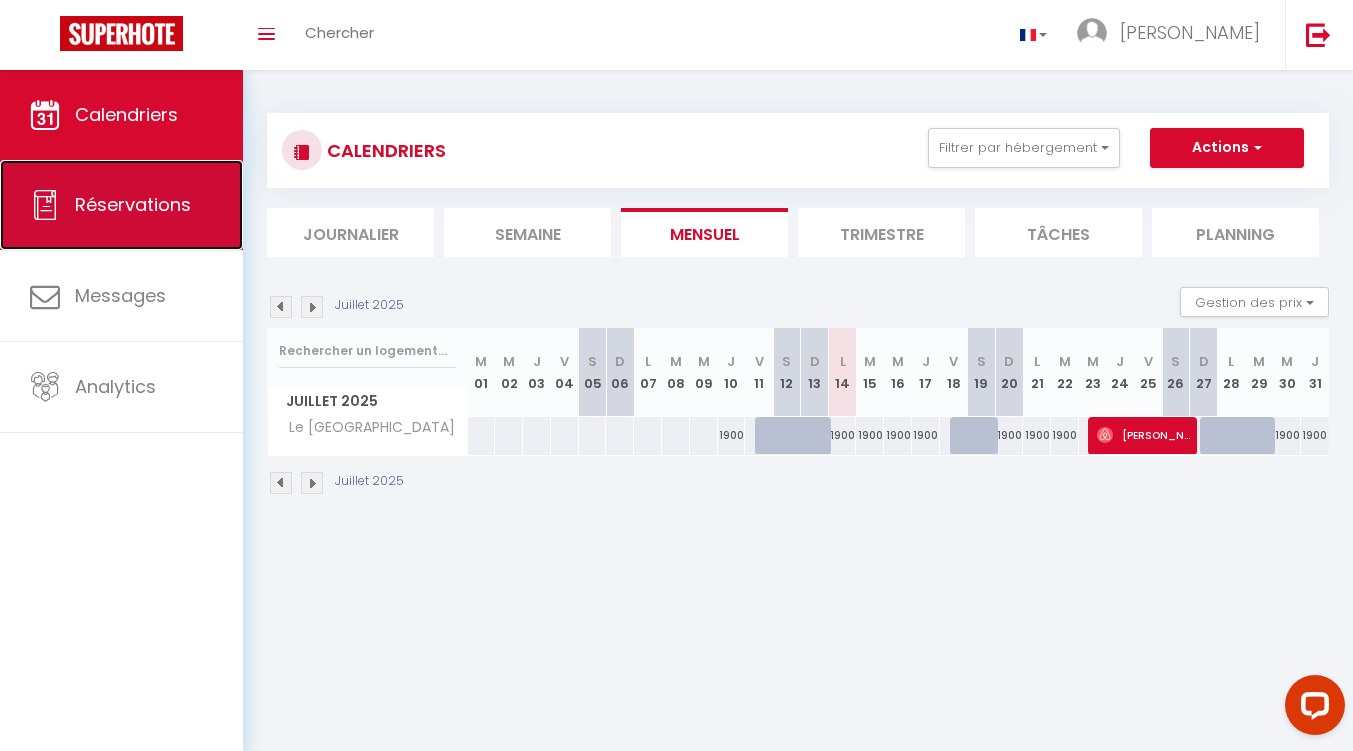 click on "Réservations" at bounding box center [121, 205] 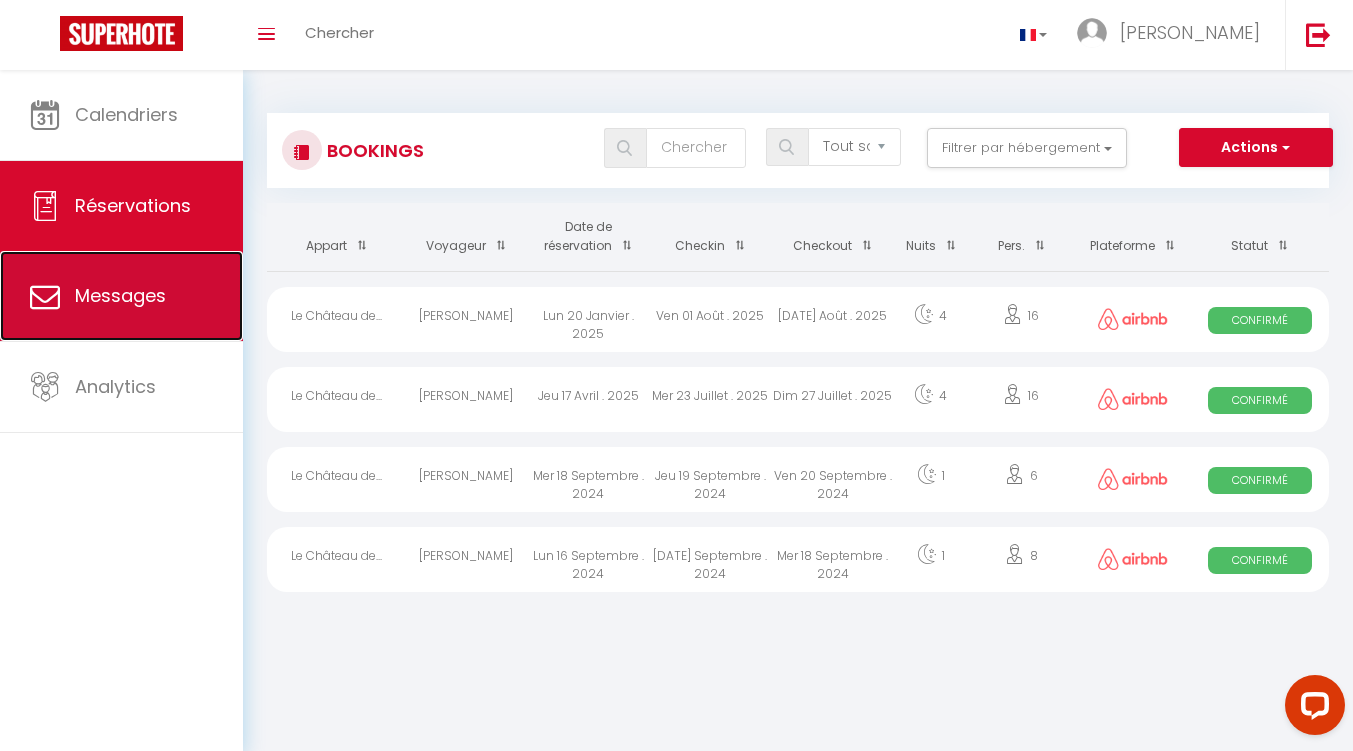 click on "Messages" at bounding box center [121, 296] 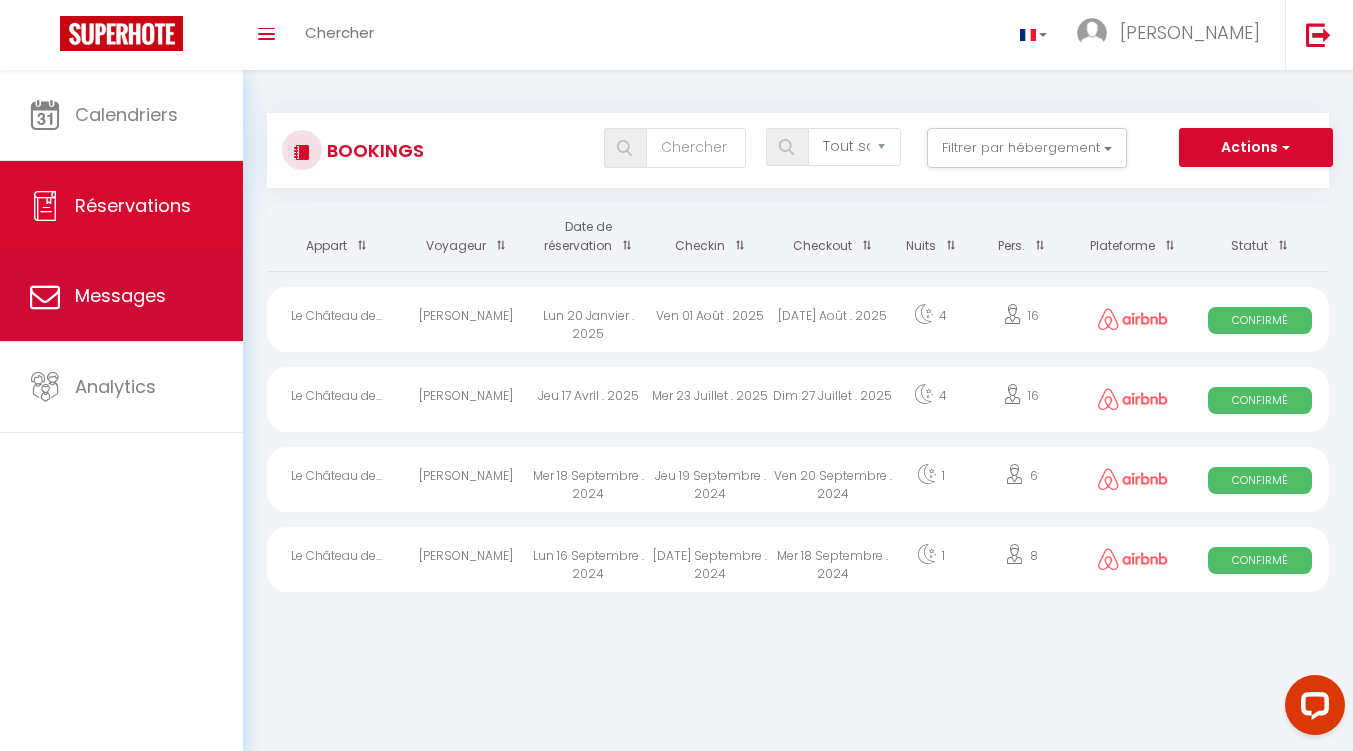 select on "message" 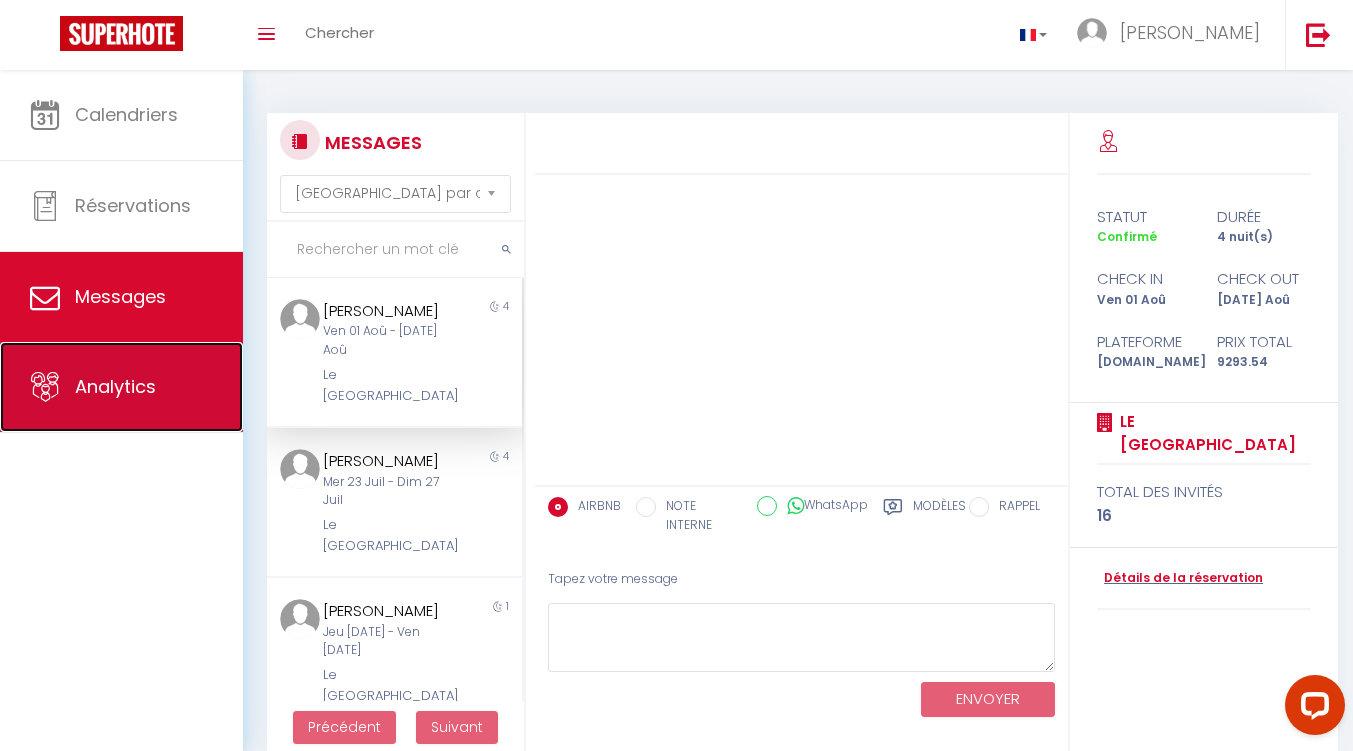 click on "Analytics" at bounding box center [121, 387] 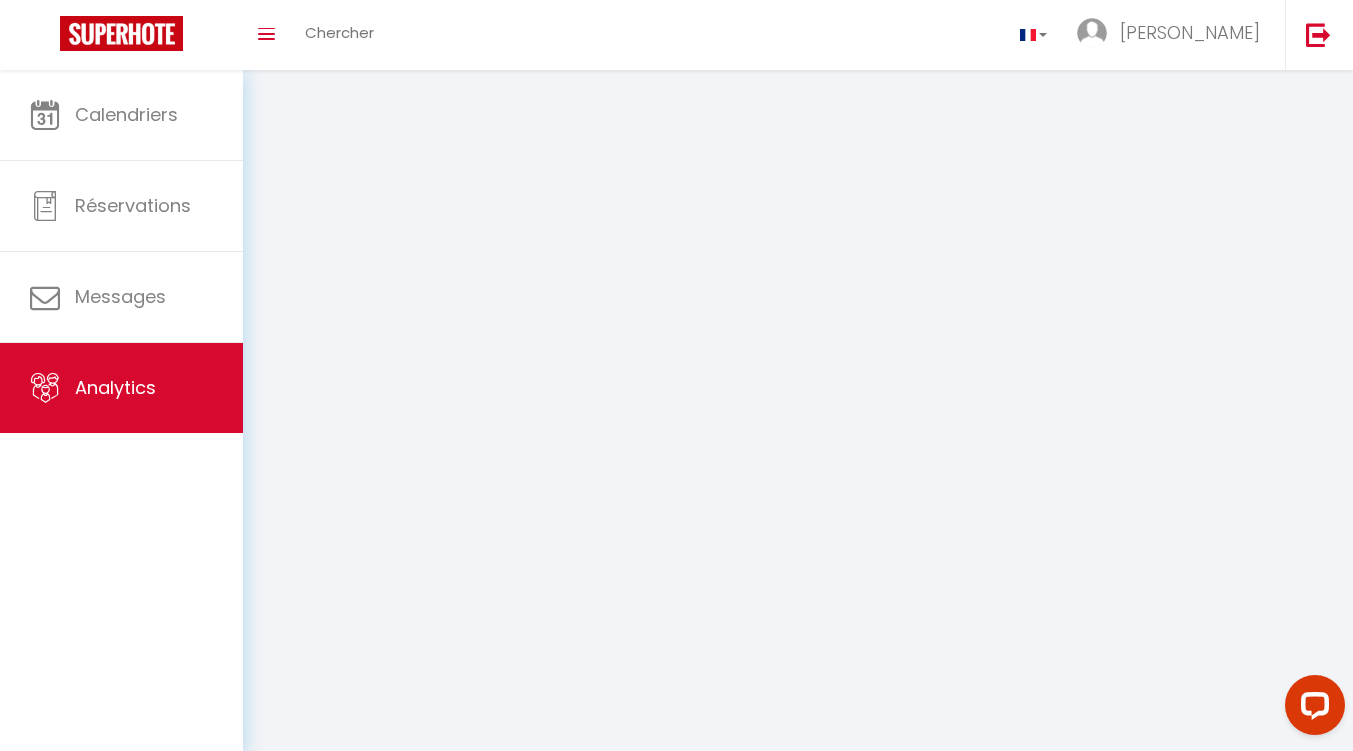select on "2025" 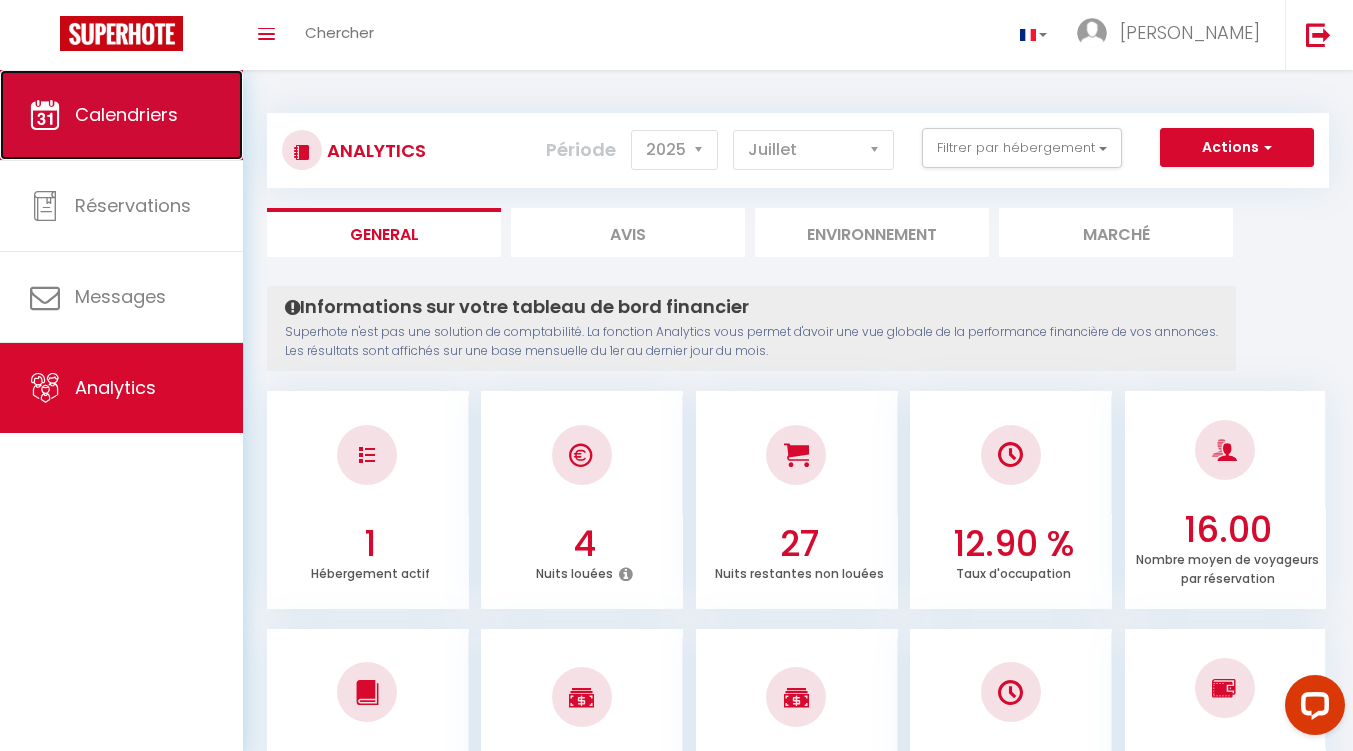 click on "Calendriers" at bounding box center (126, 114) 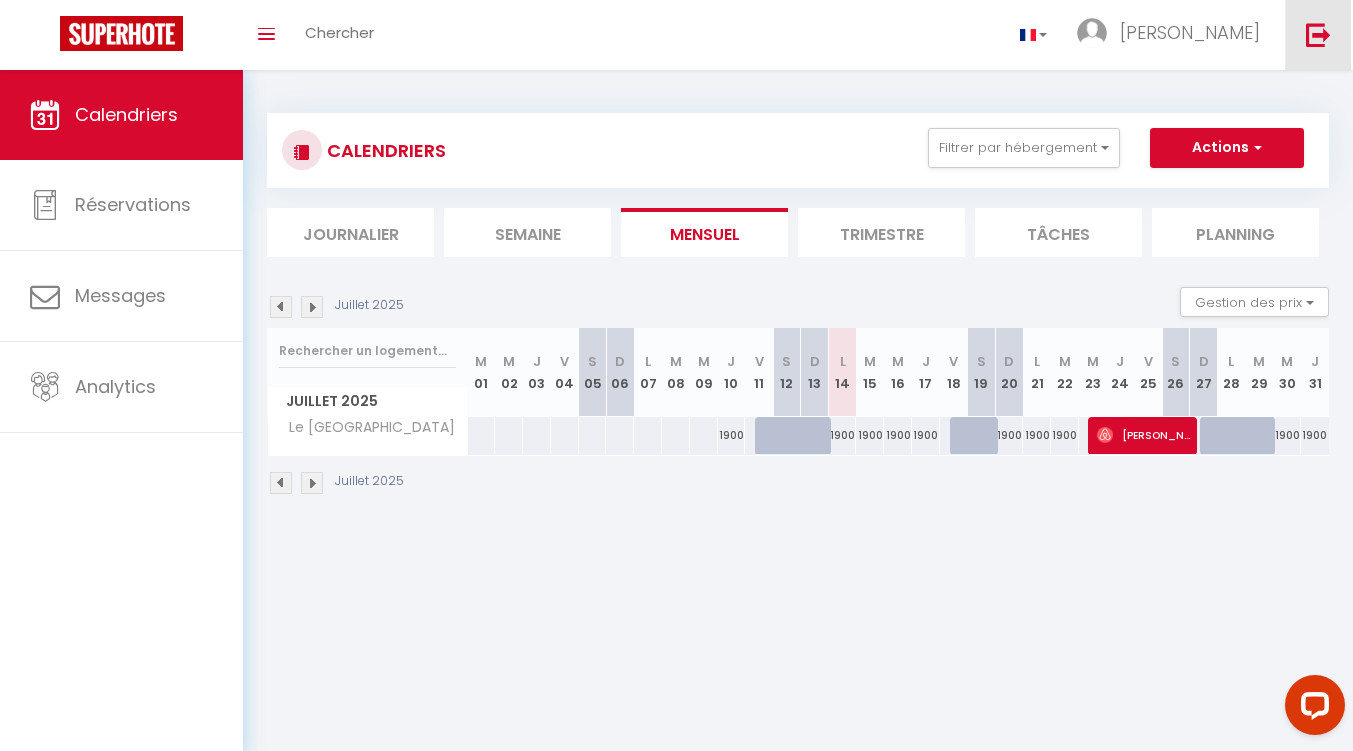 click at bounding box center [1318, 34] 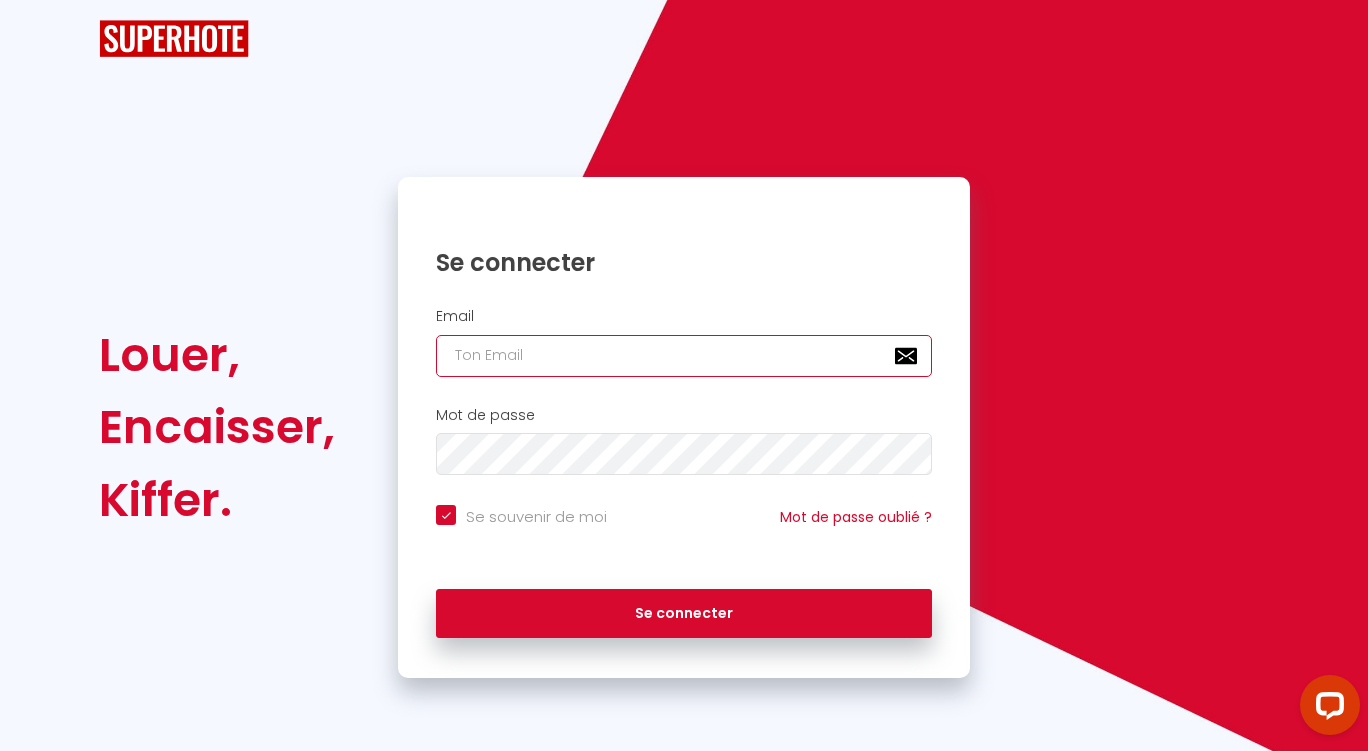 drag, startPoint x: 676, startPoint y: 337, endPoint x: 685, endPoint y: 332, distance: 10.29563 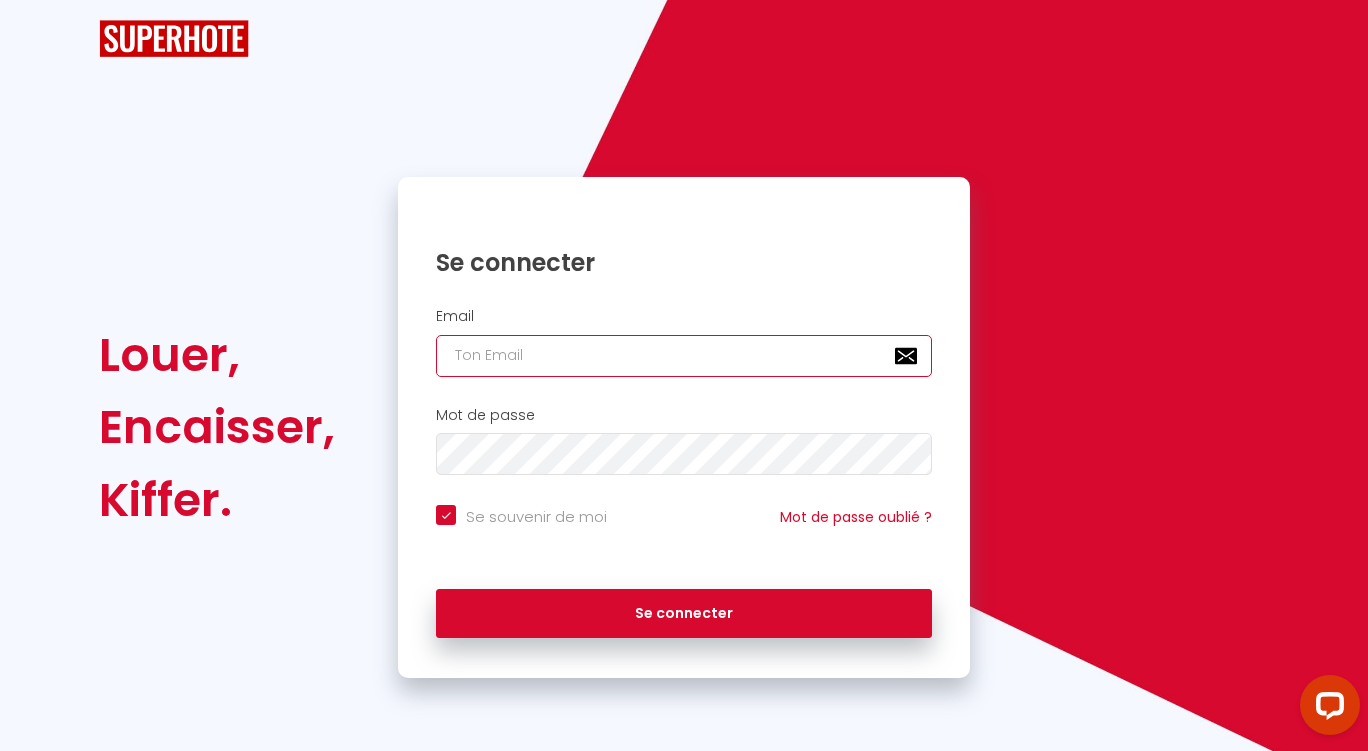 type on "[EMAIL_ADDRESS][DOMAIN_NAME]" 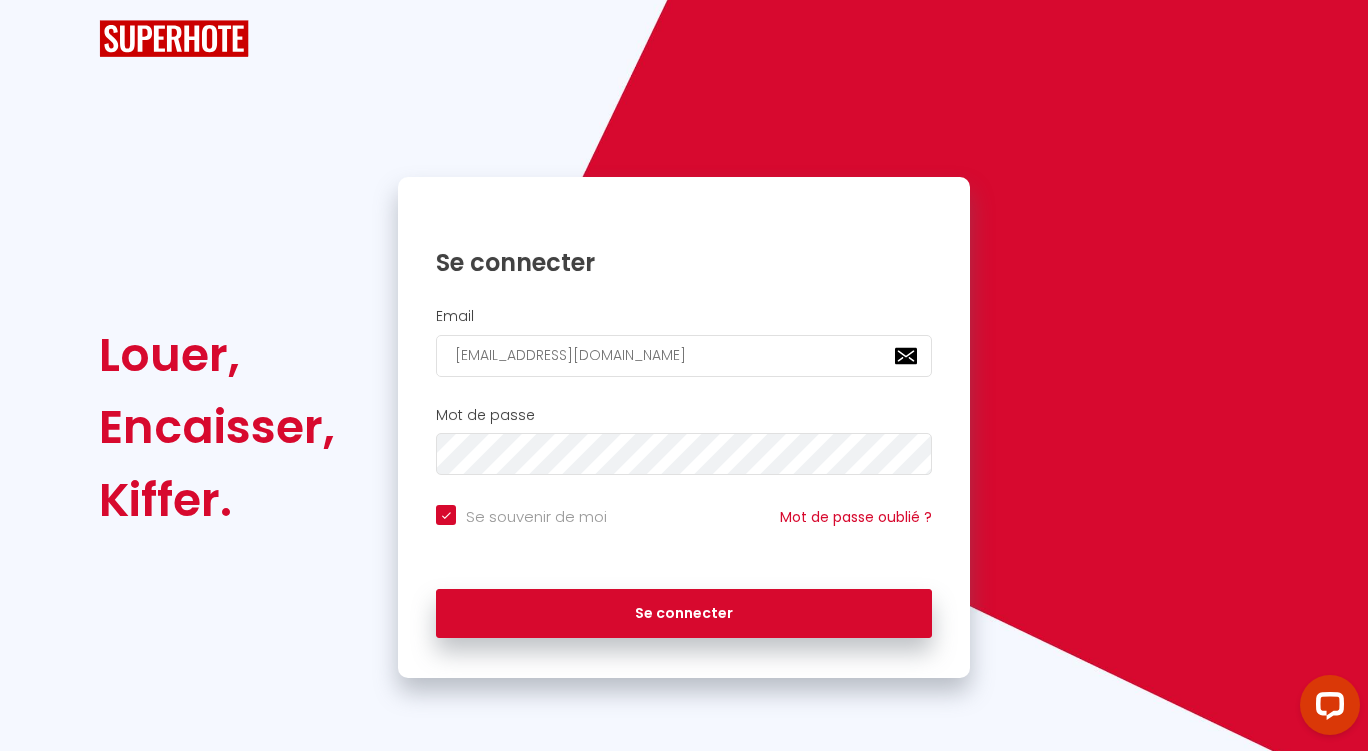 checkbox on "true" 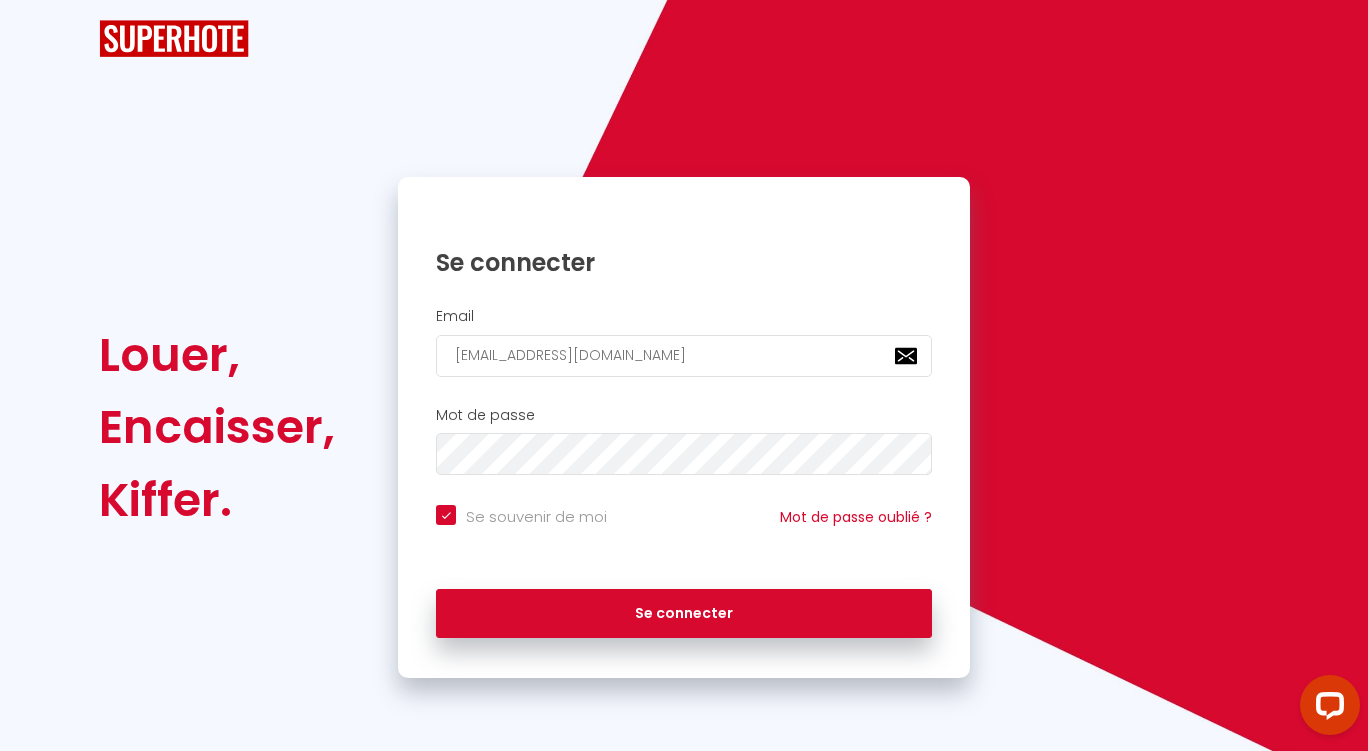 click on "[EMAIL_ADDRESS][DOMAIN_NAME]" at bounding box center [684, 356] 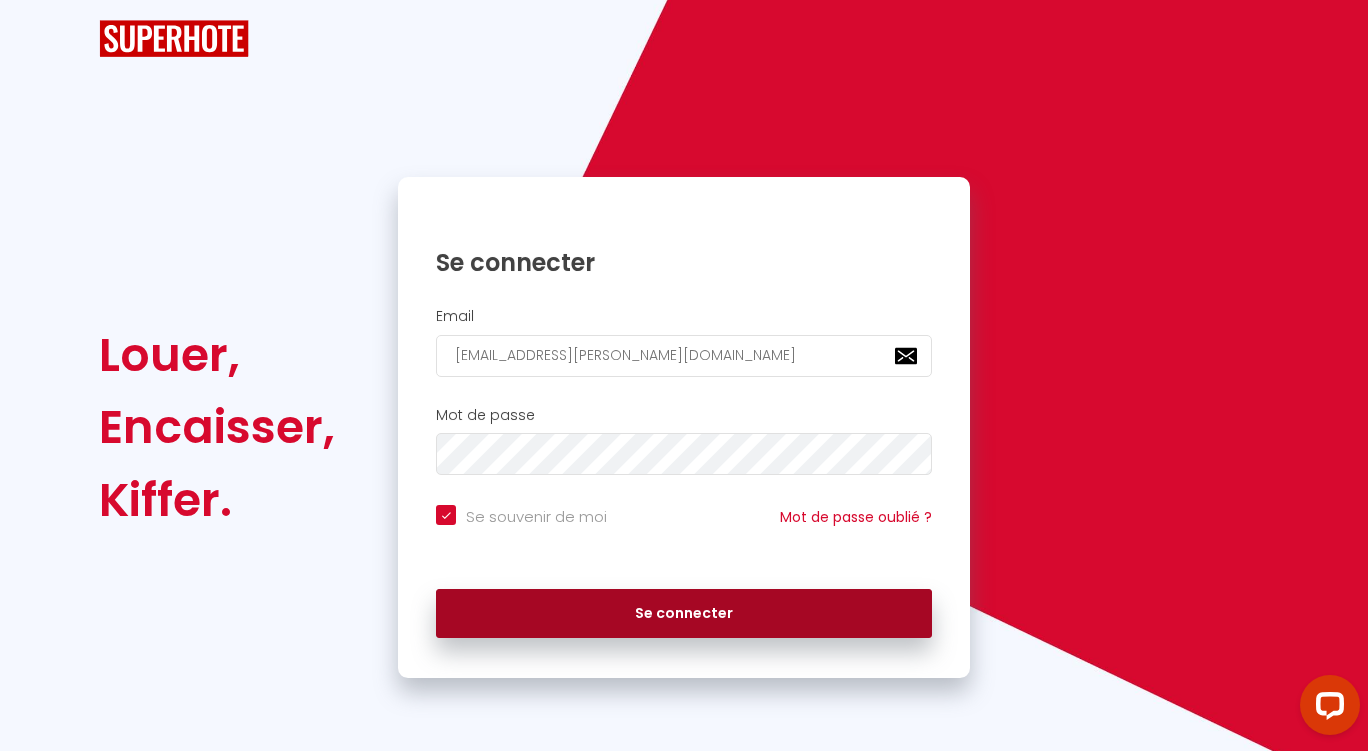 click on "Se connecter" at bounding box center [684, 614] 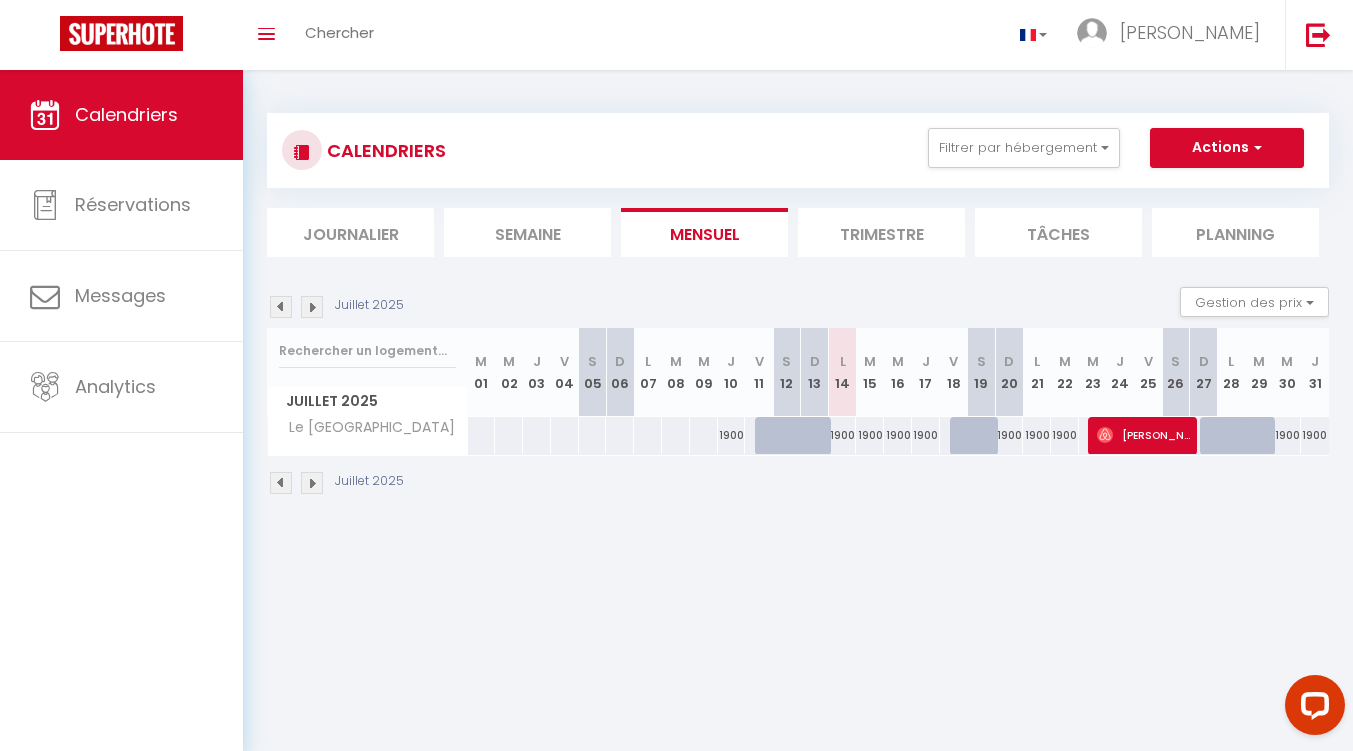 select 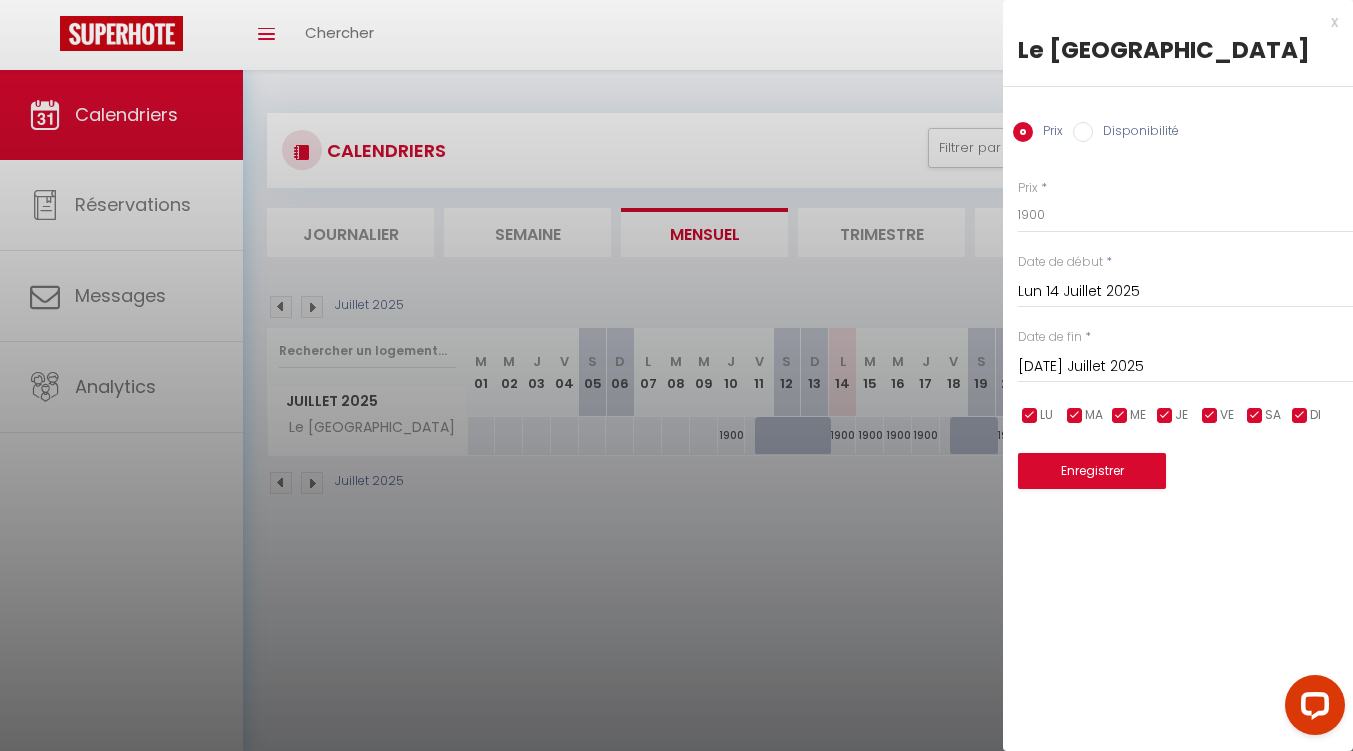 click on "Prix     Disponibilité" at bounding box center (1178, 120) 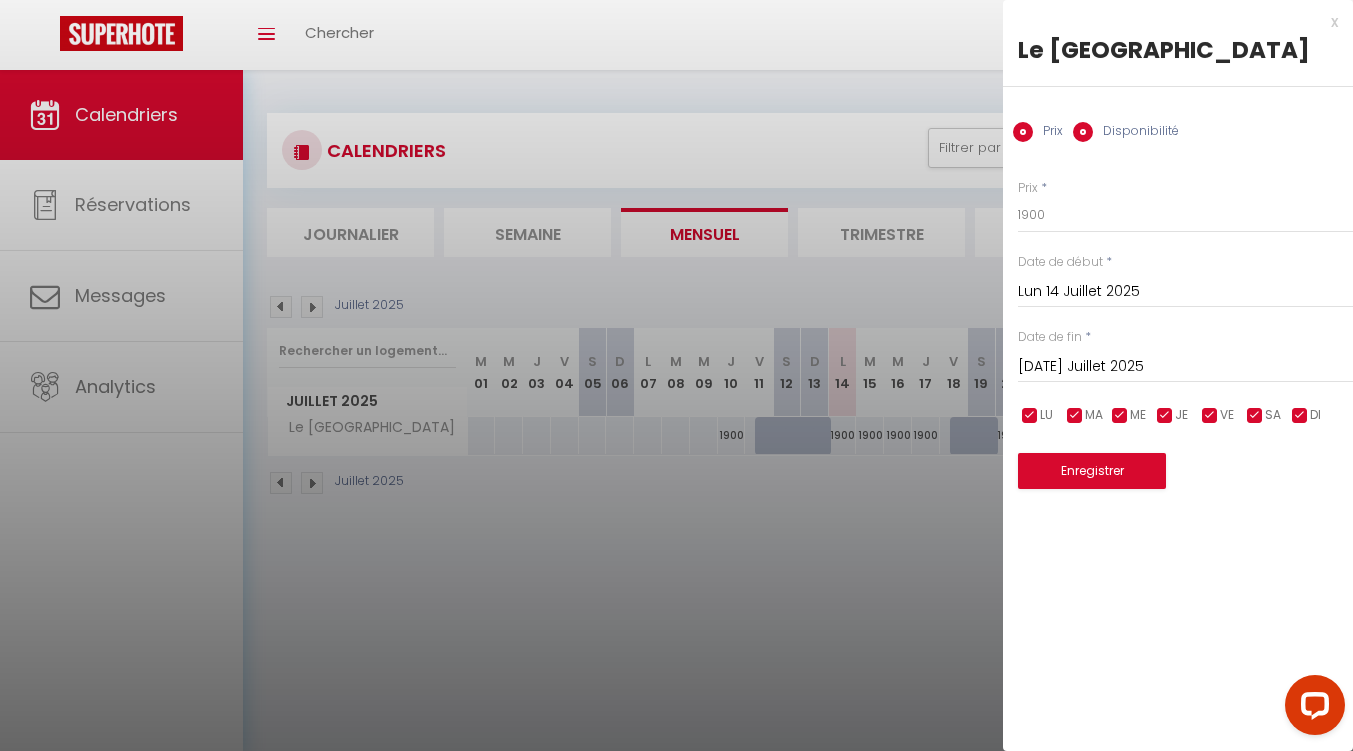 radio on "false" 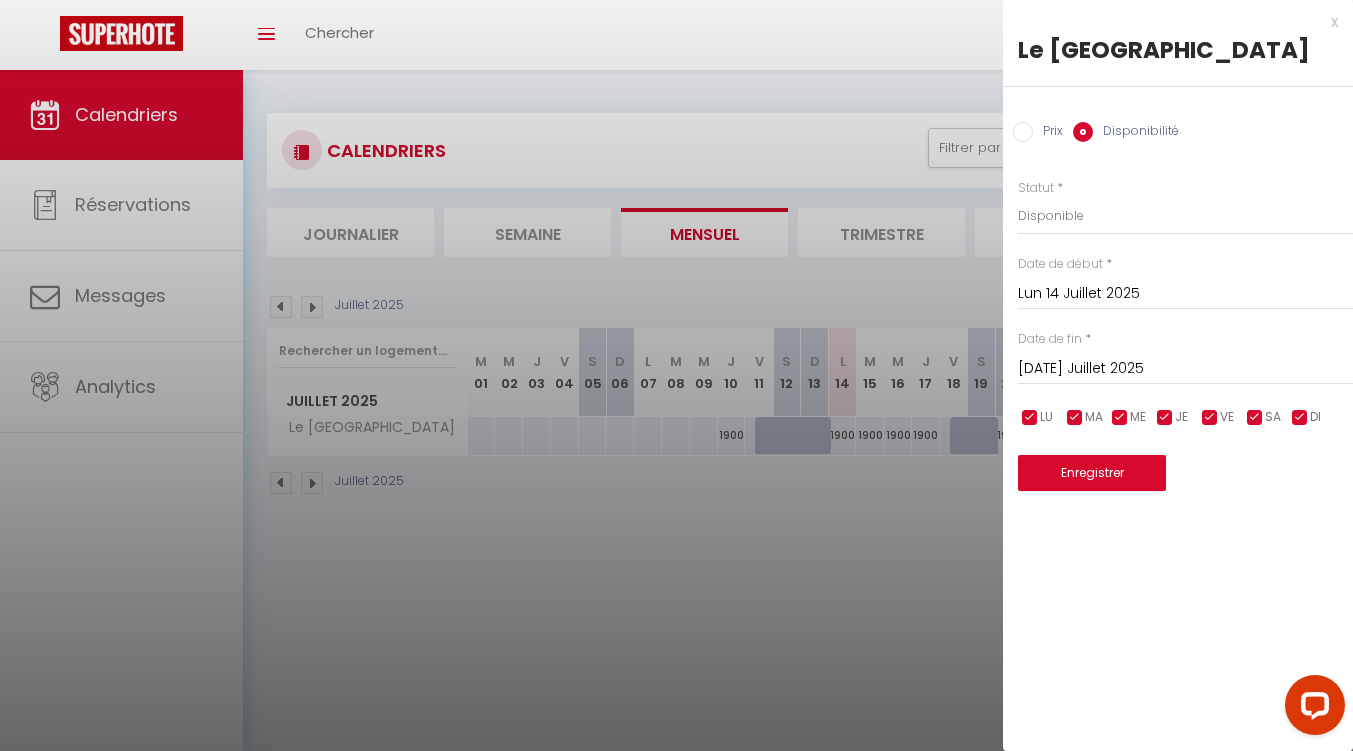 click at bounding box center [676, 375] 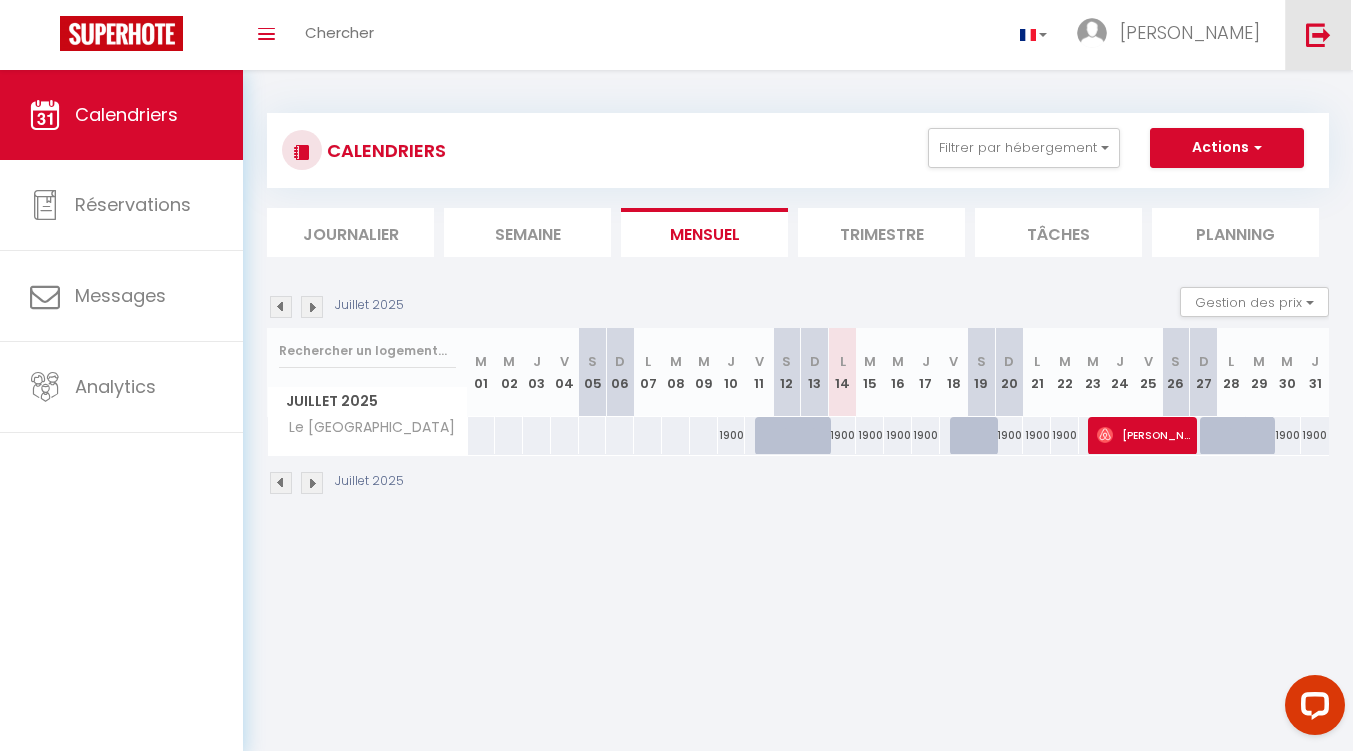 click at bounding box center (1318, 35) 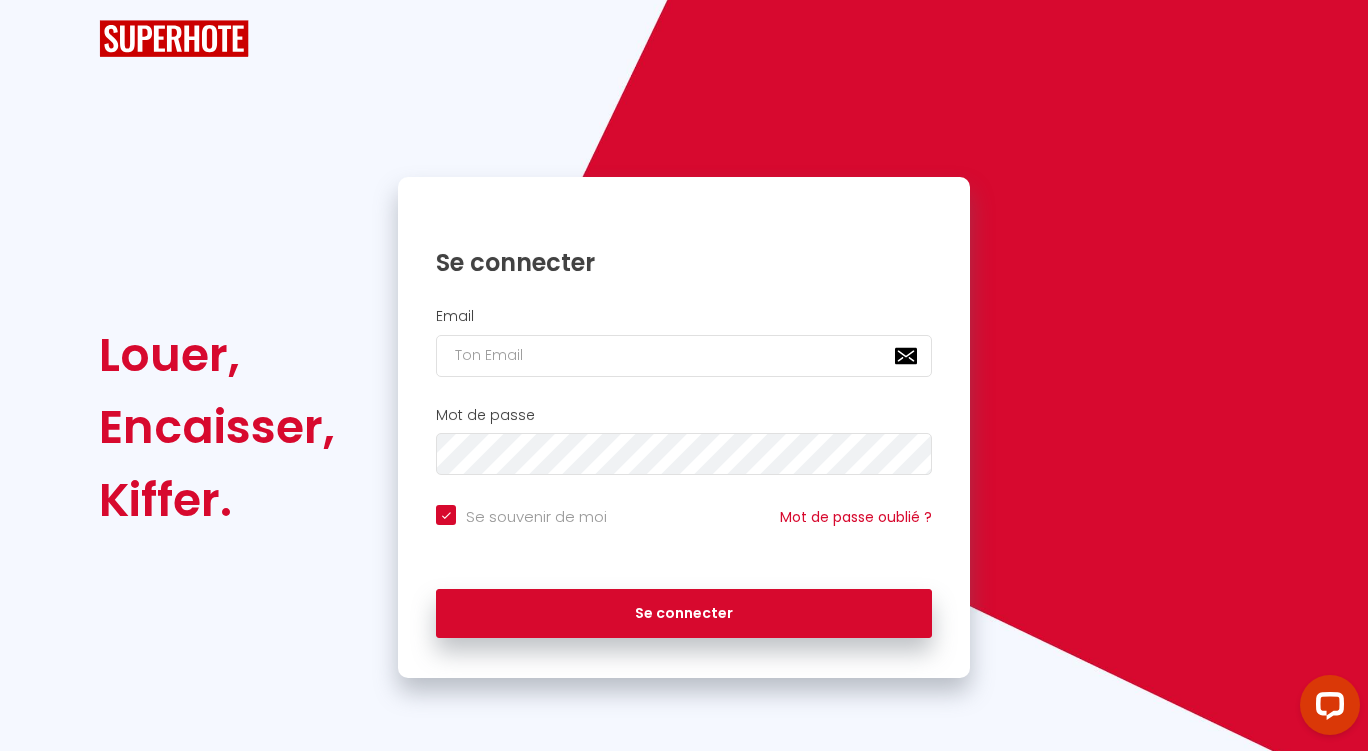 click on "Email" at bounding box center [684, 316] 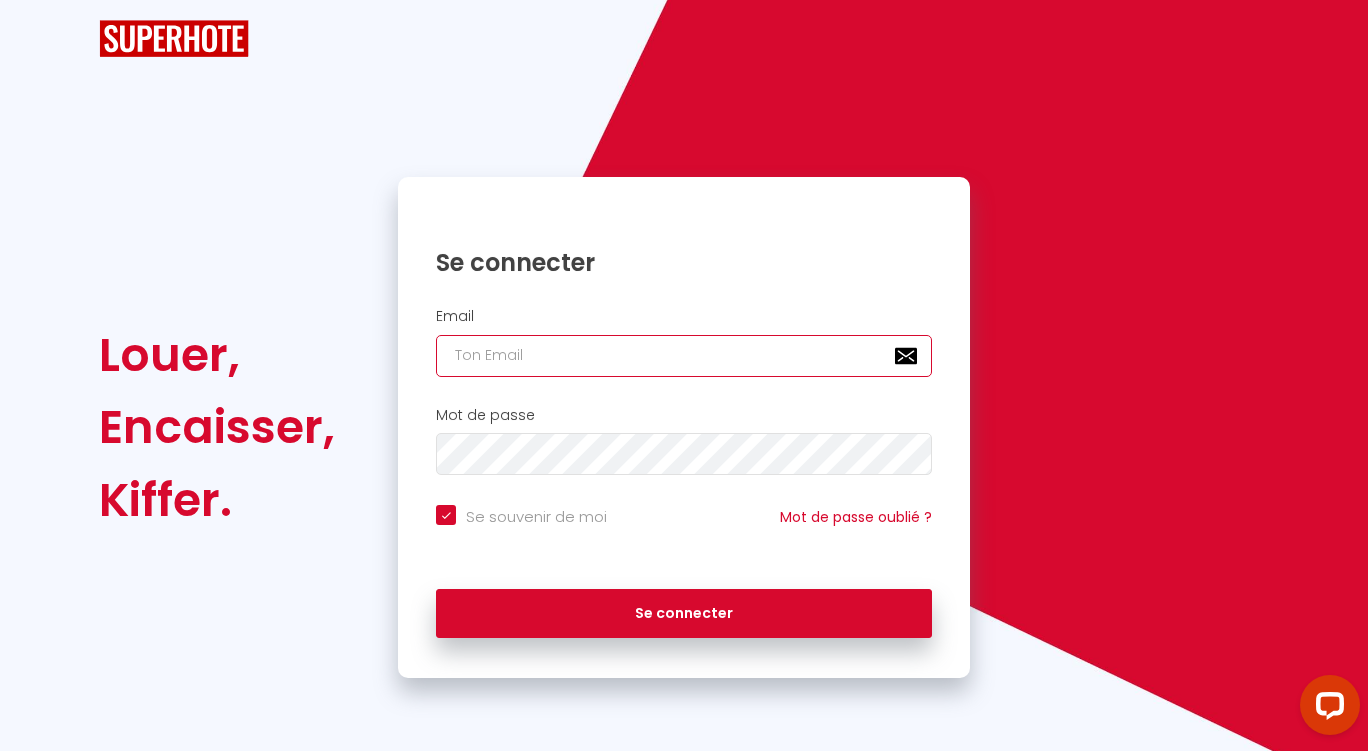 click at bounding box center [684, 356] 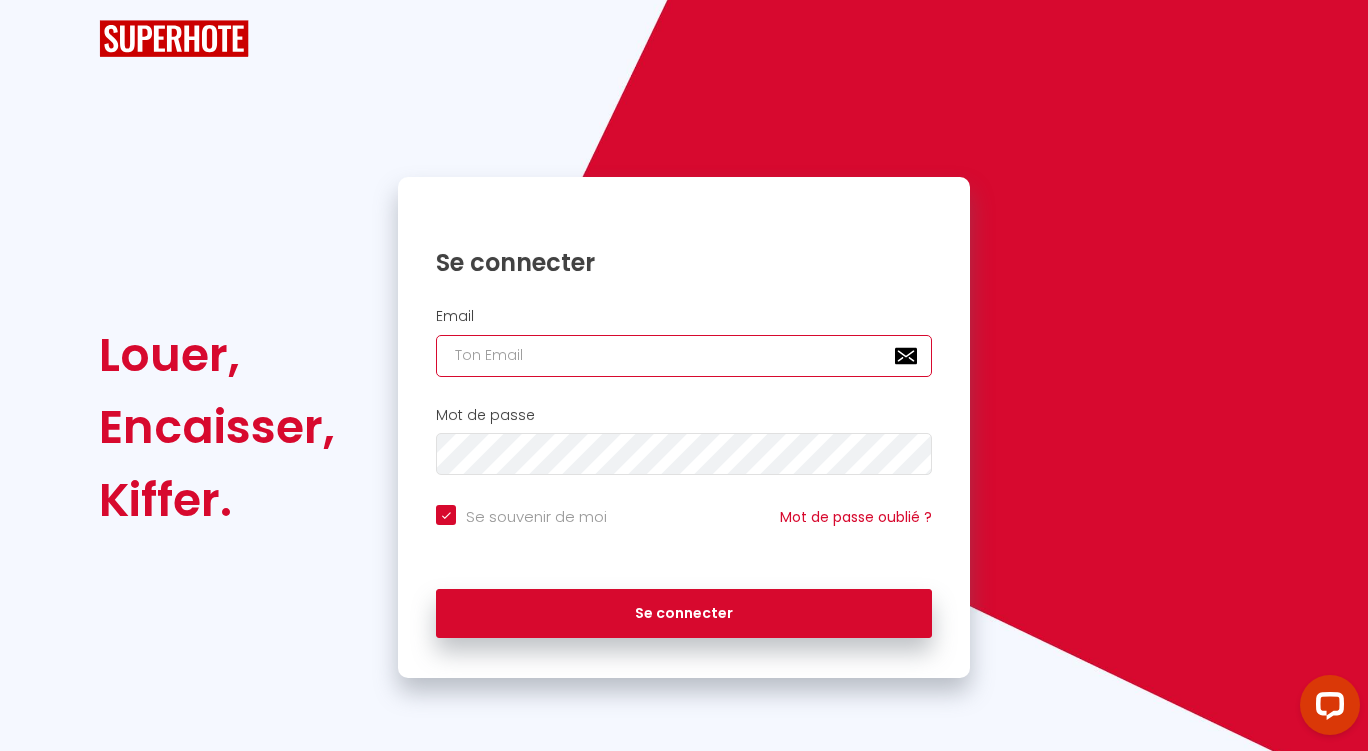 type on "[EMAIL_ADDRESS][DOMAIN_NAME]" 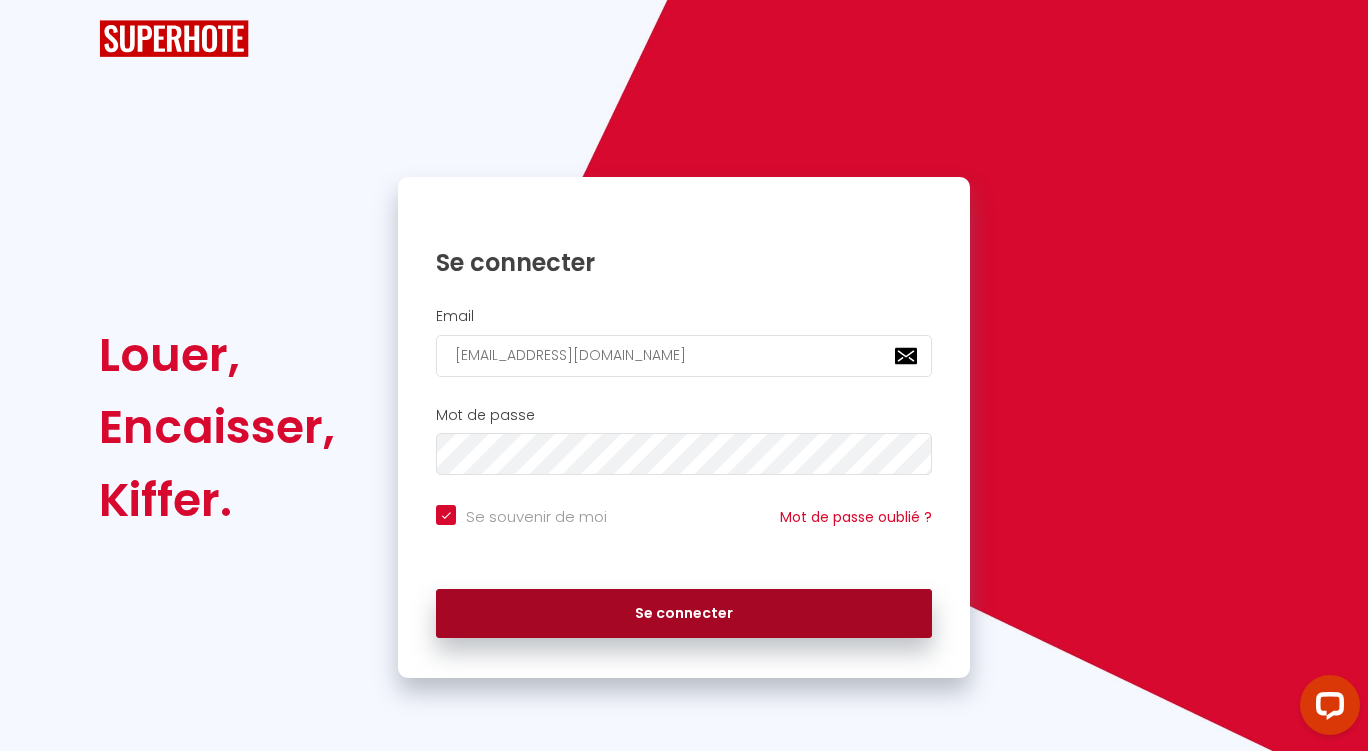 click on "Se connecter" at bounding box center (684, 614) 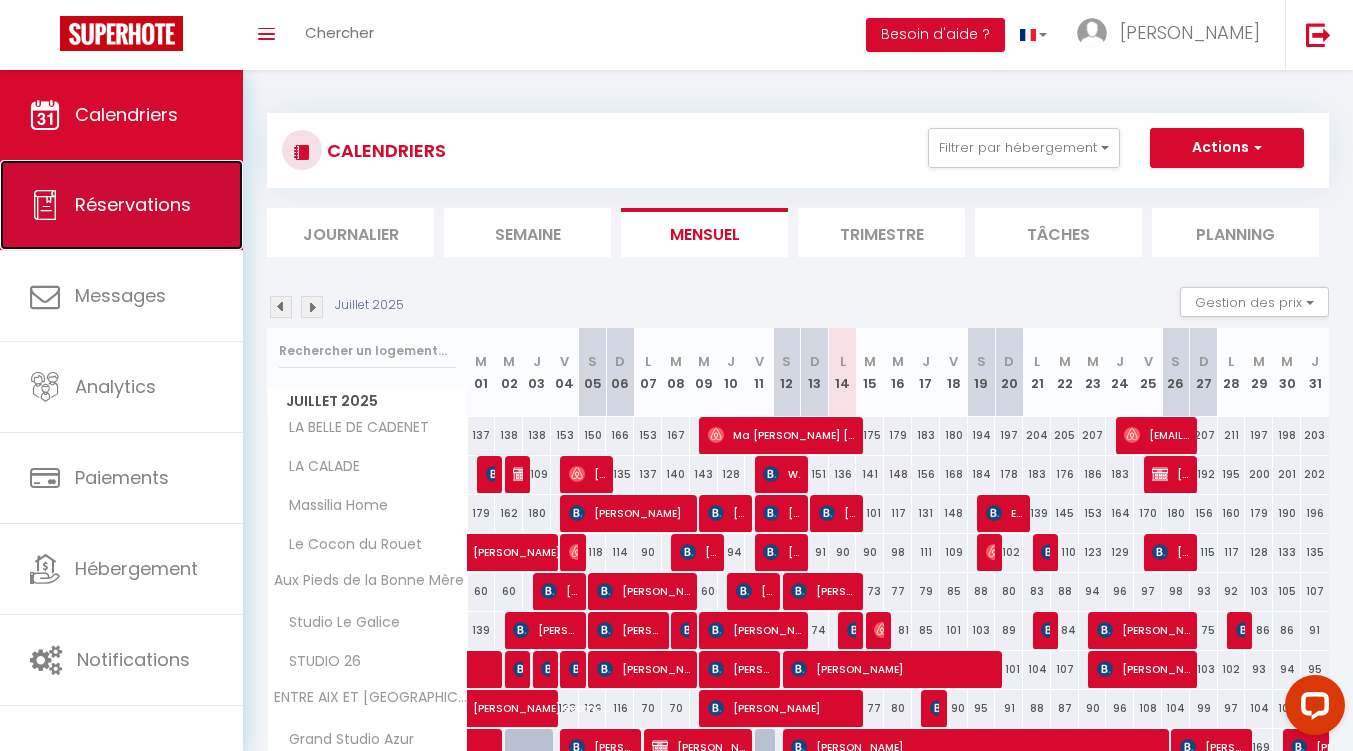 click on "Réservations" at bounding box center (133, 204) 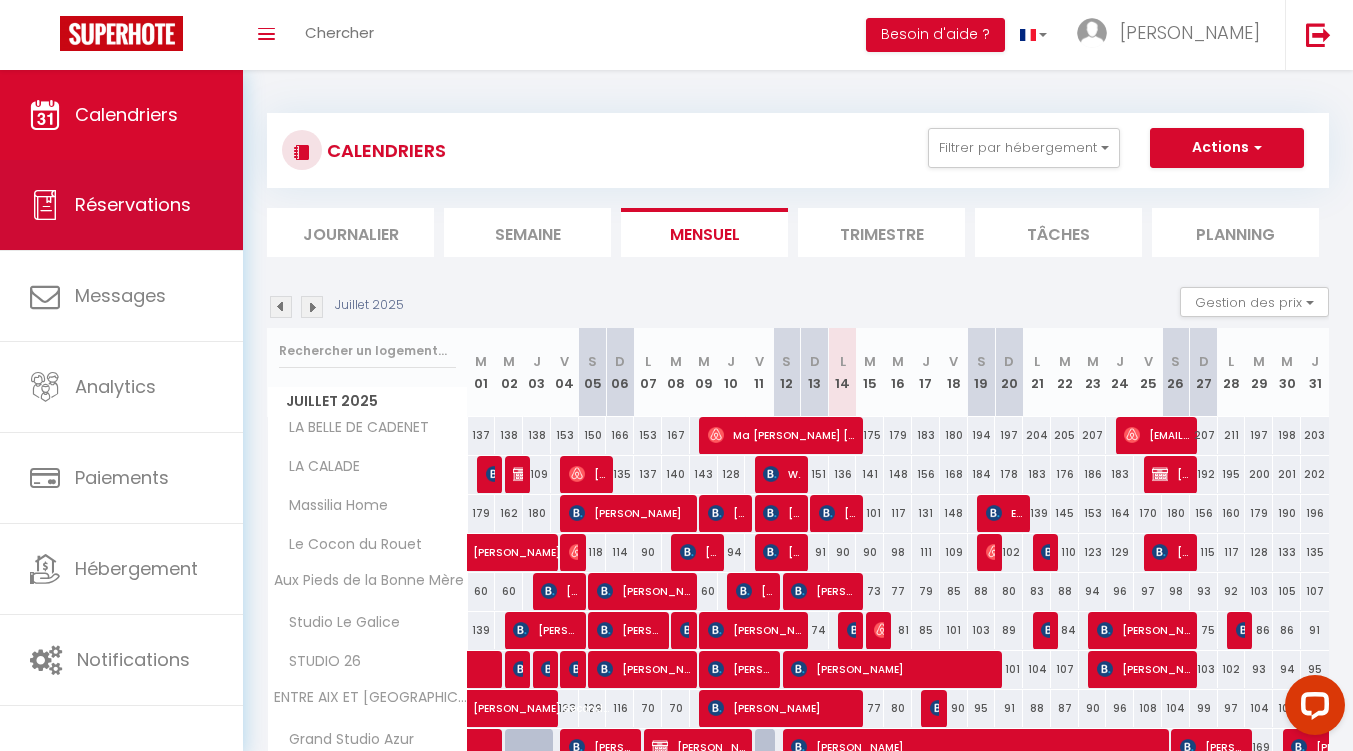select on "not_cancelled" 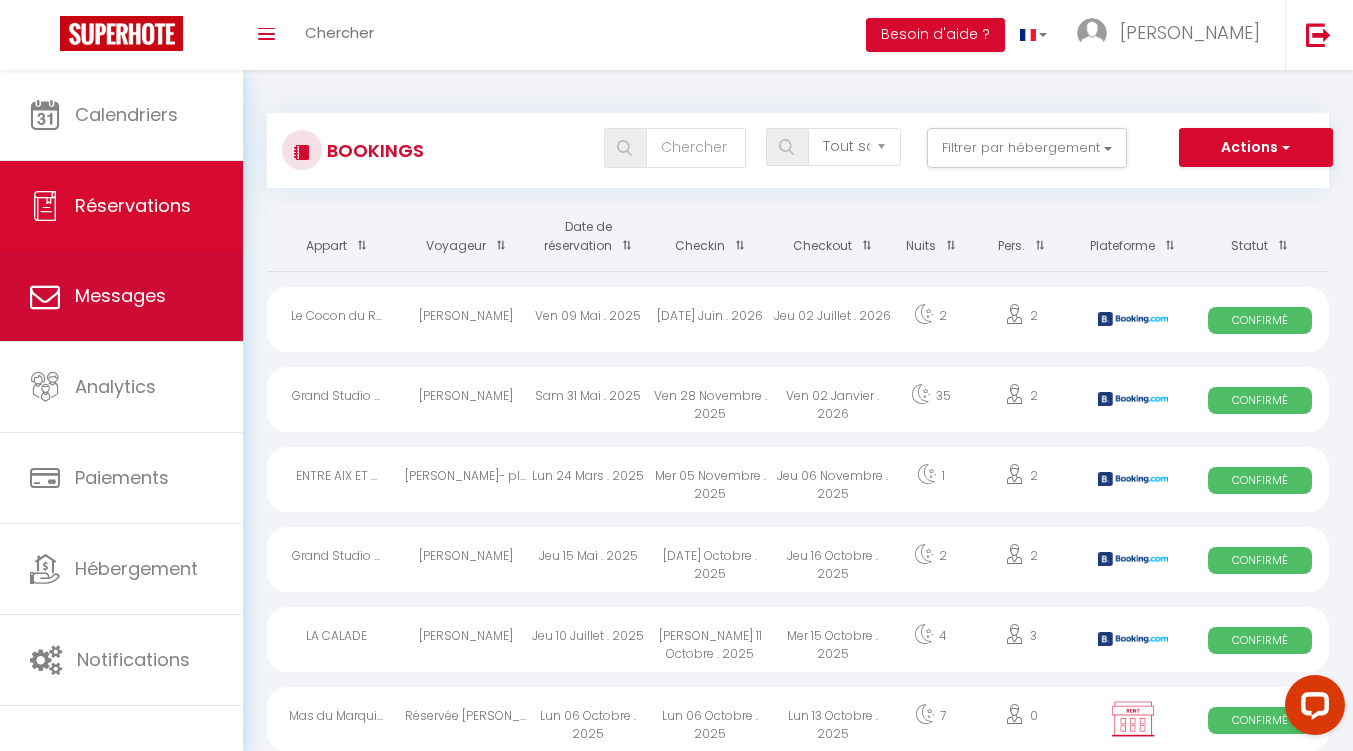 select on "message" 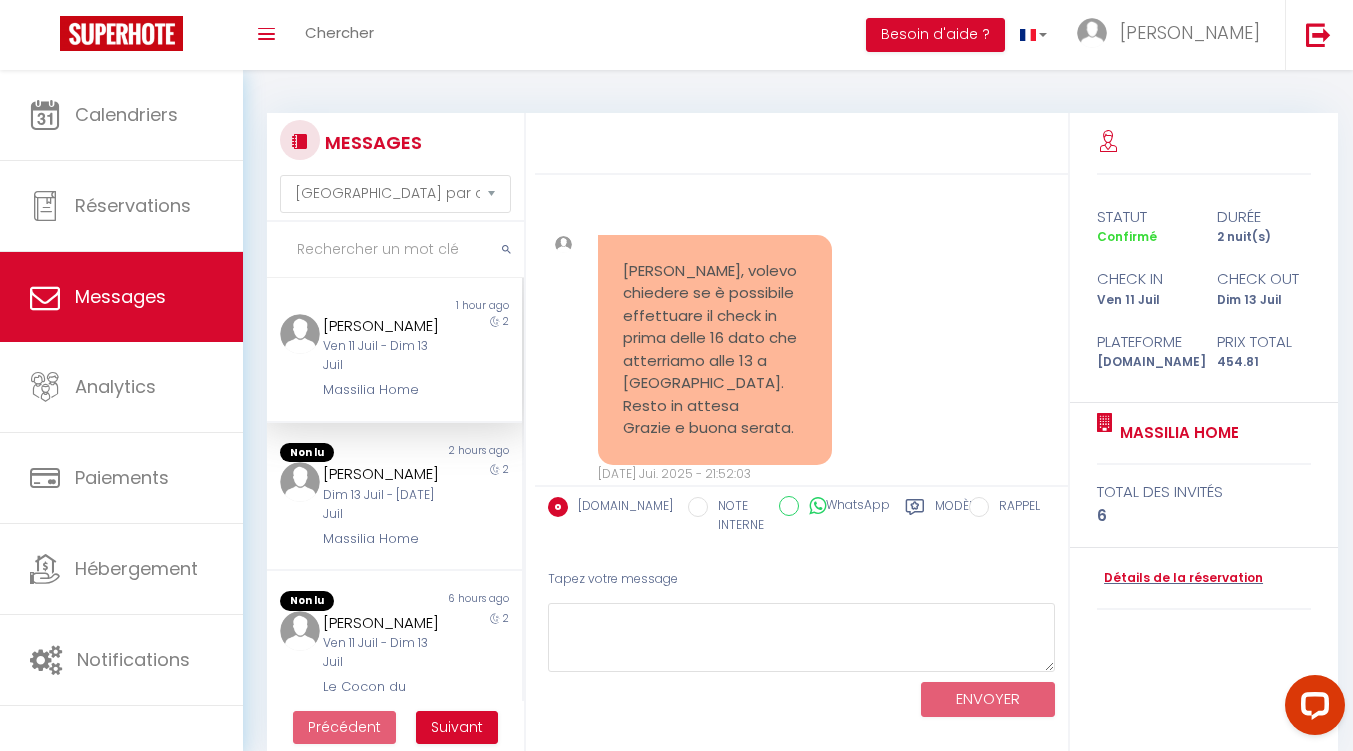scroll, scrollTop: 9048, scrollLeft: 0, axis: vertical 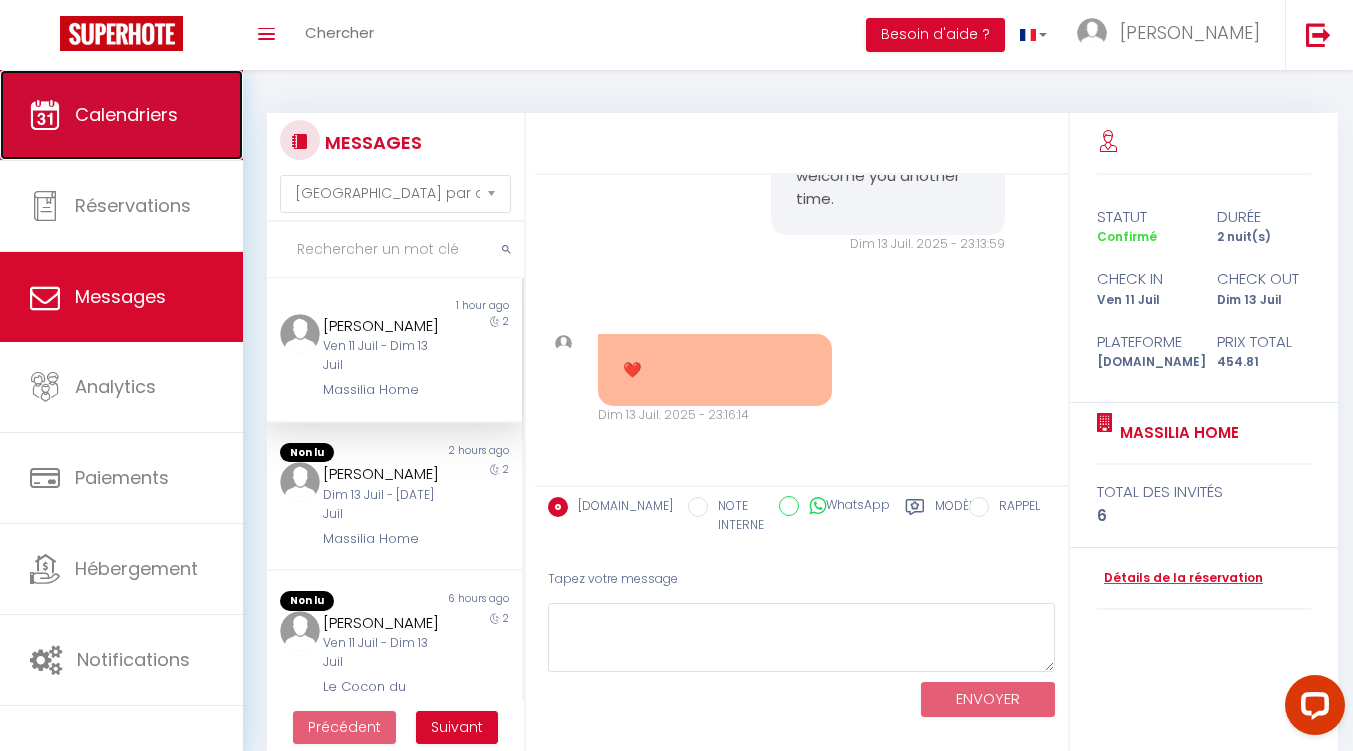 click on "Calendriers" at bounding box center (121, 115) 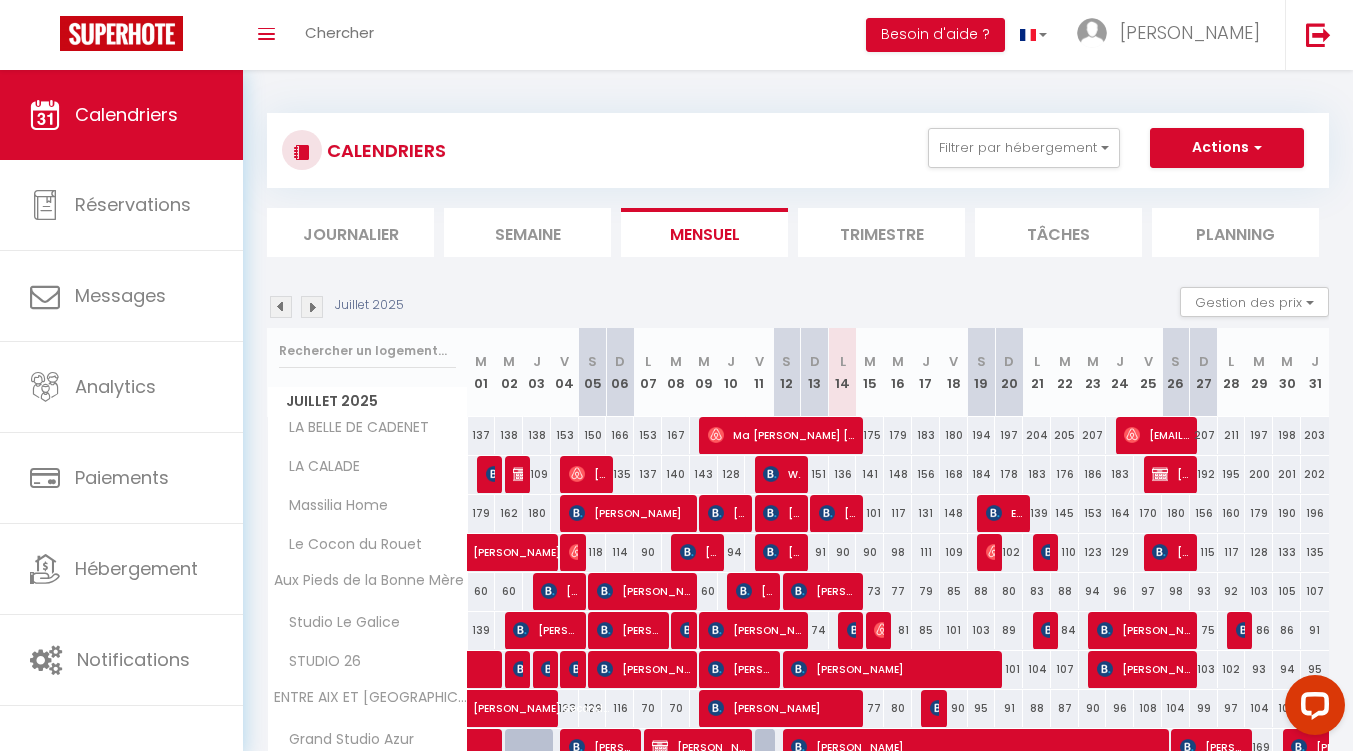 scroll, scrollTop: 187, scrollLeft: 0, axis: vertical 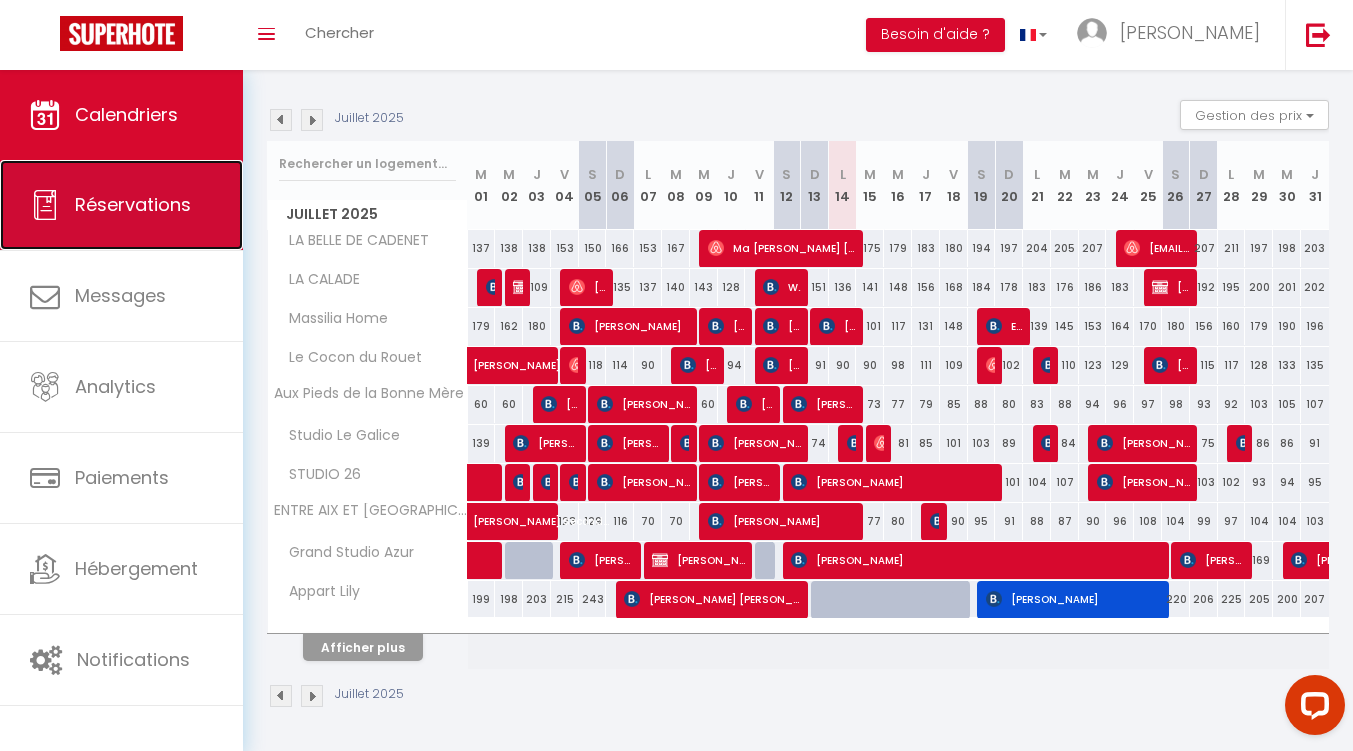 click at bounding box center [45, 205] 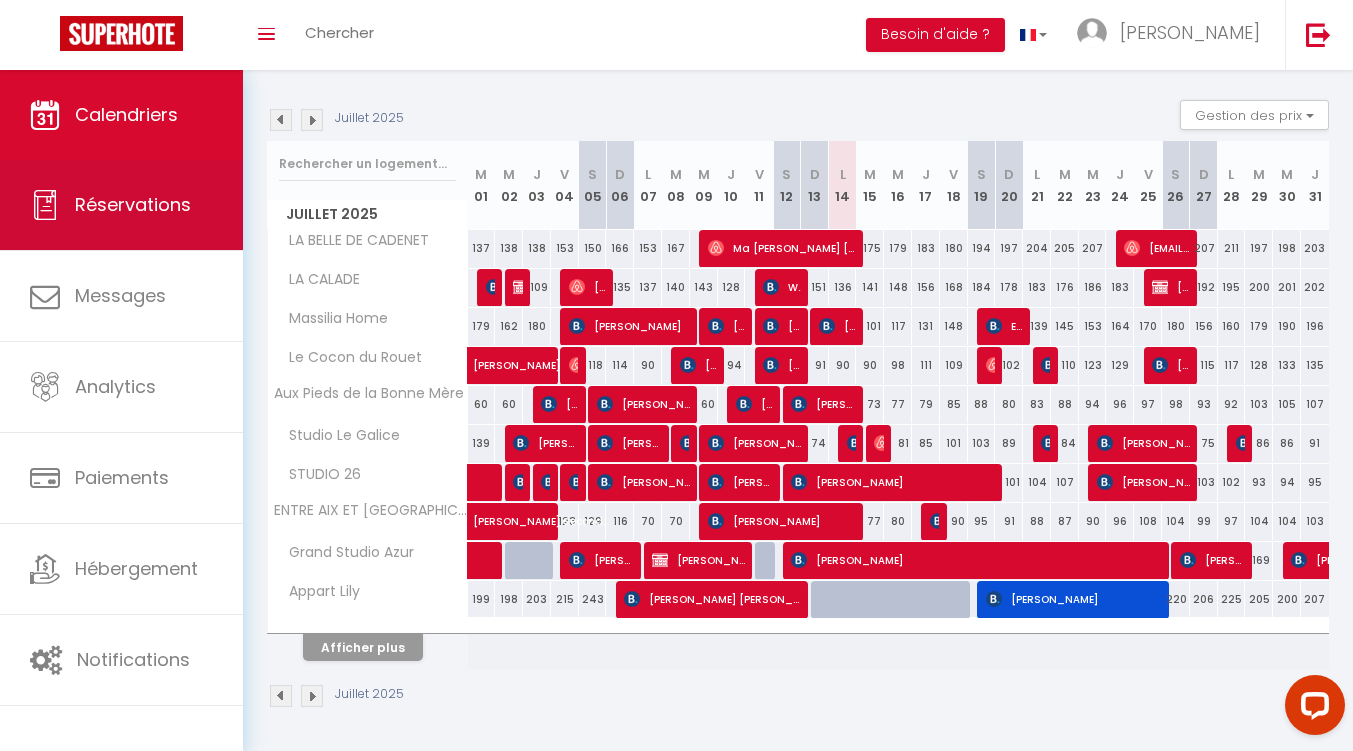 select on "not_cancelled" 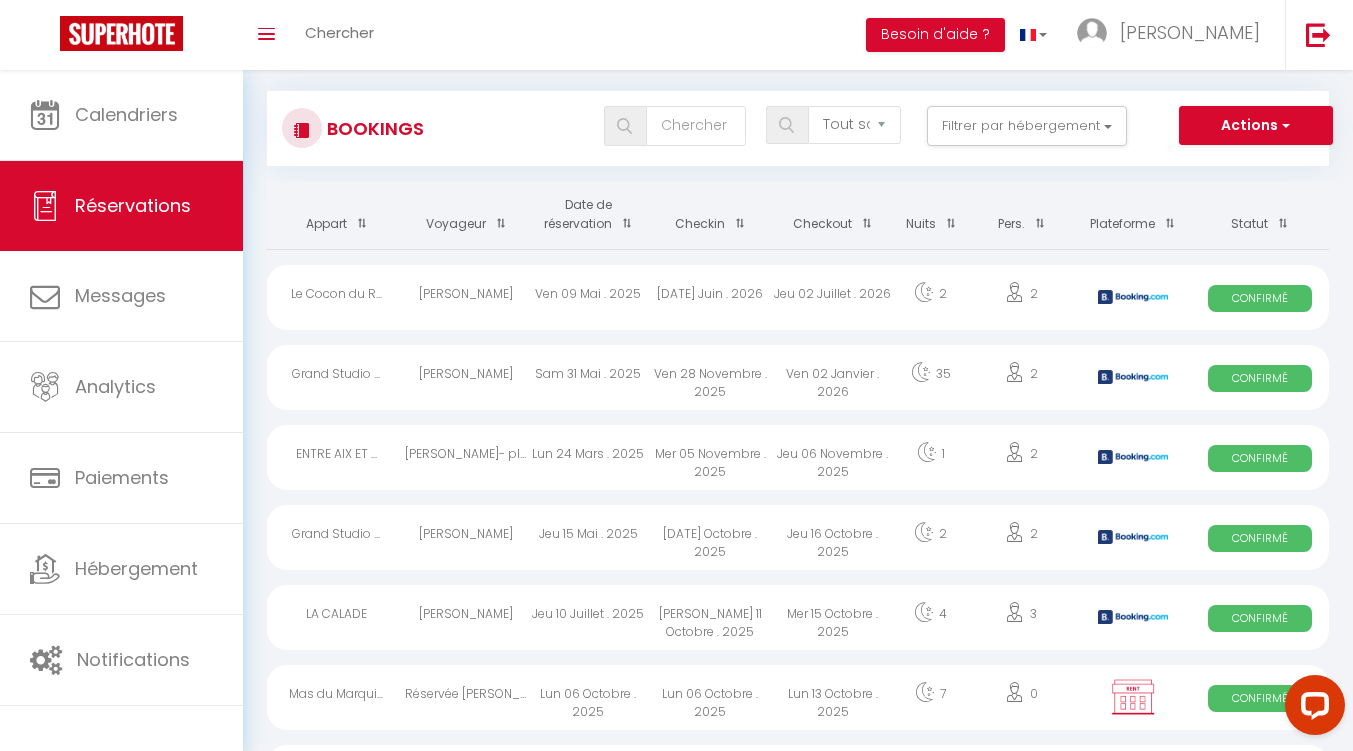 scroll, scrollTop: 0, scrollLeft: 0, axis: both 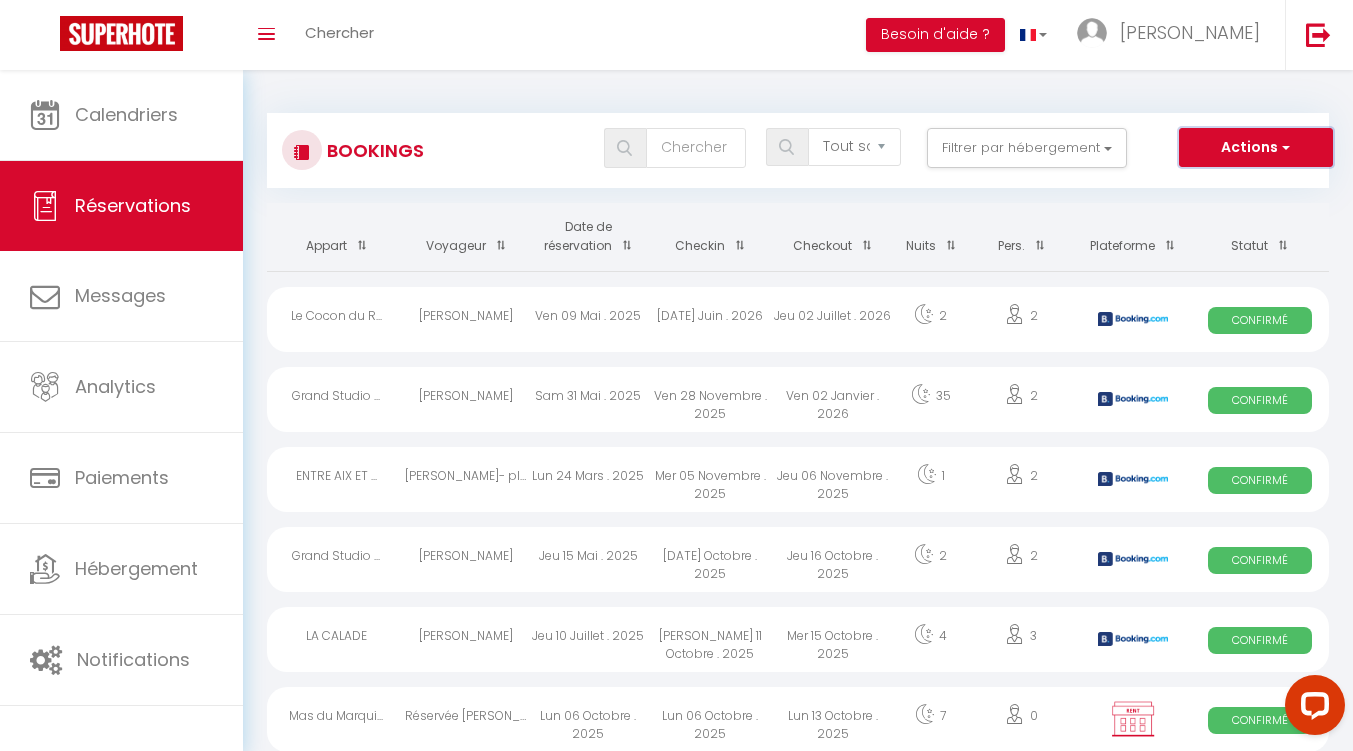 click on "Actions" at bounding box center [1256, 148] 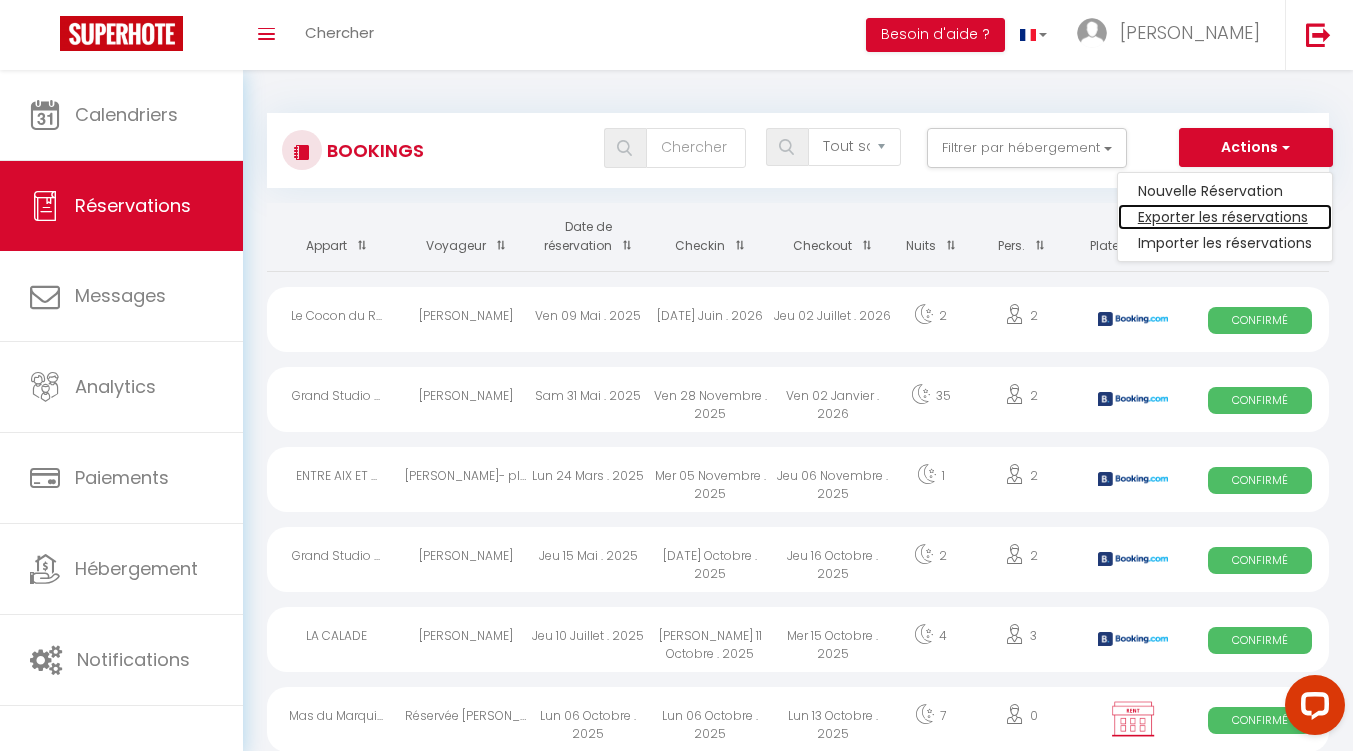 click on "Exporter les réservations" at bounding box center (1225, 217) 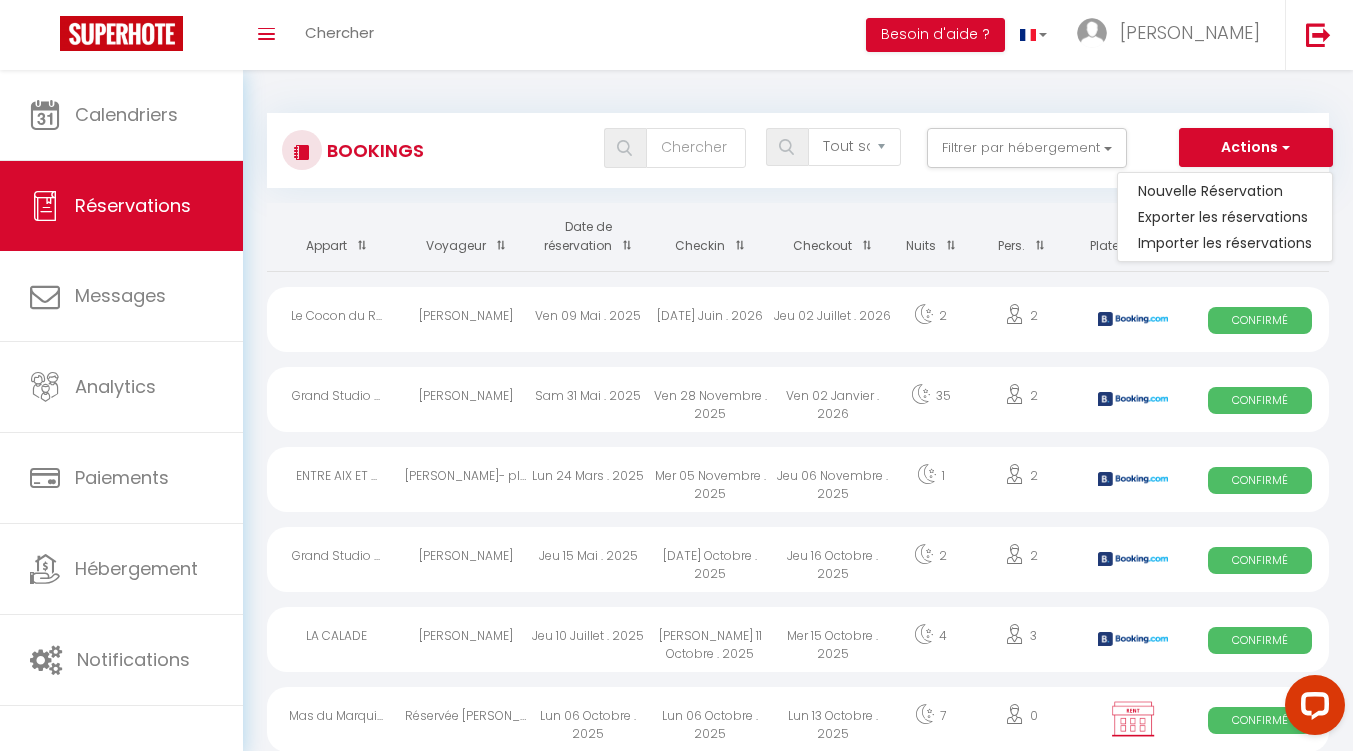 type on "[EMAIL_ADDRESS][DOMAIN_NAME]" 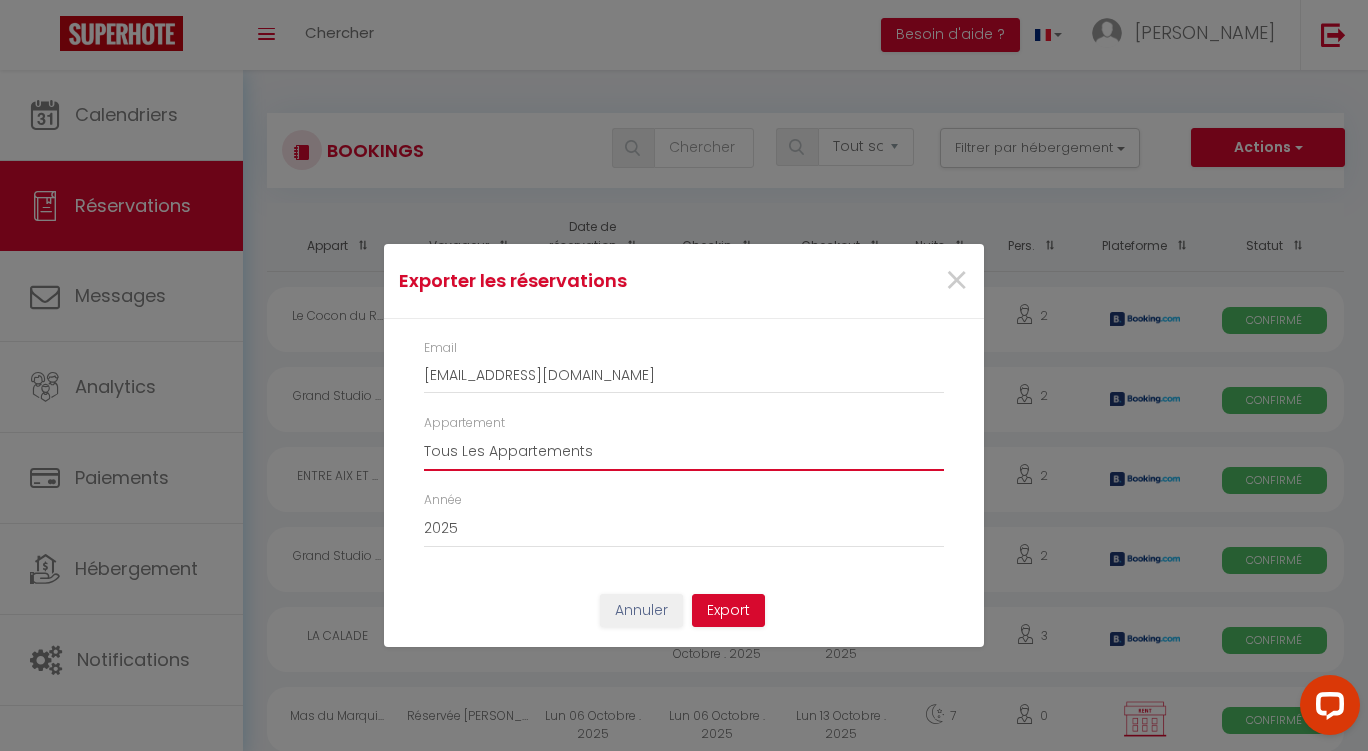 click on "Tous Les Appartements   LA BELLE DE CADENET LA CALADE Massilia Home [GEOGRAPHIC_DATA] Mère Studio [GEOGRAPHIC_DATA] ENTRE [GEOGRAPHIC_DATA] ET [GEOGRAPHIC_DATA] à [GEOGRAPHIC_DATA] Appart Lily STUDIO LA VAGUE Le Duplex Côté [GEOGRAPHIC_DATA] [GEOGRAPHIC_DATA][PERSON_NAME] [GEOGRAPHIC_DATA] Castellet [GEOGRAPHIC_DATA] [GEOGRAPHIC_DATA] DUPLEX HOME LAMBESC" at bounding box center [684, 452] 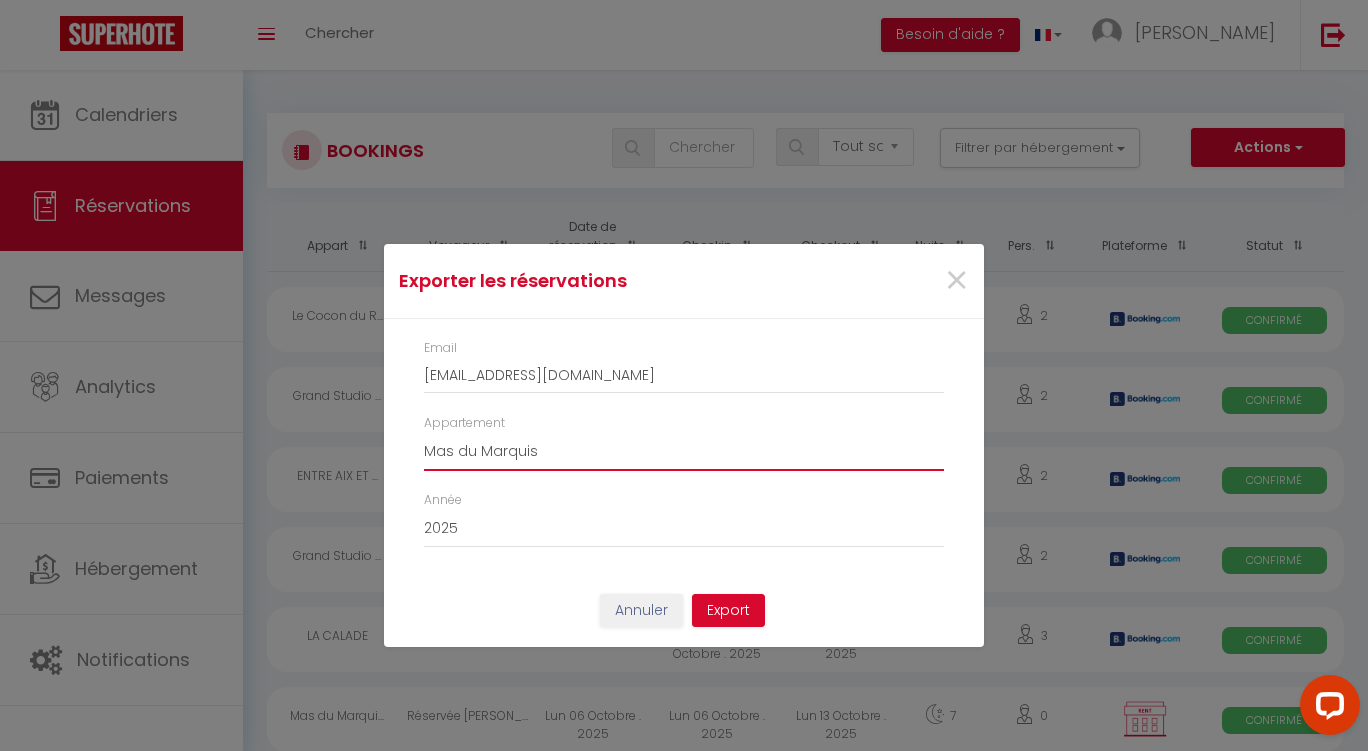 click on "Tous Les Appartements   LA BELLE DE CADENET LA CALADE Massilia Home [GEOGRAPHIC_DATA] Mère Studio [GEOGRAPHIC_DATA] ENTRE [GEOGRAPHIC_DATA] ET [GEOGRAPHIC_DATA] à [GEOGRAPHIC_DATA] Appart Lily STUDIO LA VAGUE Le Duplex Côté [GEOGRAPHIC_DATA] [GEOGRAPHIC_DATA][PERSON_NAME] [GEOGRAPHIC_DATA] Castellet [GEOGRAPHIC_DATA] [GEOGRAPHIC_DATA] DUPLEX HOME LAMBESC" at bounding box center [684, 452] 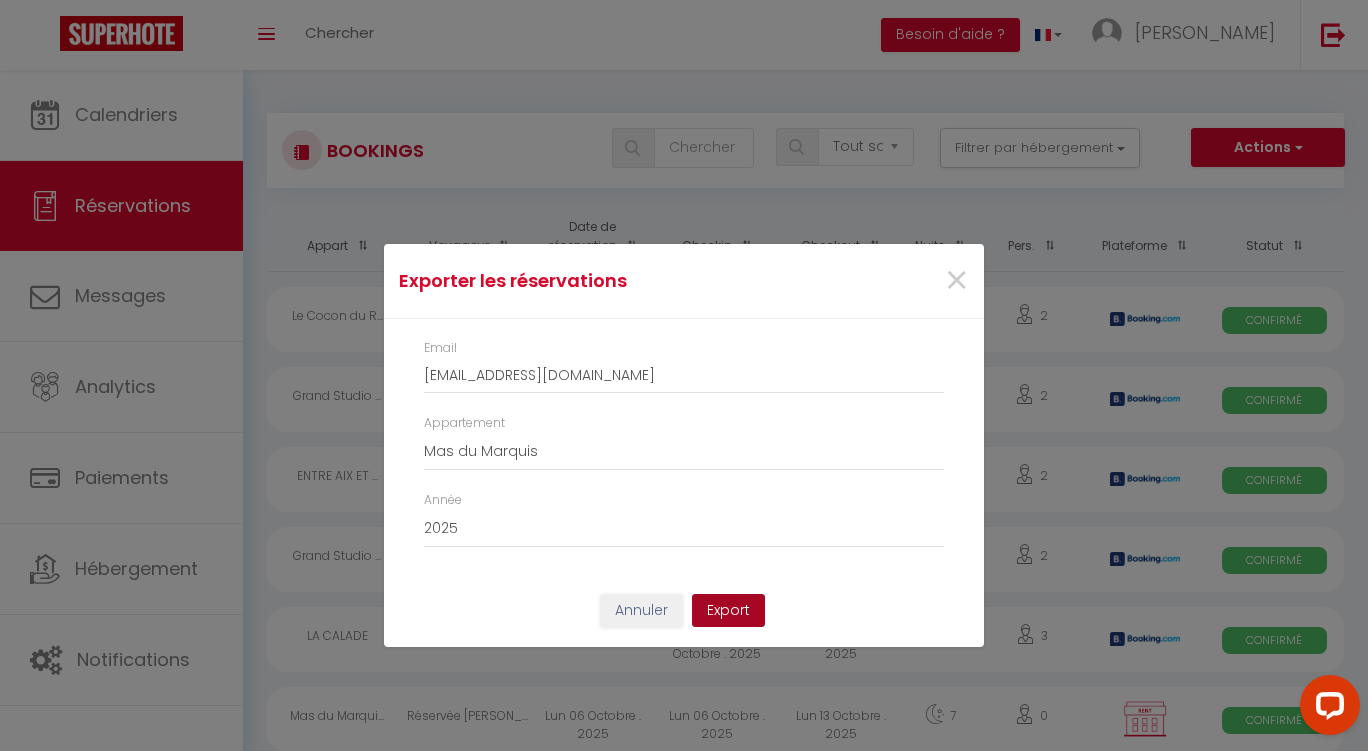 click on "Export" at bounding box center [728, 611] 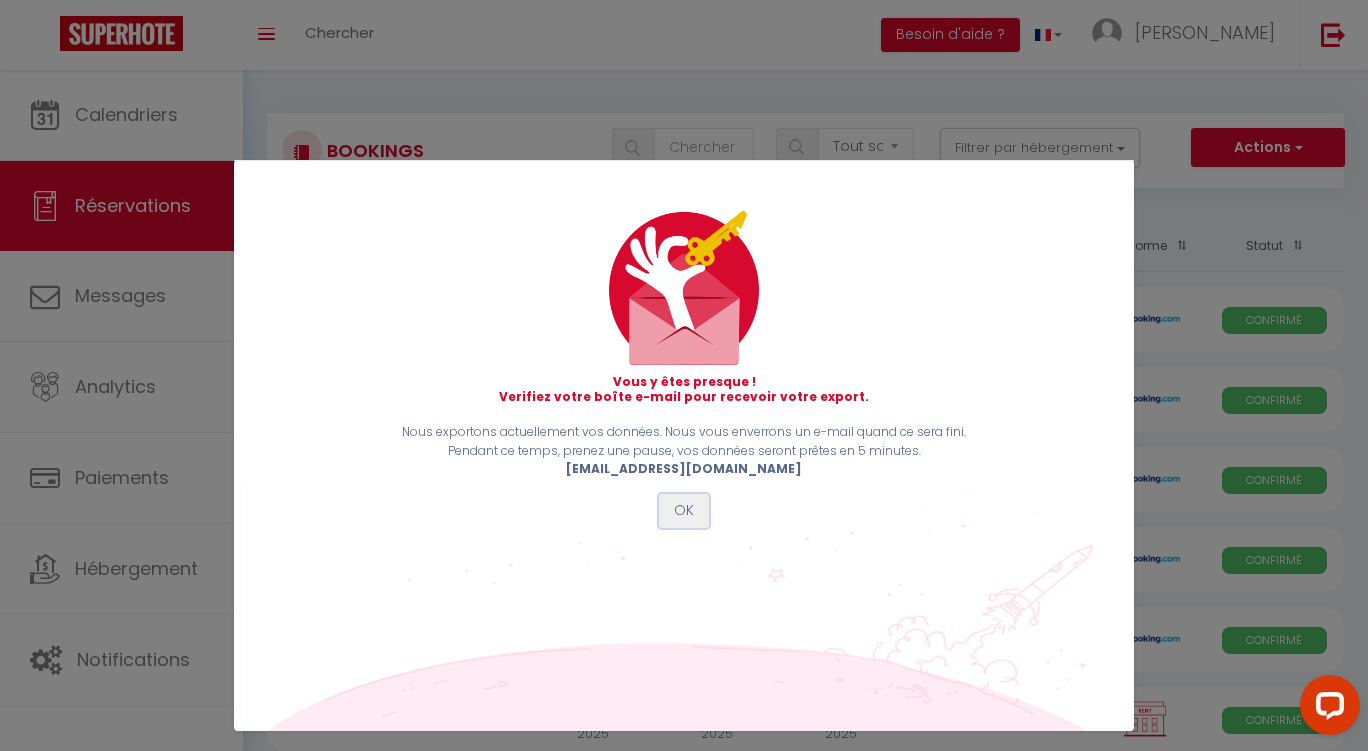click on "OK" at bounding box center [684, 511] 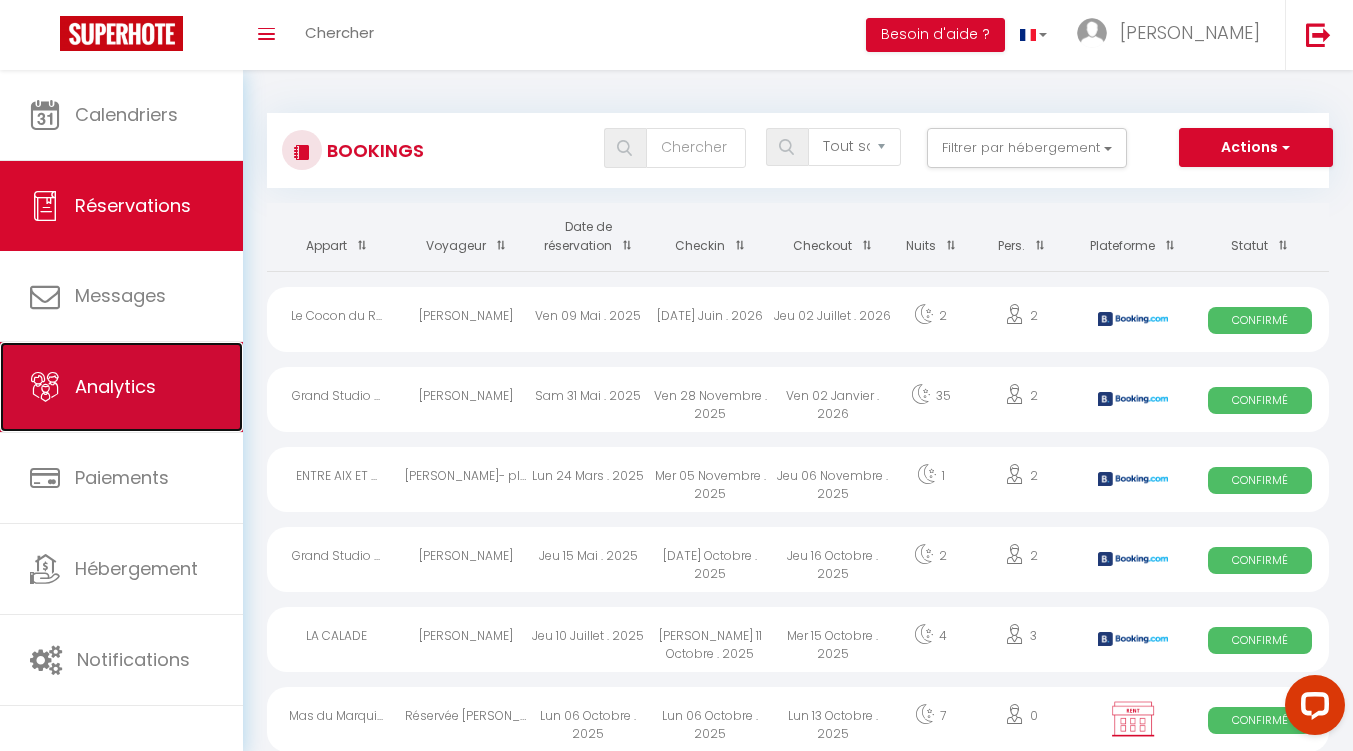 click on "Analytics" at bounding box center (121, 387) 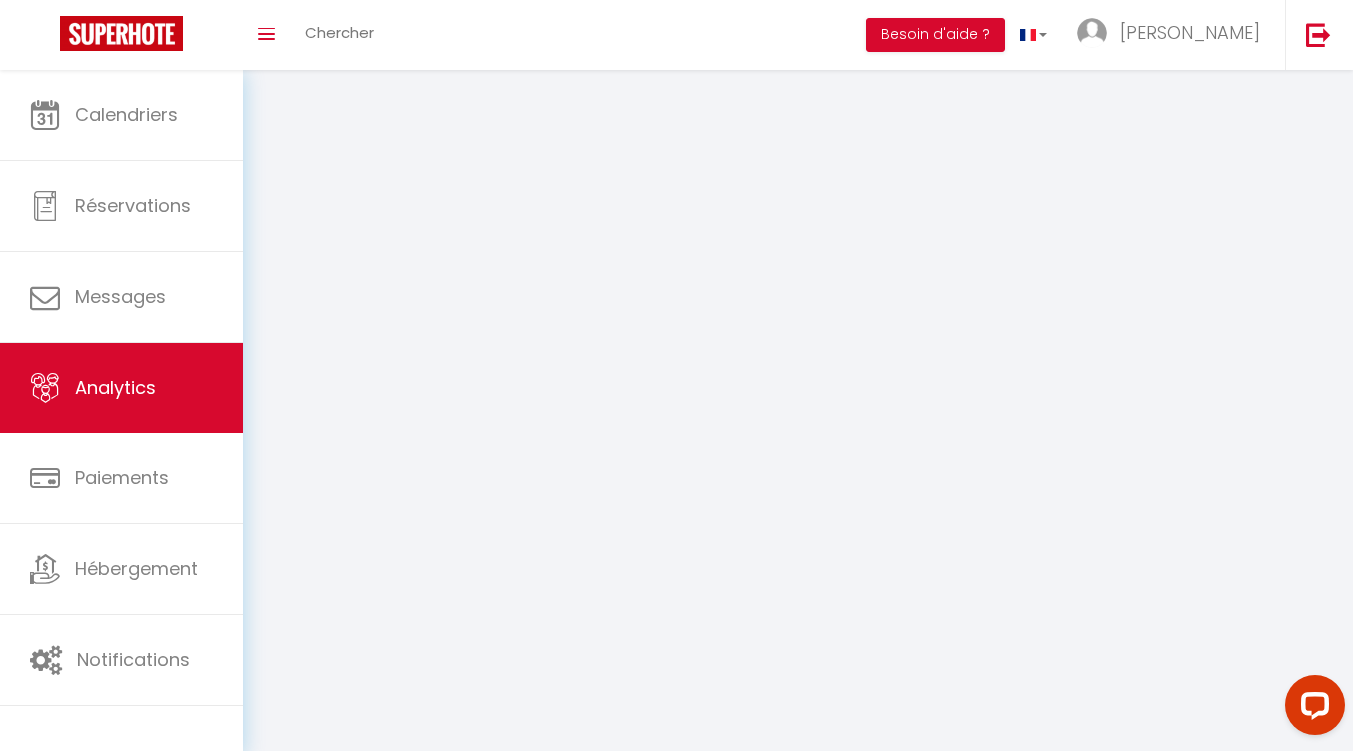 select on "2025" 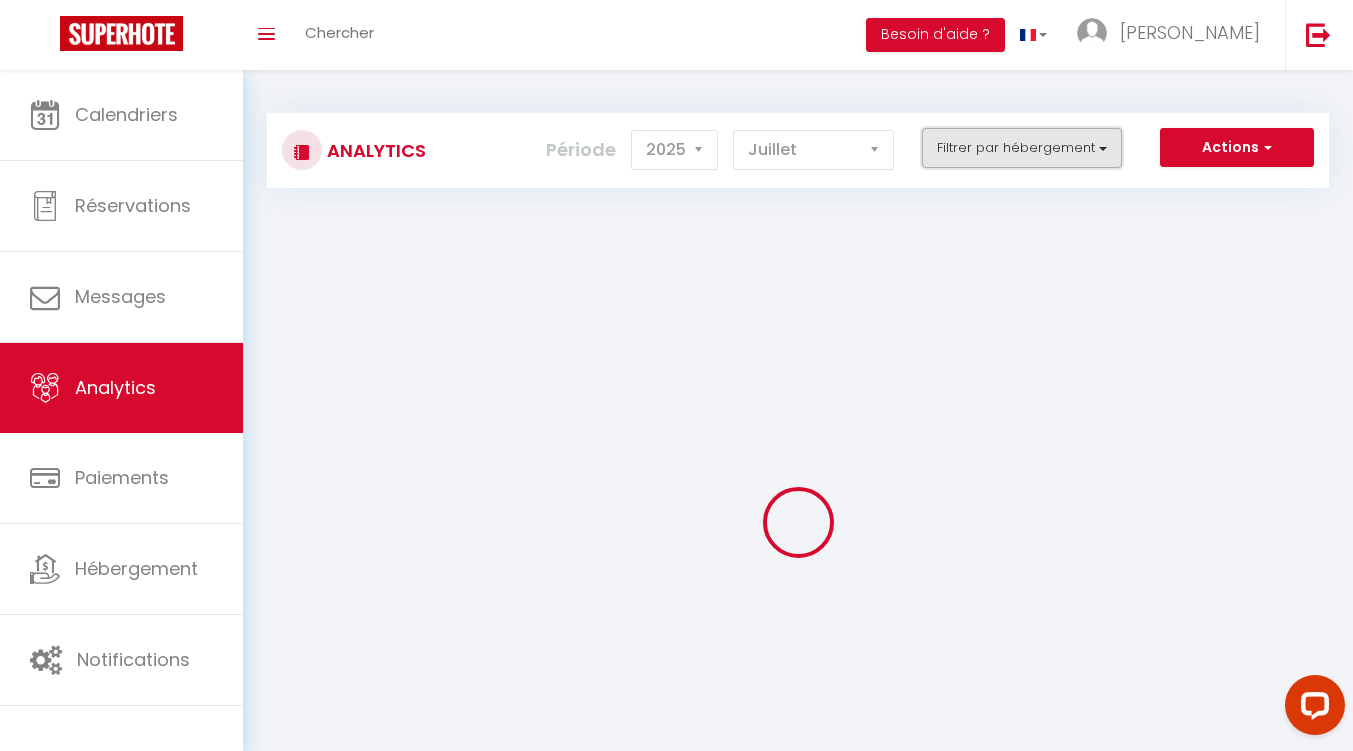 click on "Filtrer par hébergement" at bounding box center [1022, 148] 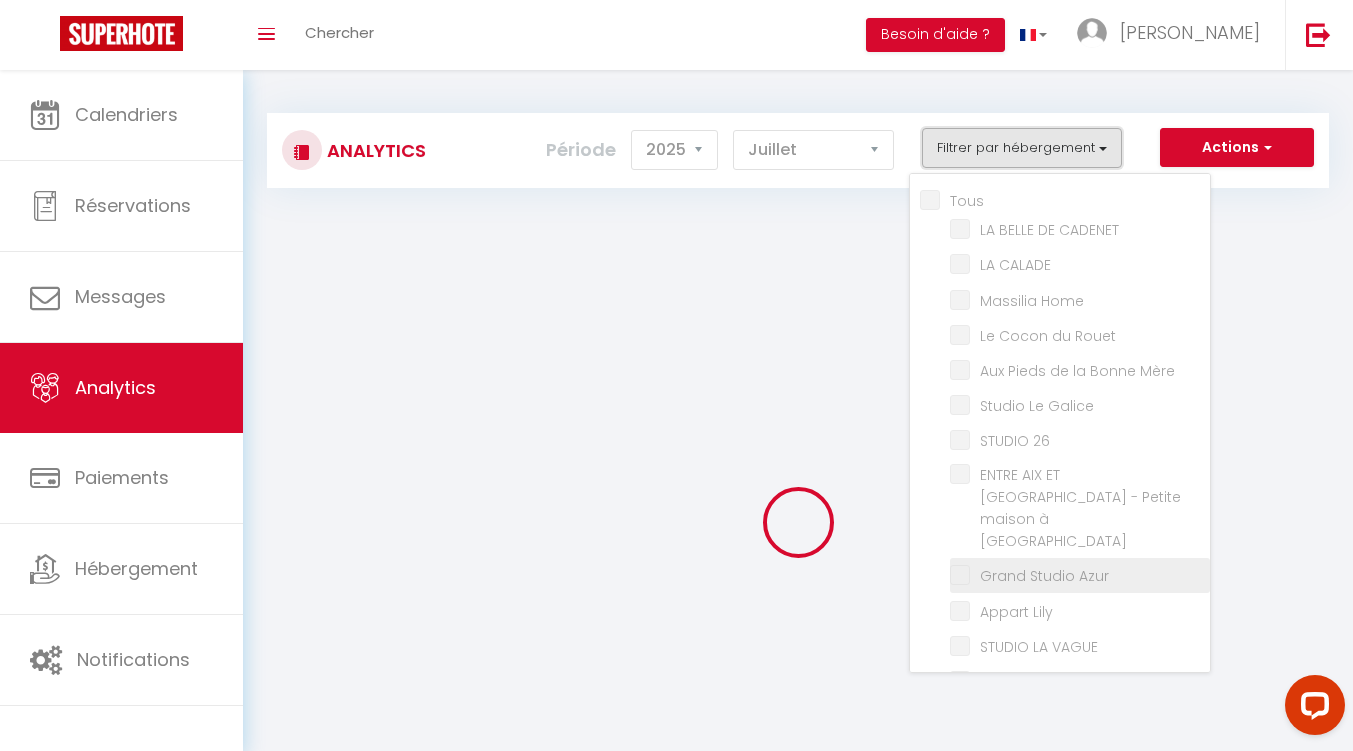 checkbox on "false" 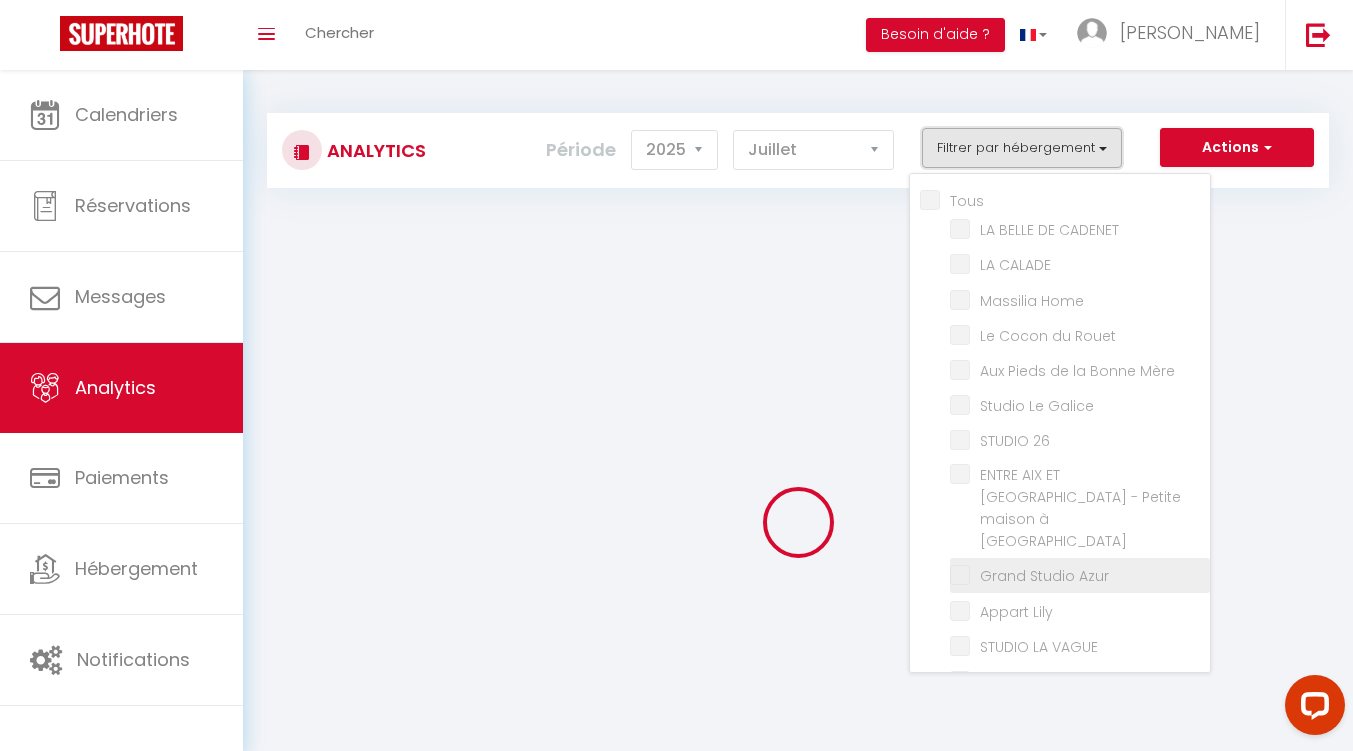 checkbox on "false" 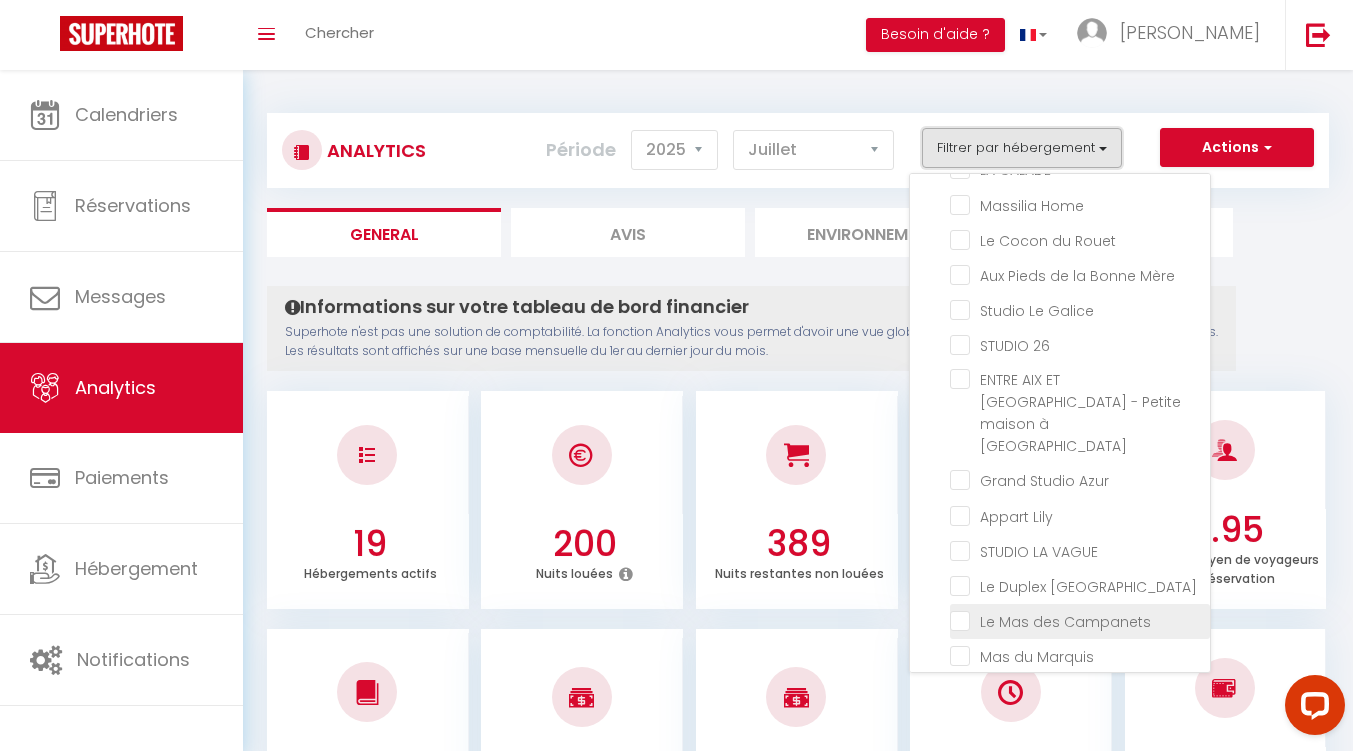 scroll, scrollTop: 100, scrollLeft: 0, axis: vertical 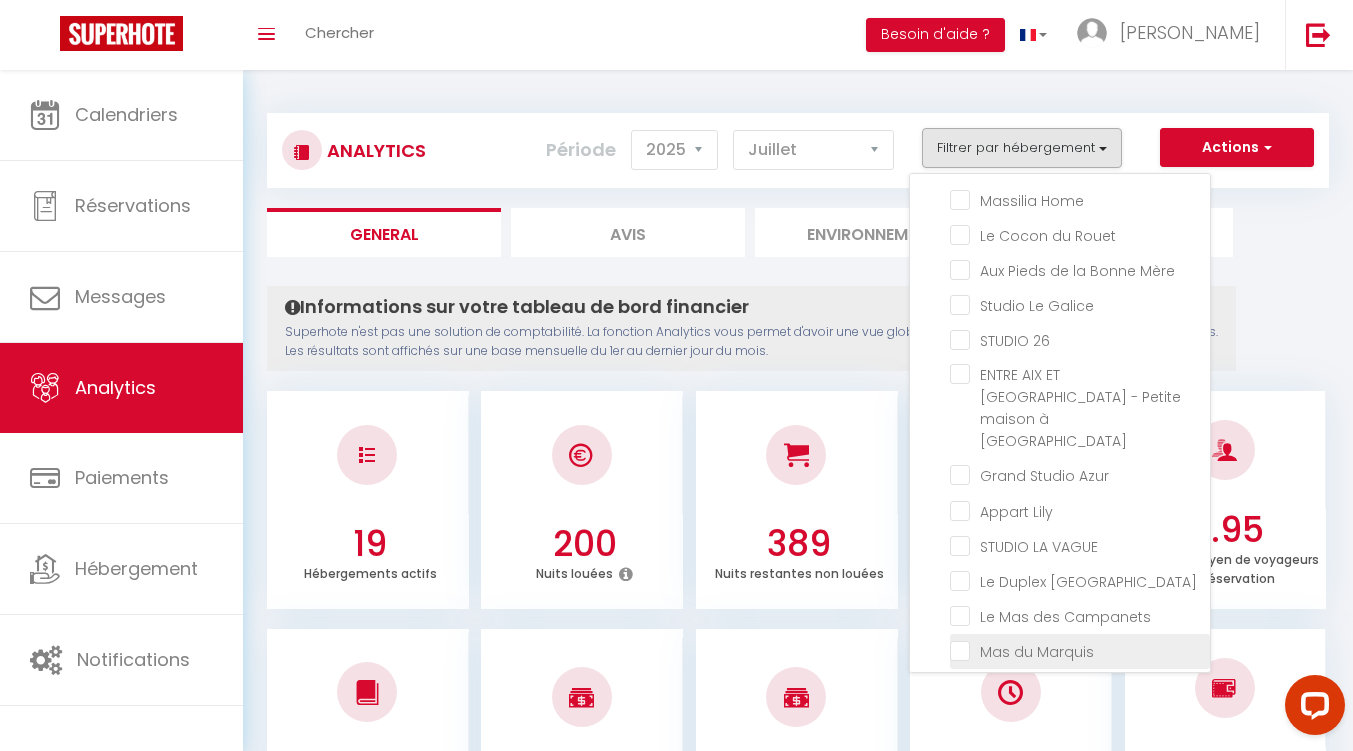 click at bounding box center [1080, 650] 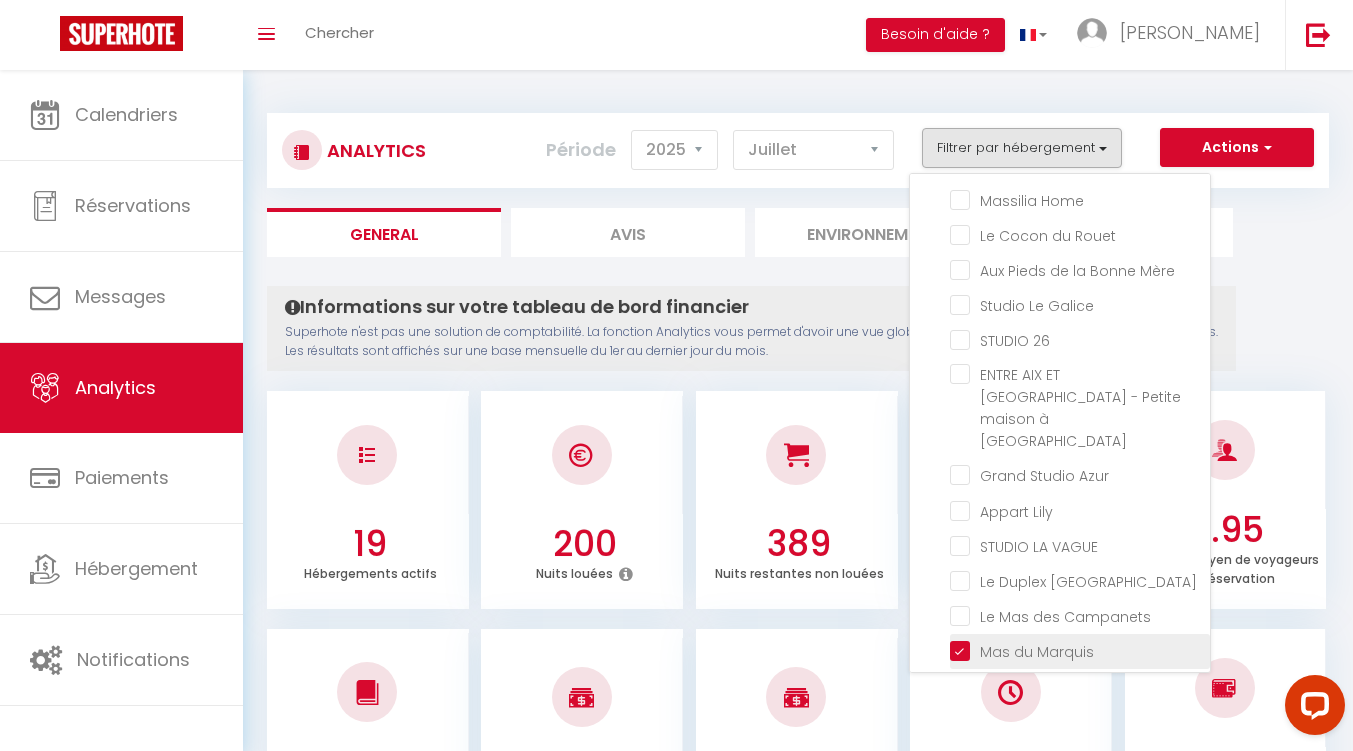 checkbox on "false" 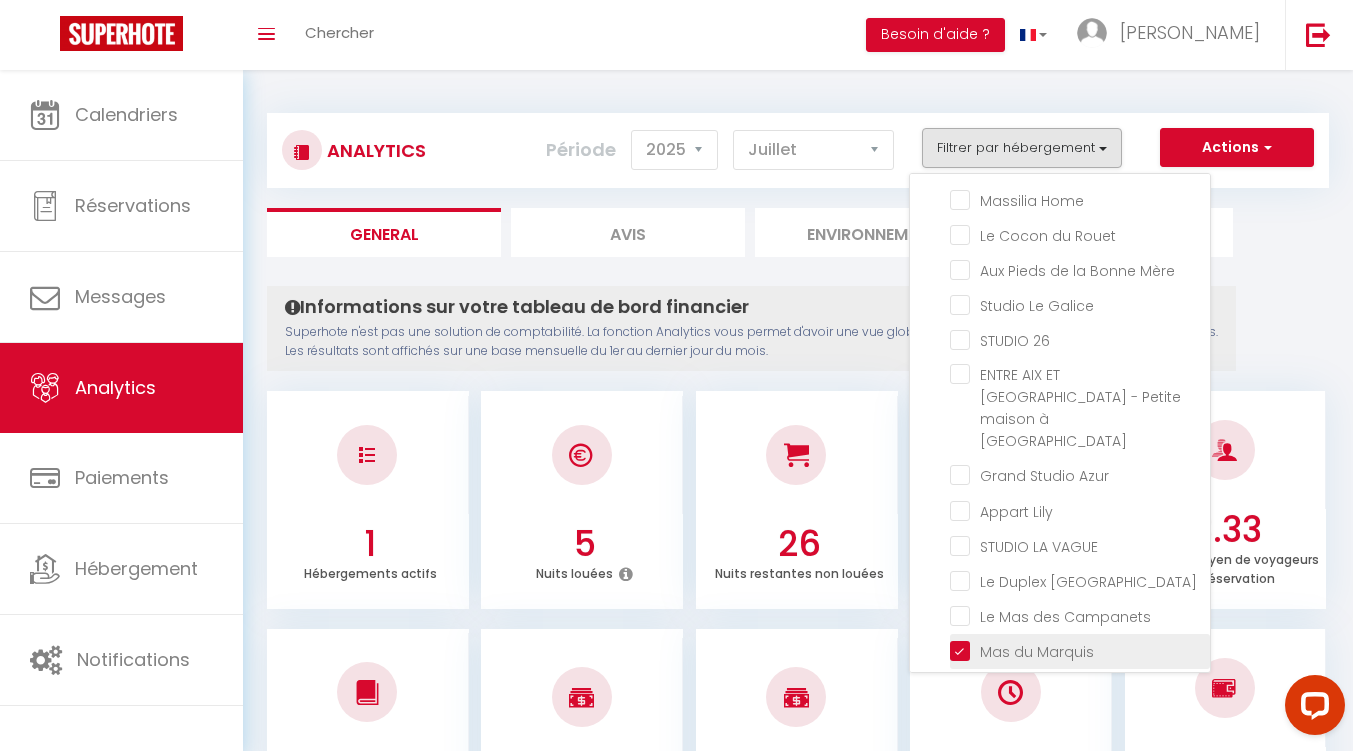 checkbox on "false" 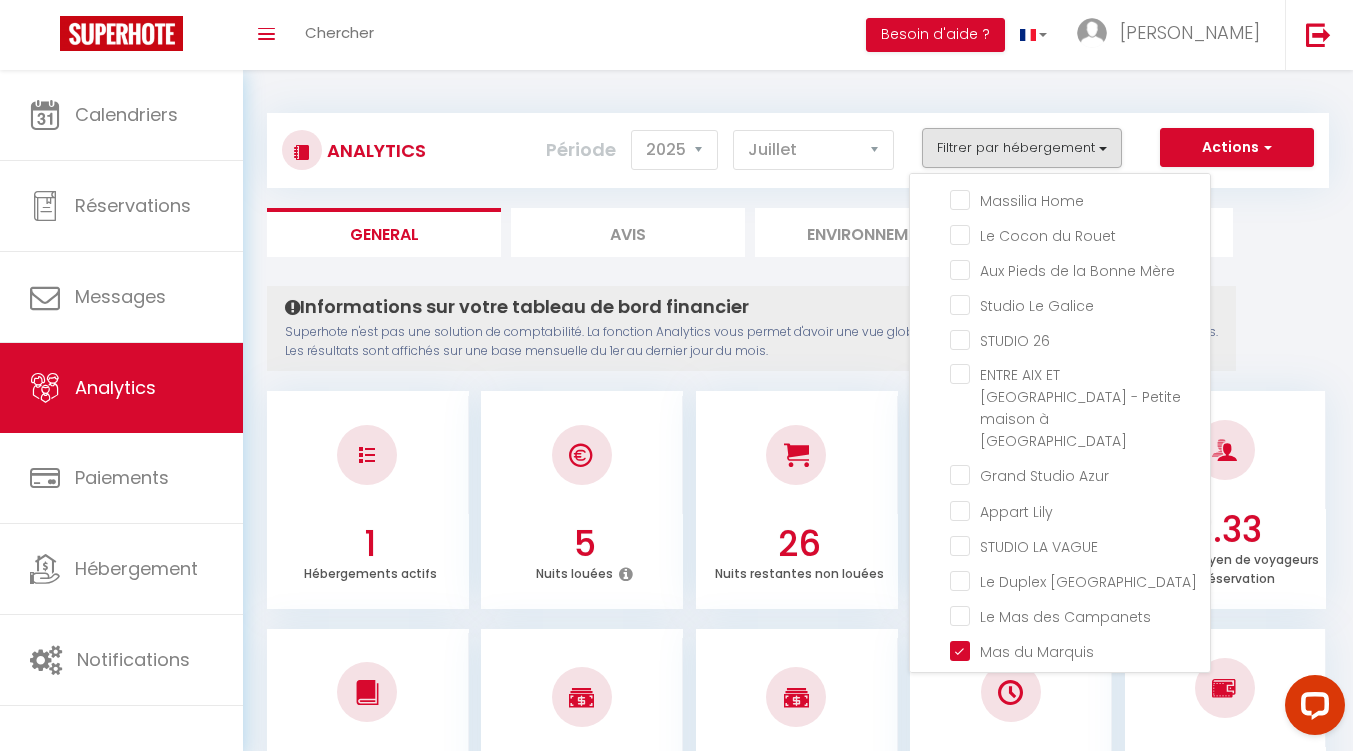 click on "Analytics
Actions
Génération SuperConciergerie   Génération SuperAnalyzer   Génération SuperExtractor   Exporter Taxe de séjour
Filtrer par hébergement
Tous
LA BELLE DE CADENET
LA CALADE
Massilia Home
Le Cocon du Rouet
Aux Pieds de la Bonne Mère
Studio [GEOGRAPHIC_DATA]
STUDIO 26
ENTRE [GEOGRAPHIC_DATA] ET [GEOGRAPHIC_DATA] à [GEOGRAPHIC_DATA]
Grand Studio Azur
Période   2014 2015 2016 2017" at bounding box center [798, 1481] 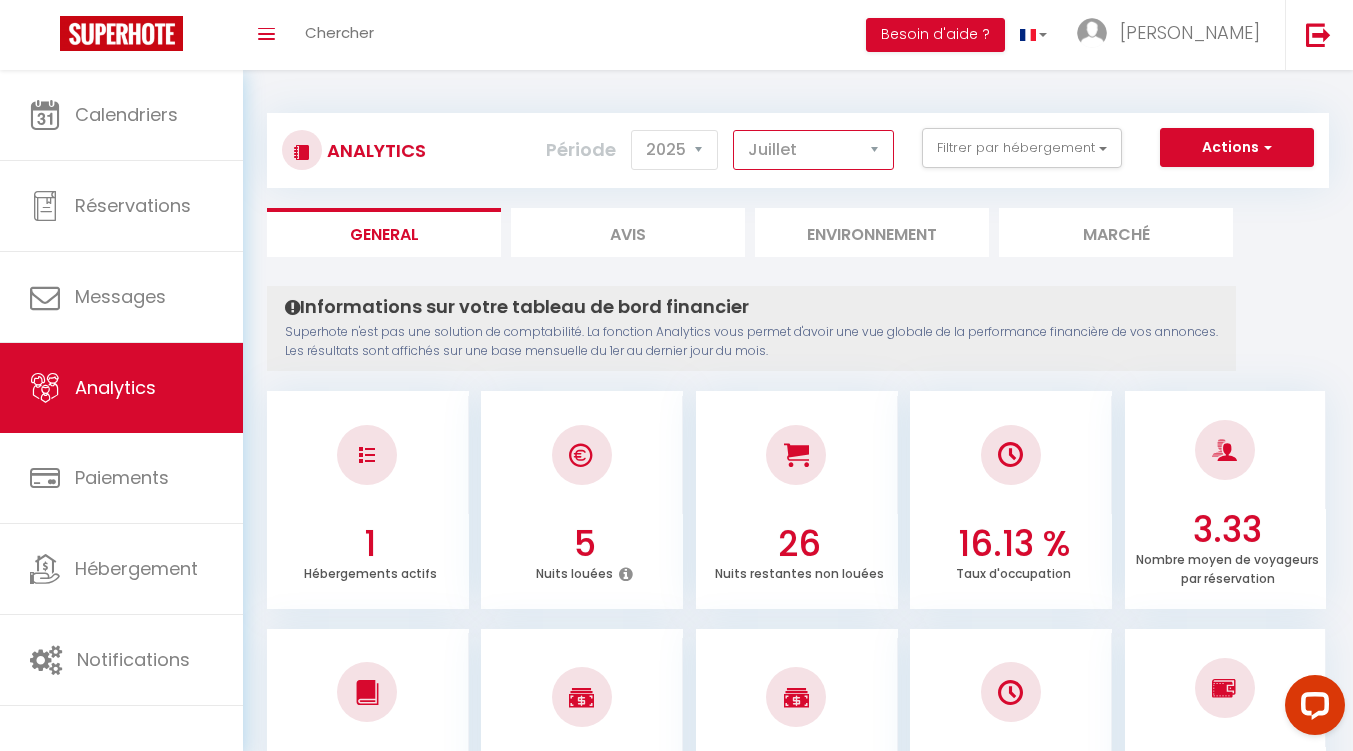 click on "[PERSON_NAME]   Mars   [PERSON_NAME]   Juin   Juillet   Août   Septembre   Octobre   Novembre   Décembre" at bounding box center [813, 150] 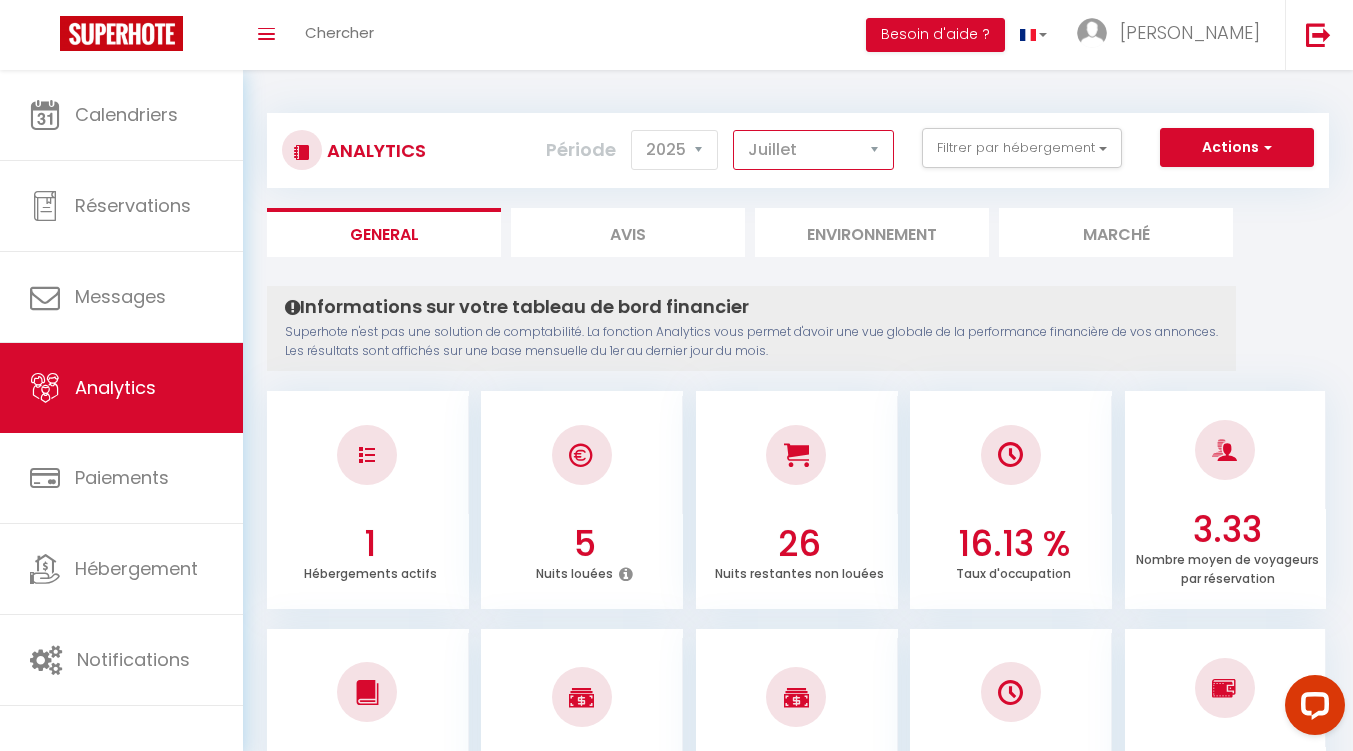 select on "6" 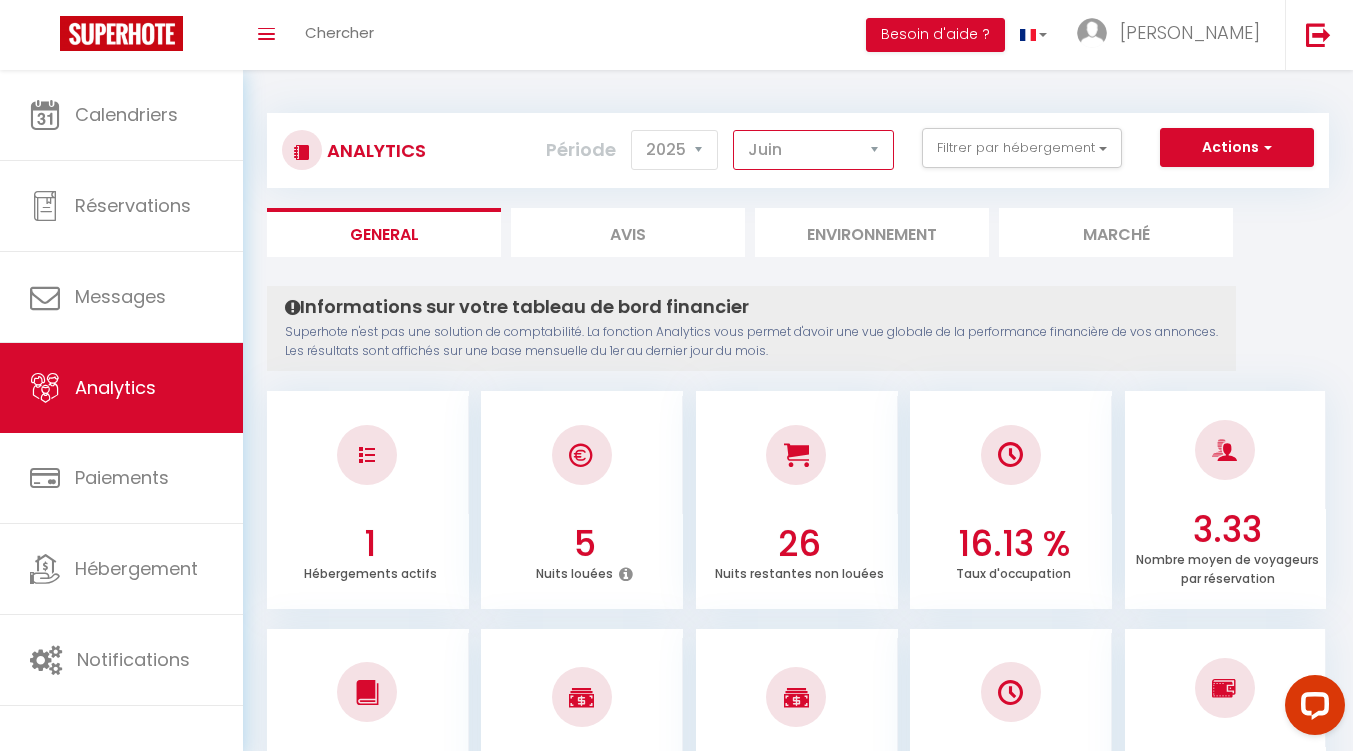 click on "[PERSON_NAME]   Mars   [PERSON_NAME]   Juin   Juillet   Août   Septembre   Octobre   Novembre   Décembre" at bounding box center (813, 150) 